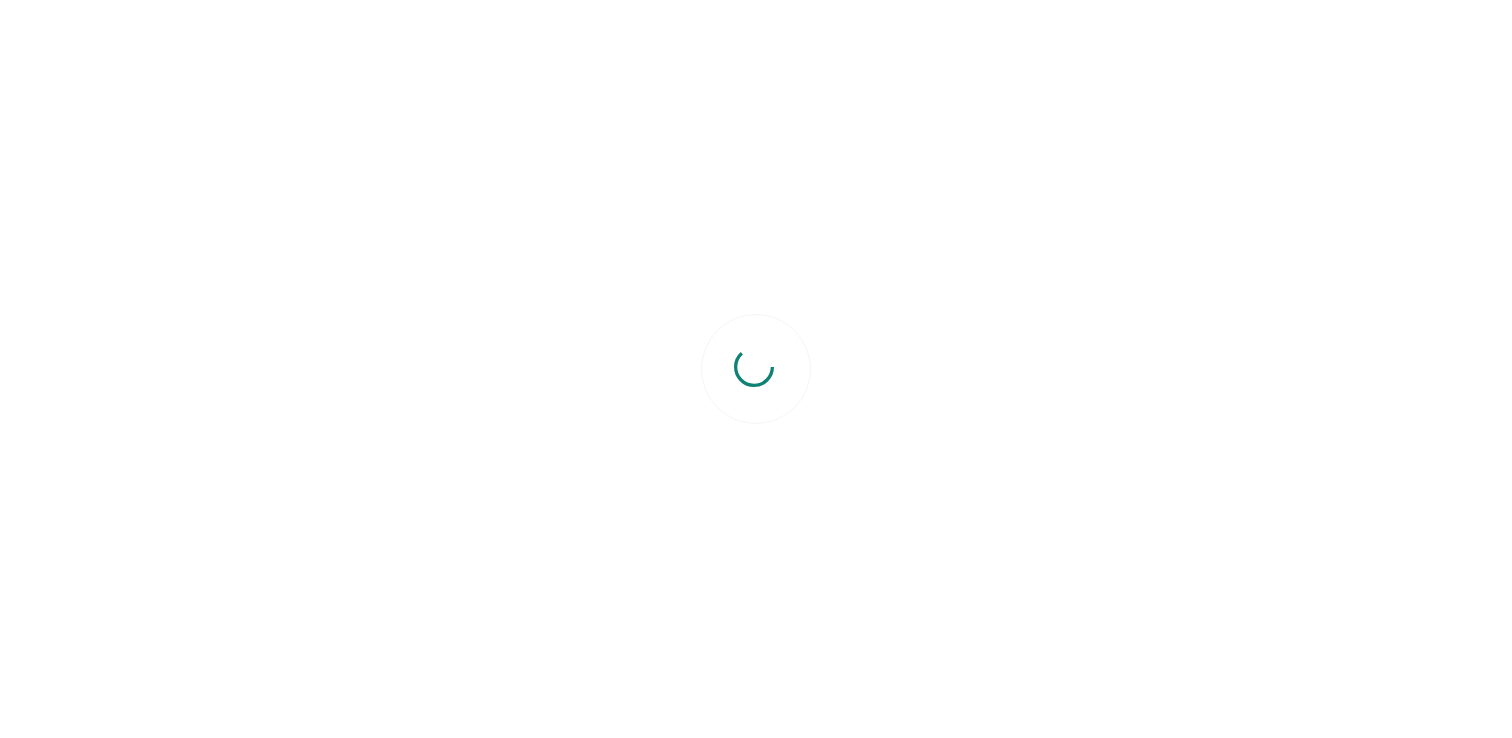 scroll, scrollTop: 0, scrollLeft: 0, axis: both 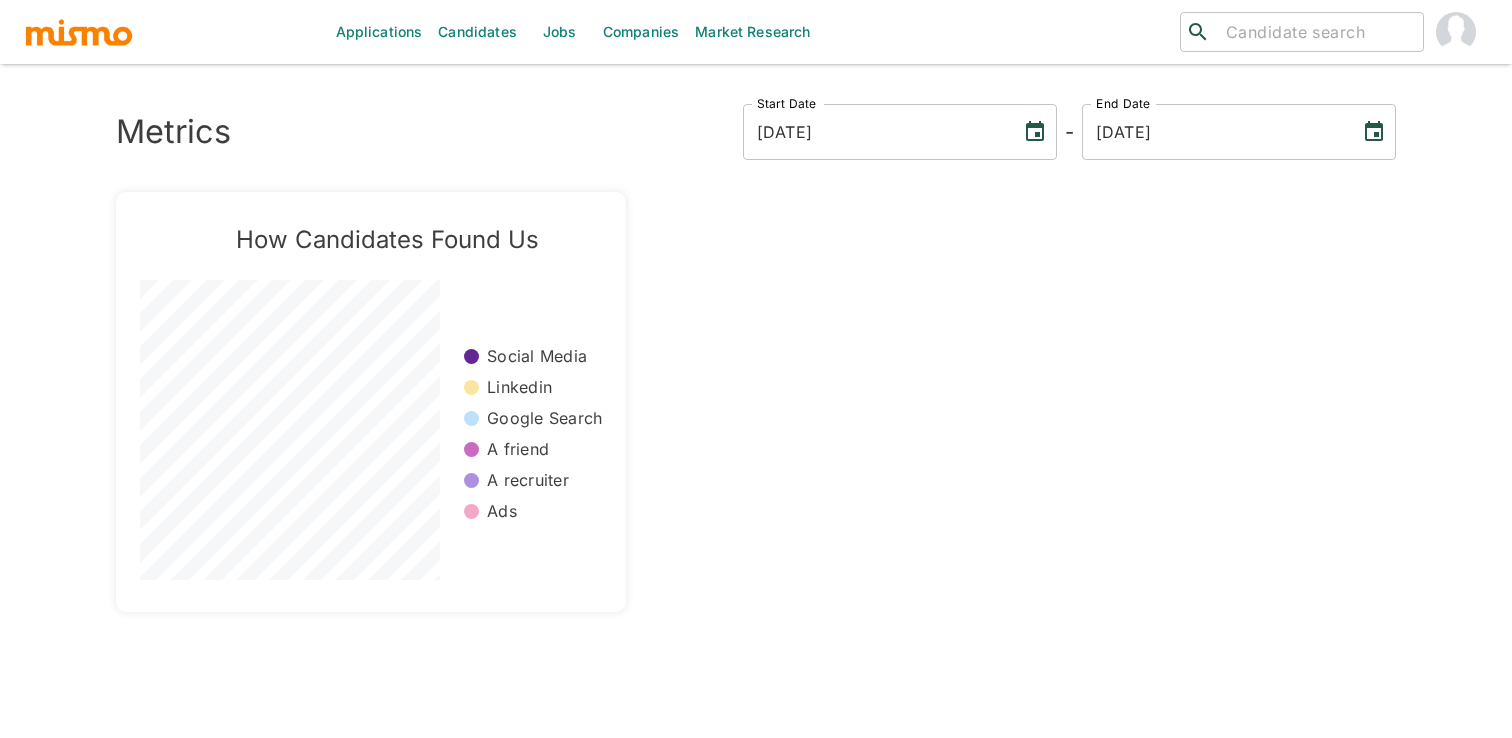 click on "Jobs" at bounding box center (560, 32) 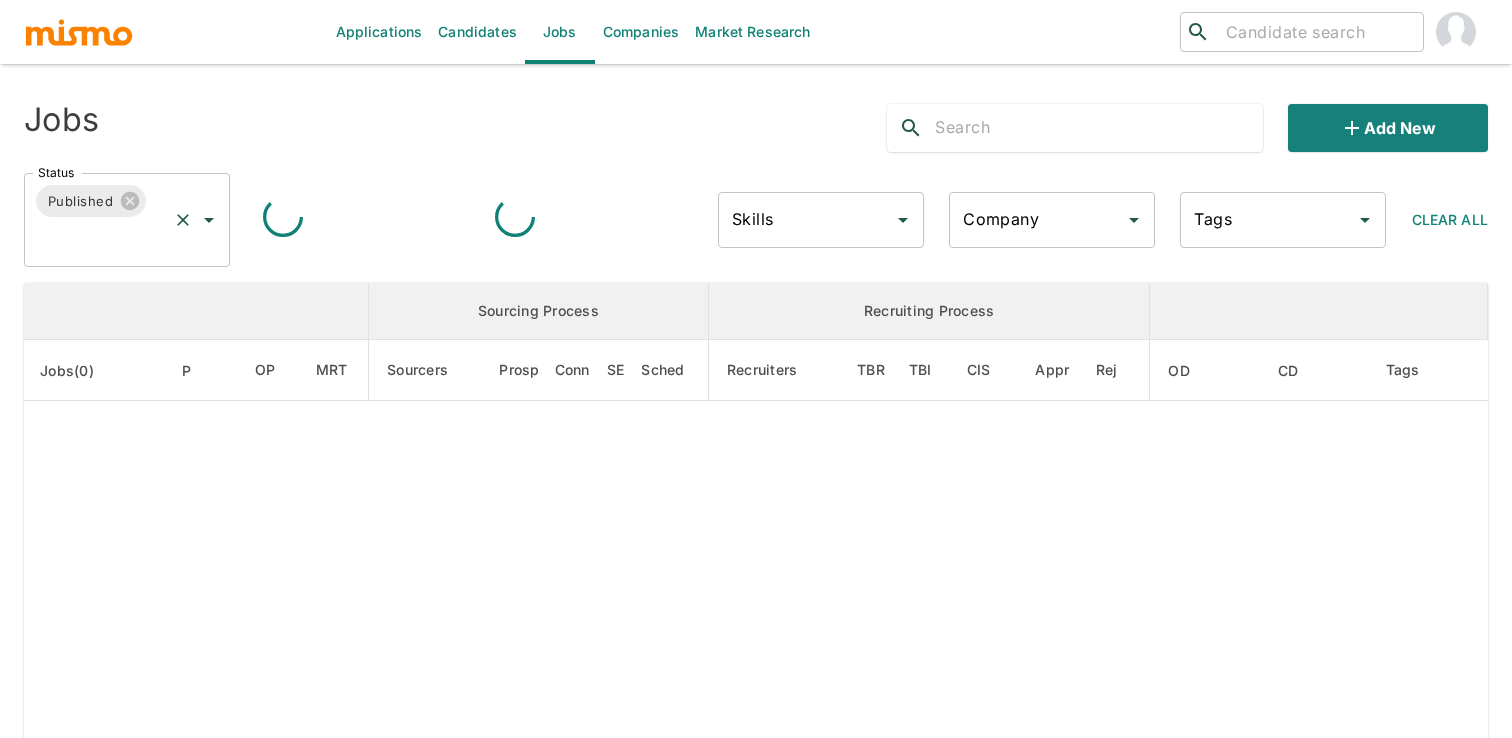 click 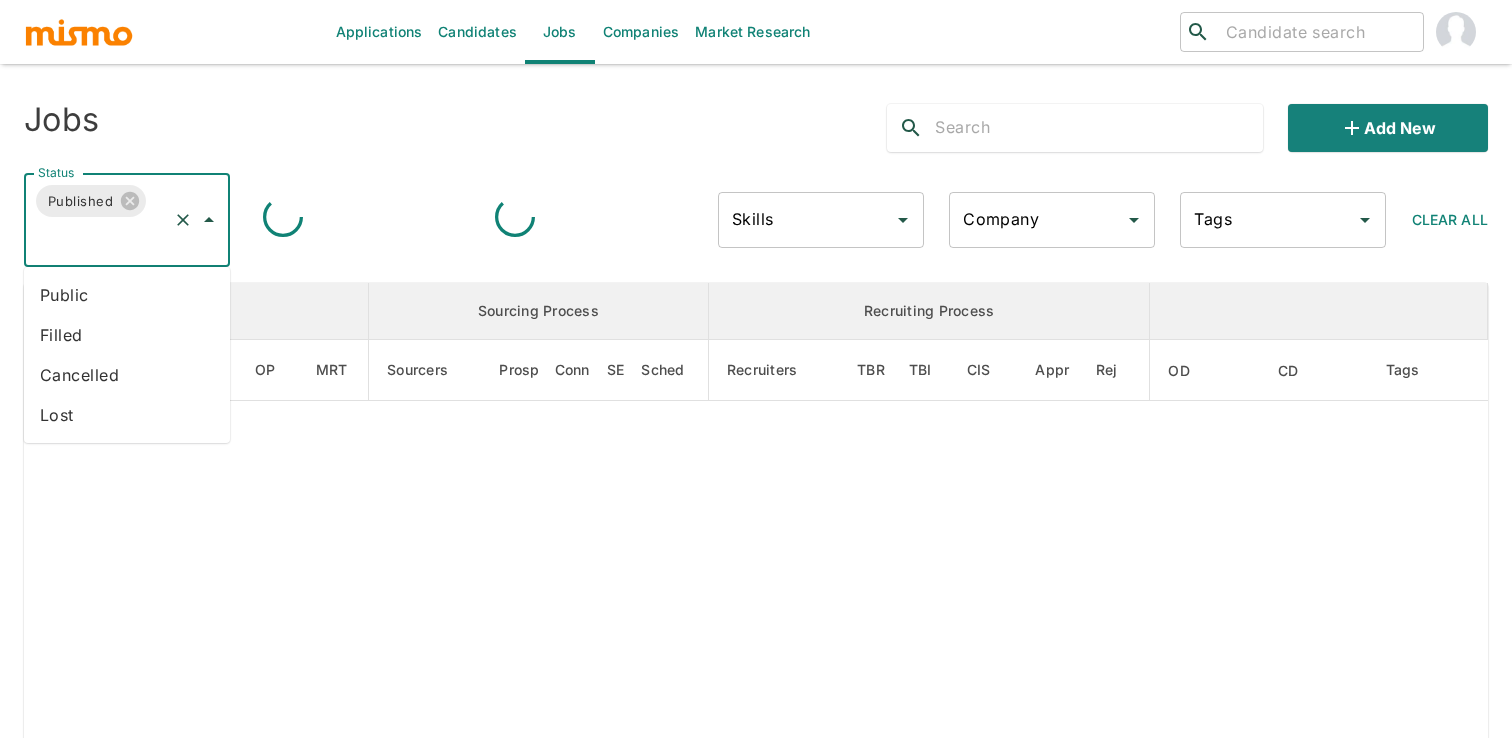 click on "Public" at bounding box center [127, 295] 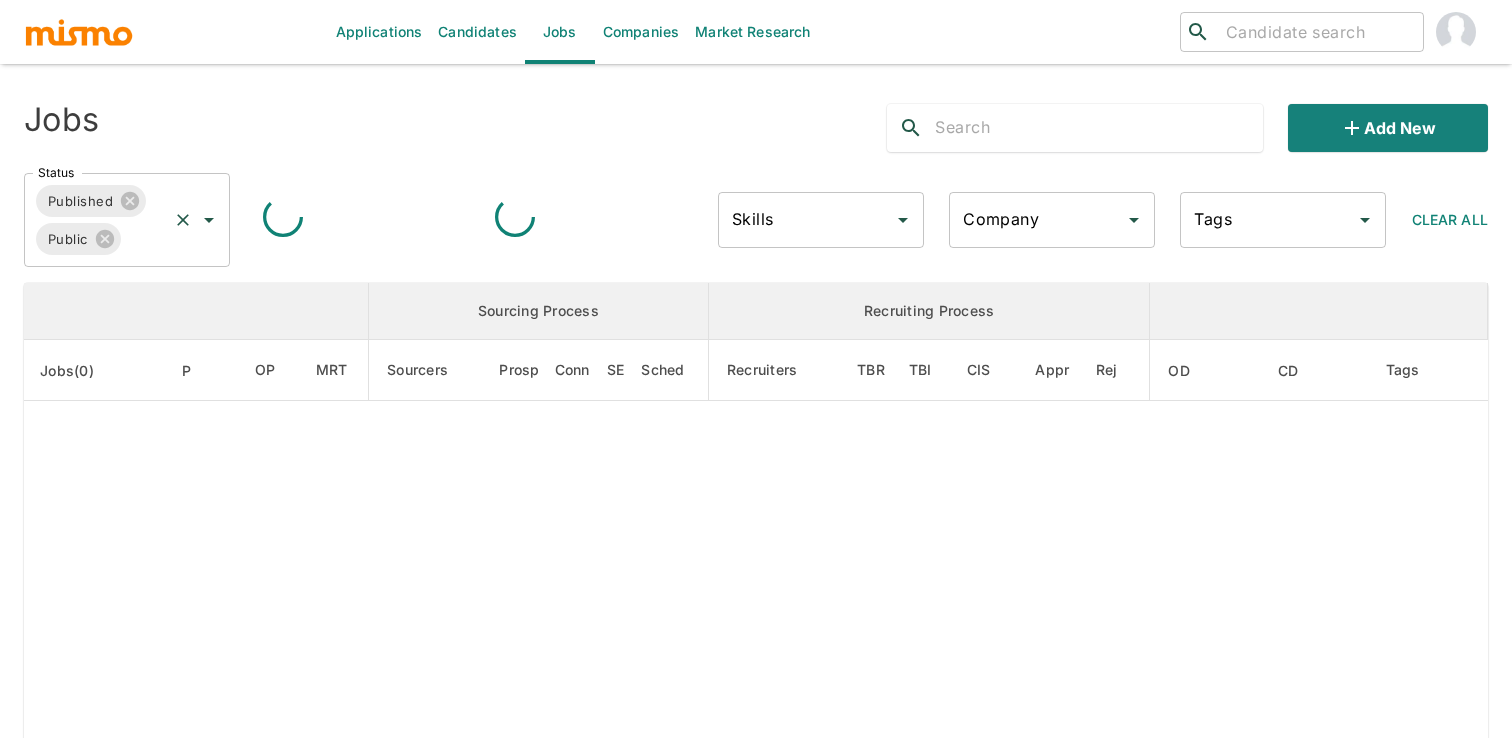 click 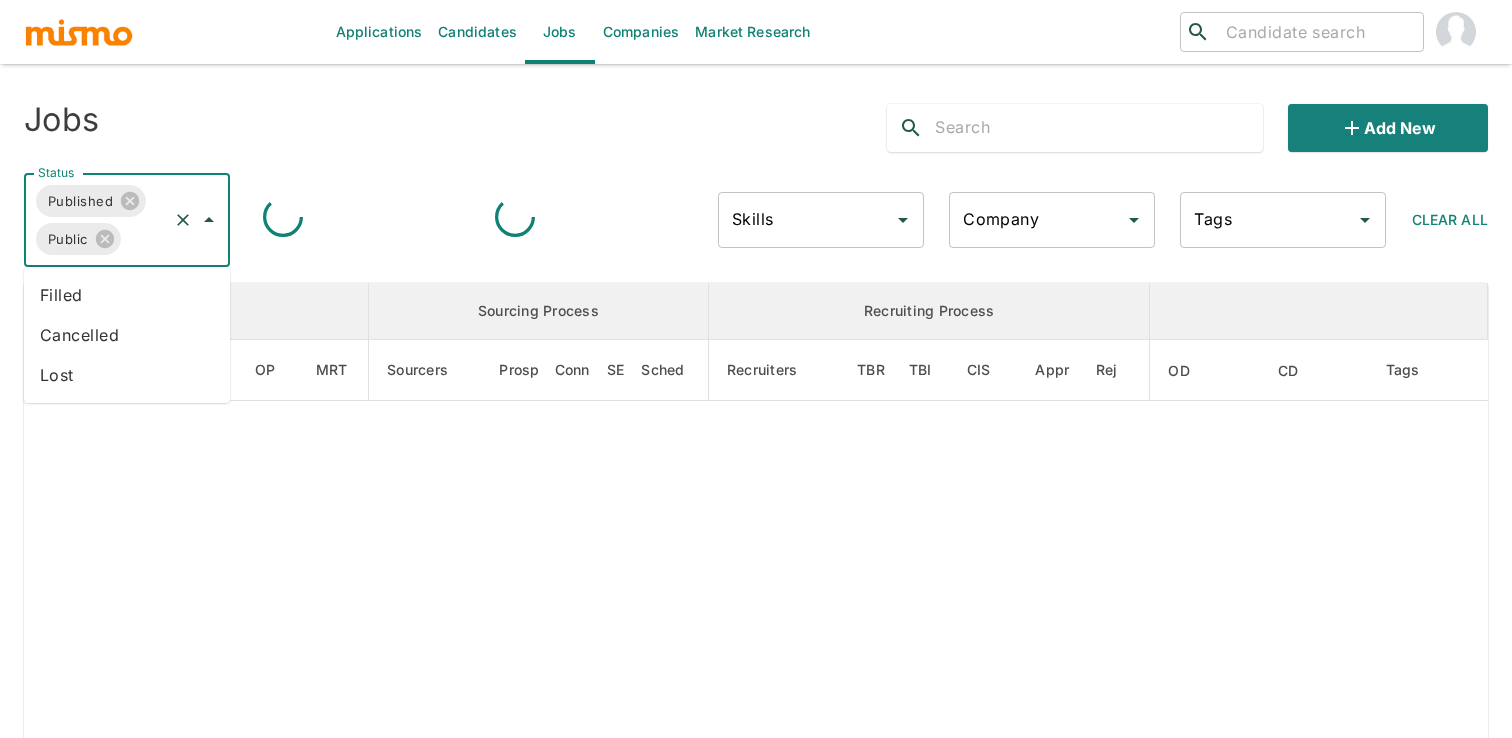 click on "Filled" at bounding box center (127, 295) 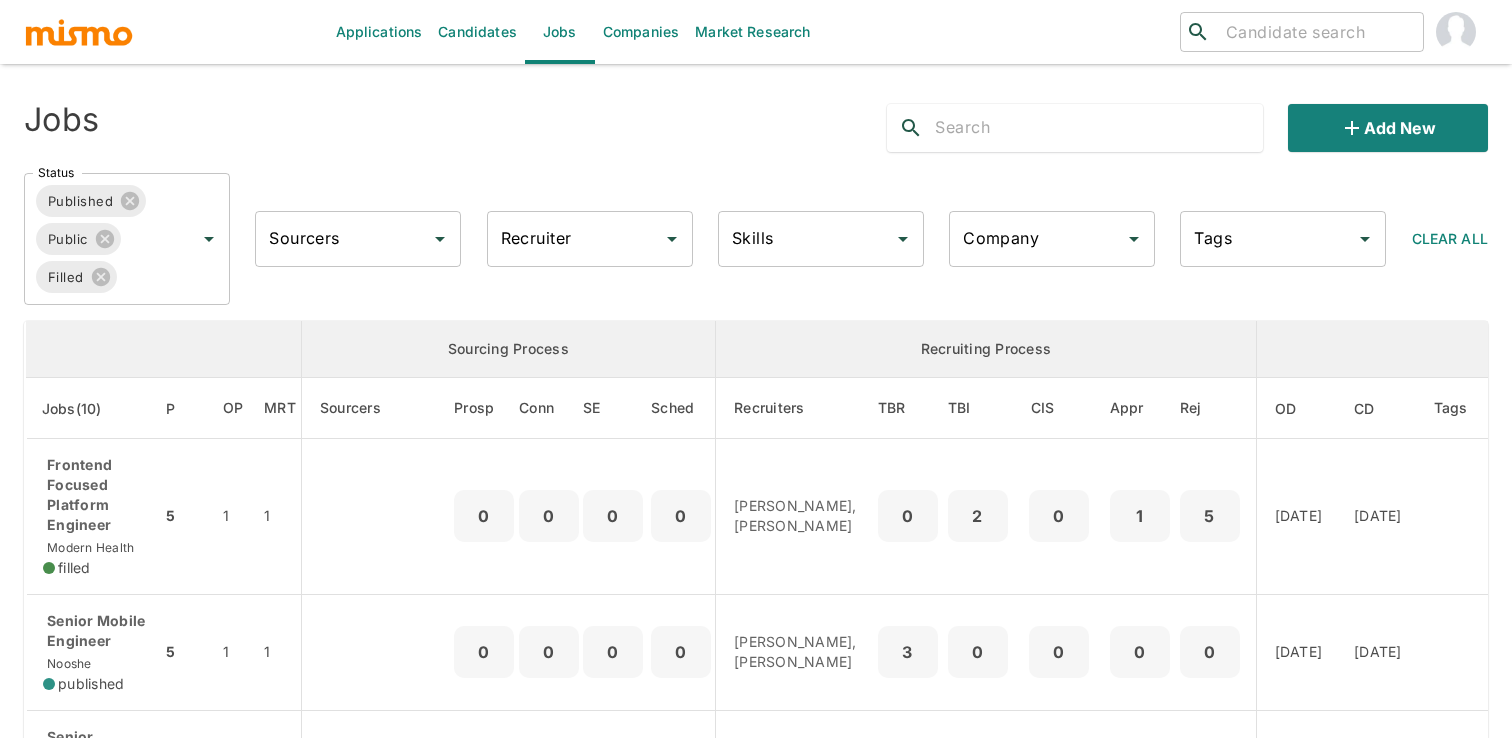 click 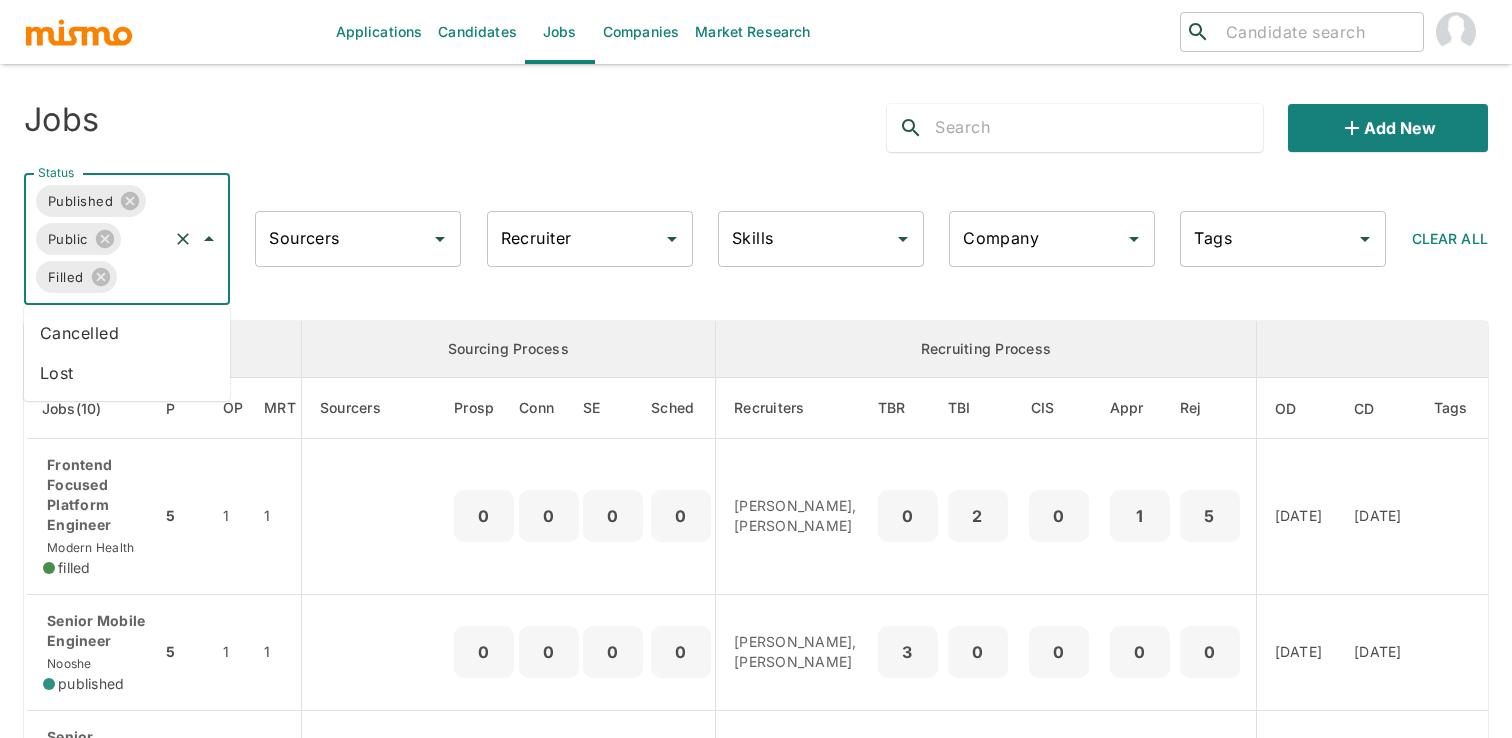 click on "Cancelled" at bounding box center (127, 333) 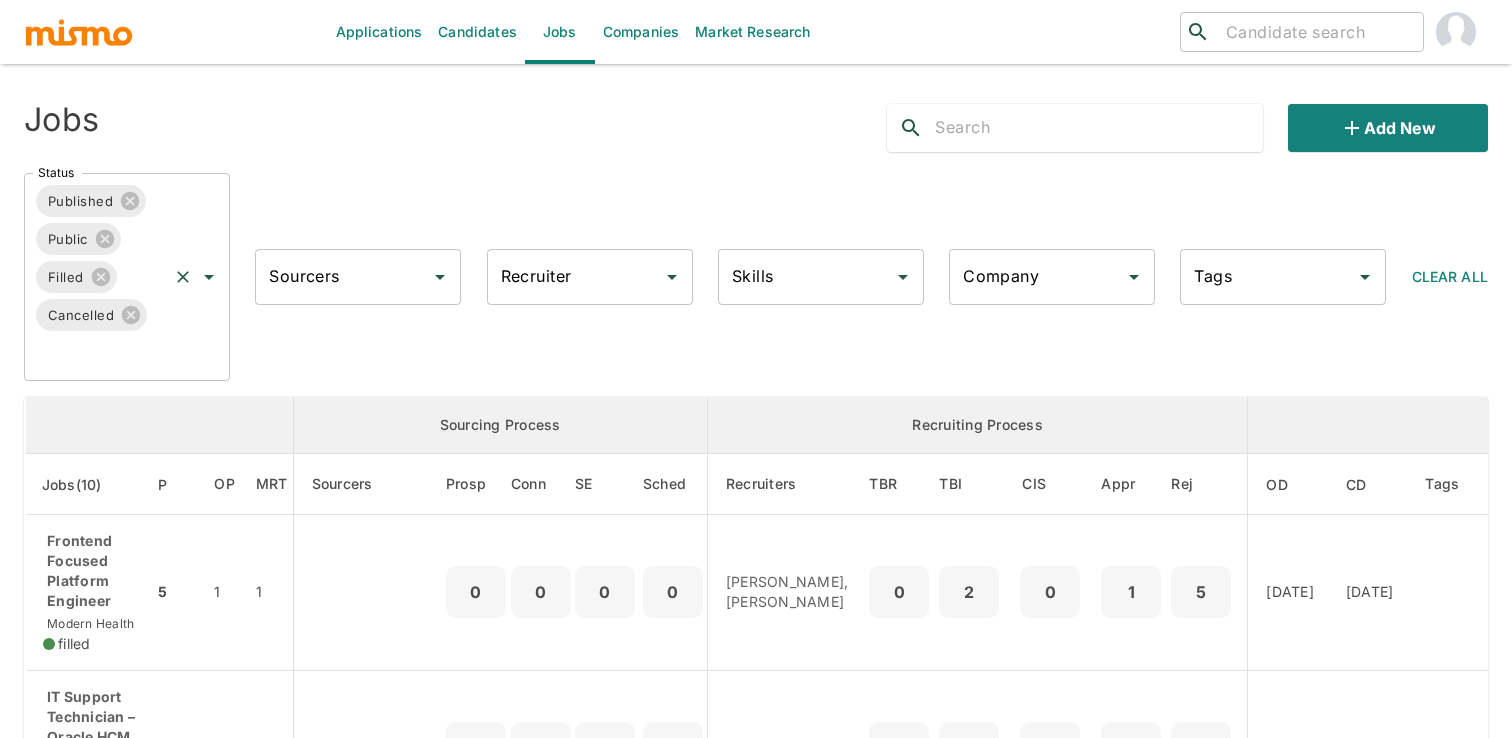 click 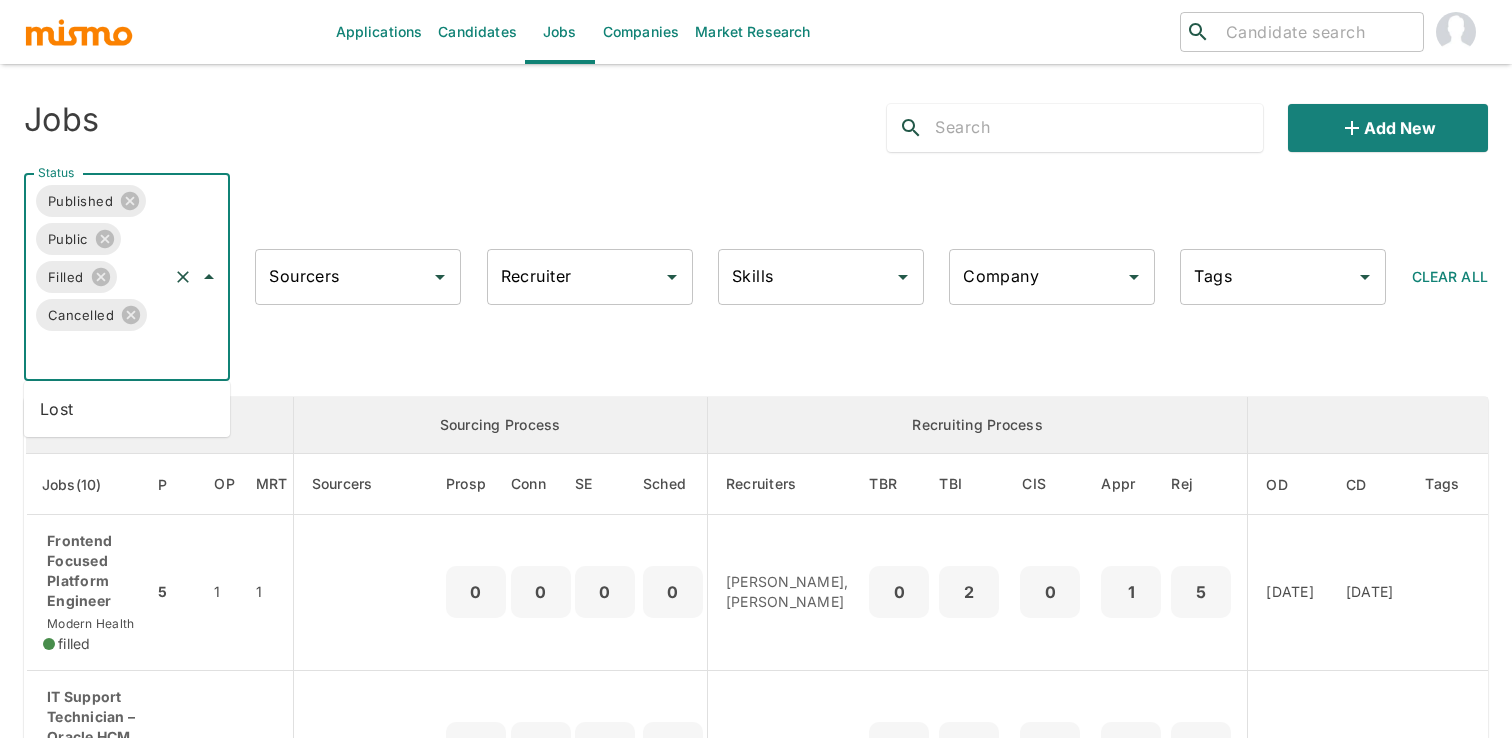 click on "Lost" at bounding box center (127, 409) 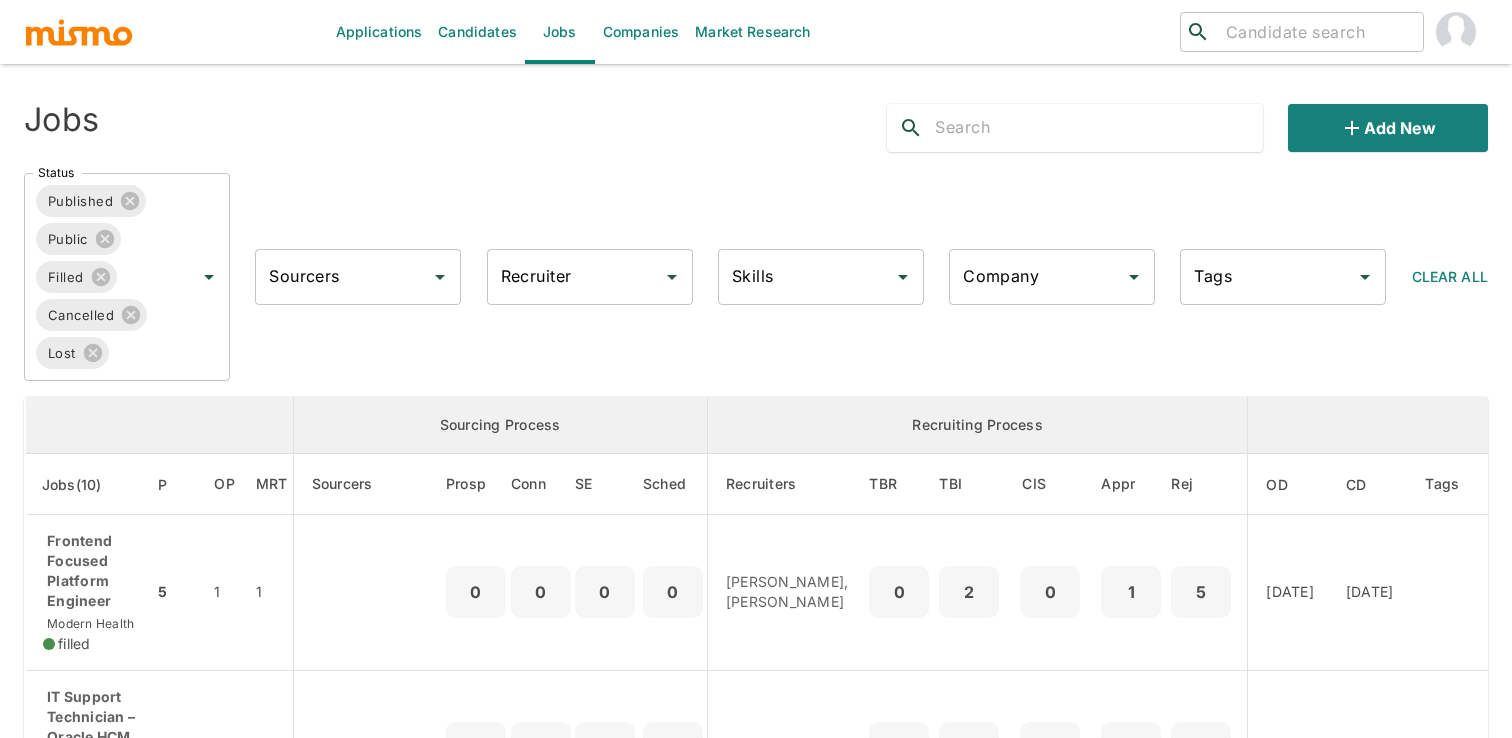 click at bounding box center (1098, 128) 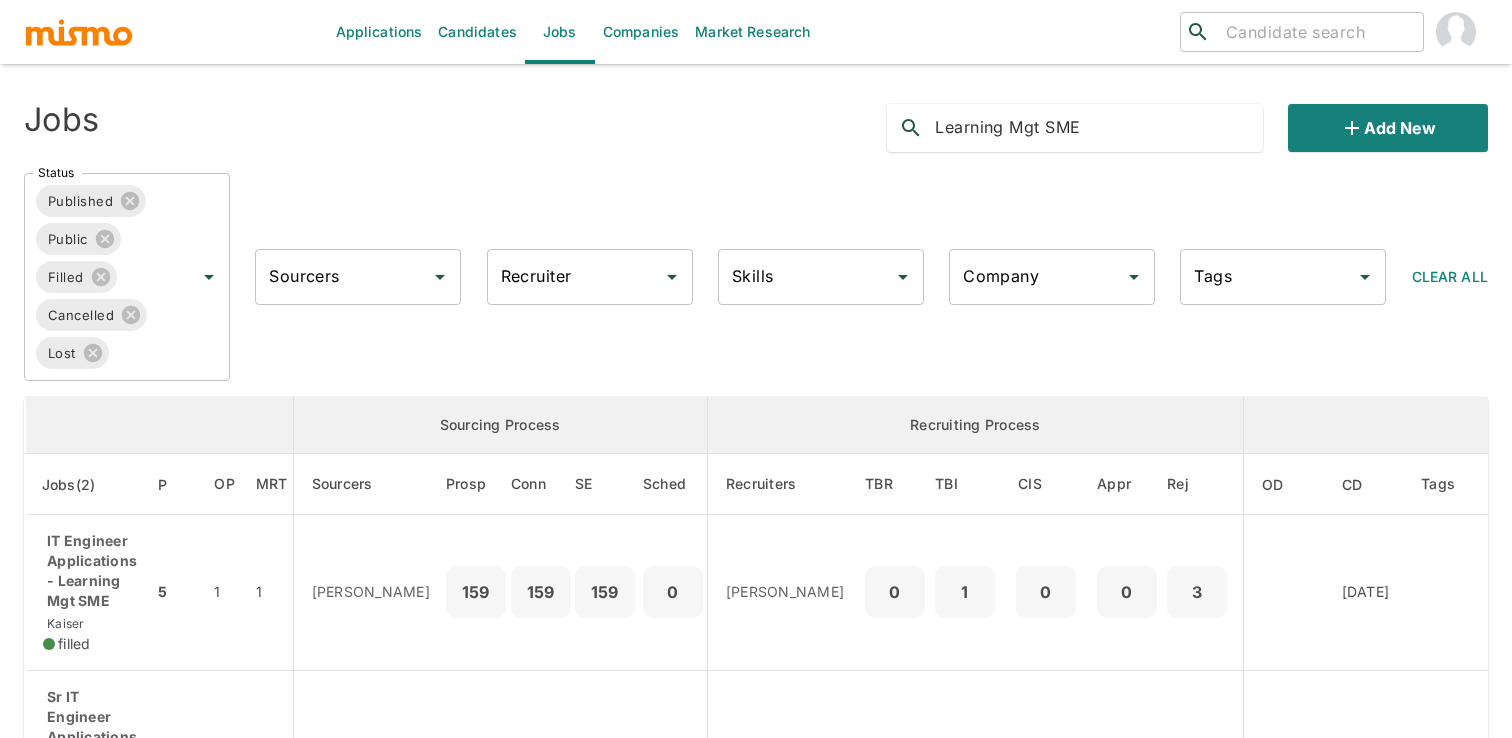 click on "Status Published Public Filled Cancelled Lost Status Sourcers Sourcers Recruiter Recruiter Skills Skills Company Company Tags Tags Clear All" at bounding box center [748, 269] 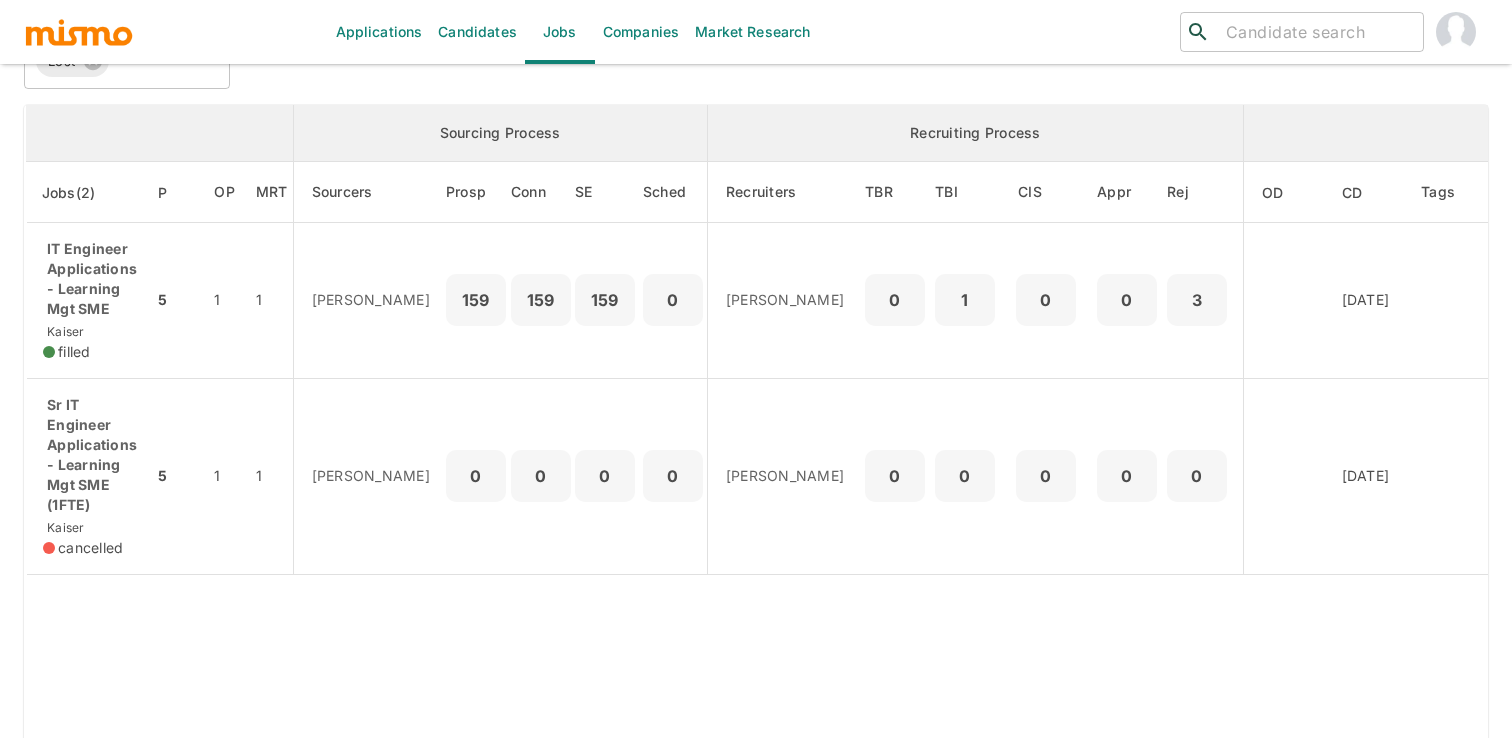 scroll, scrollTop: 293, scrollLeft: 0, axis: vertical 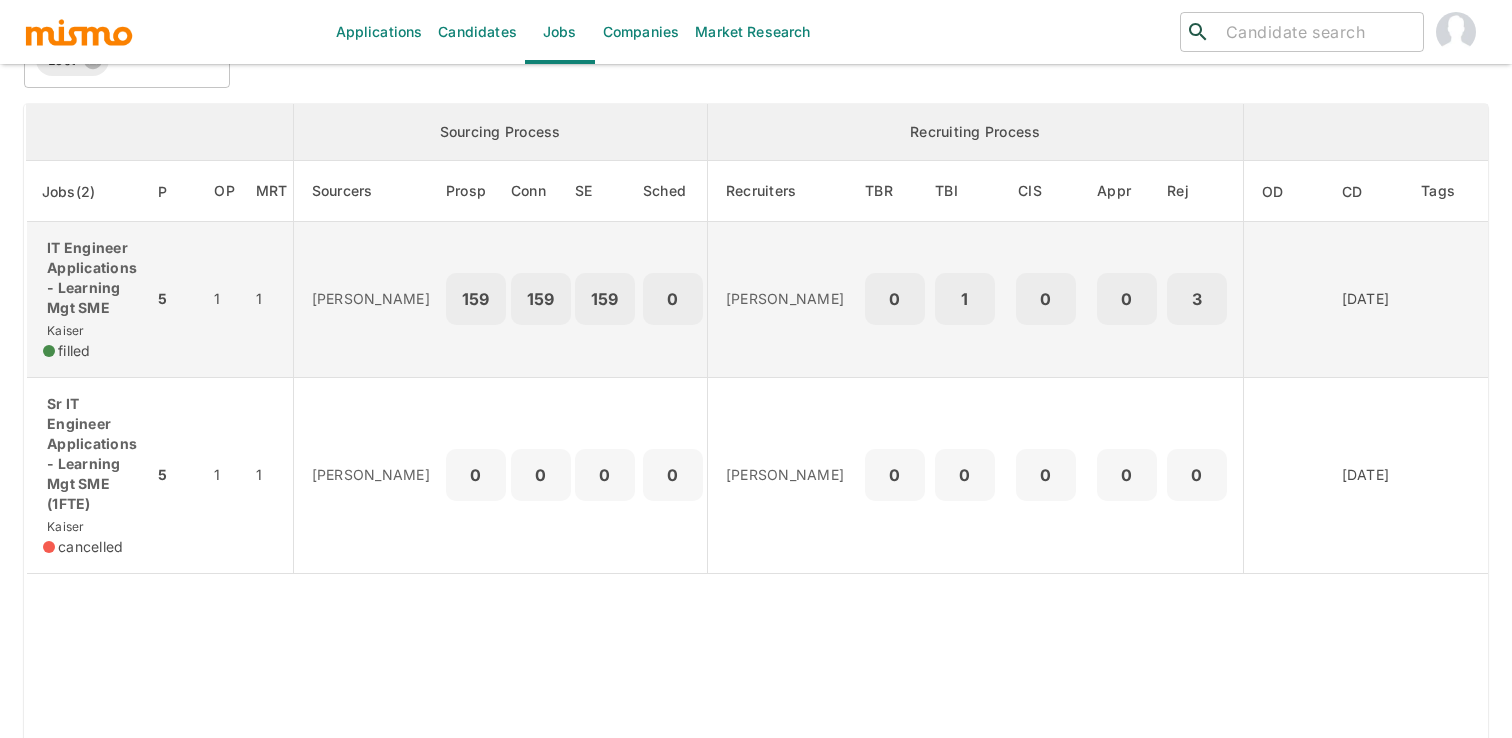 click on "0" at bounding box center (673, 299) 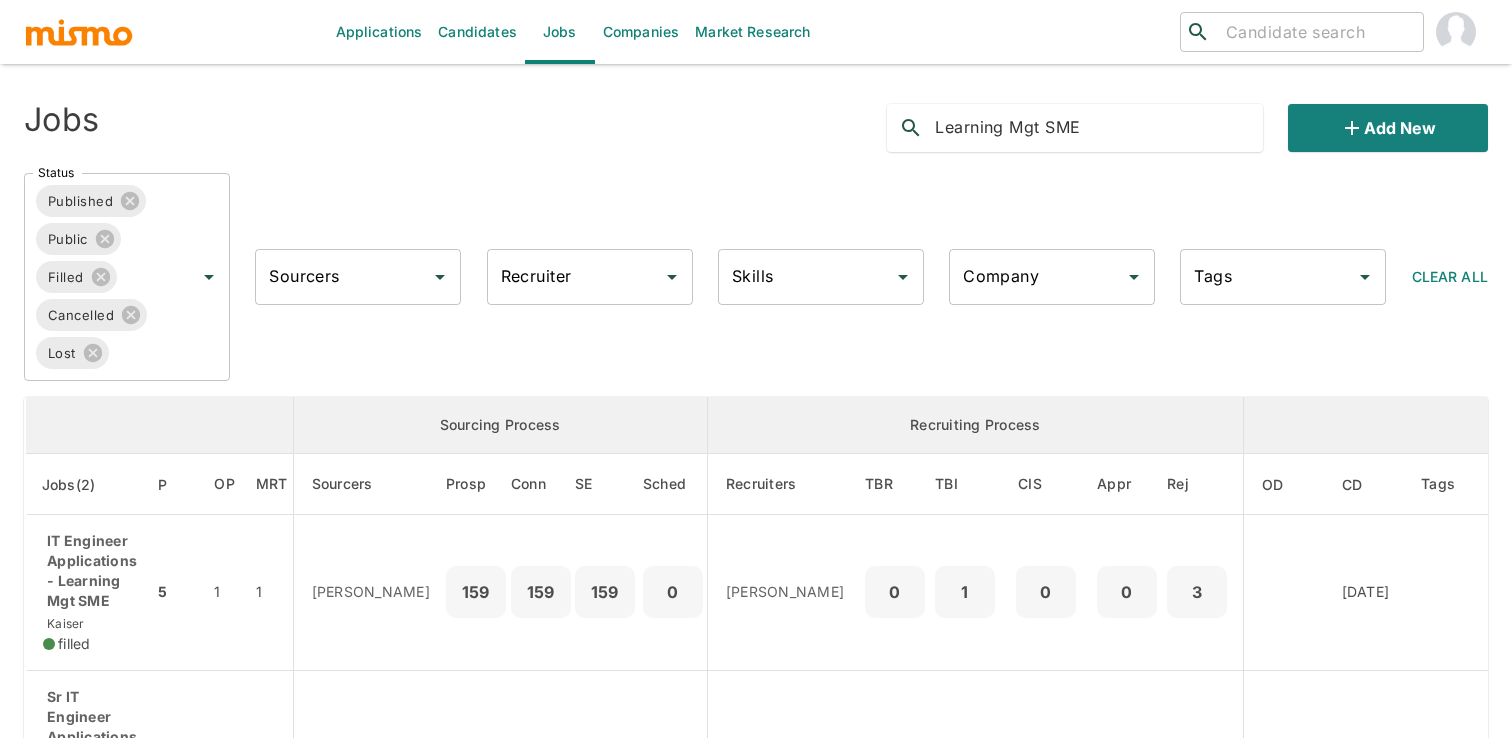 click on "Learning Mgt SME" at bounding box center [1098, 128] 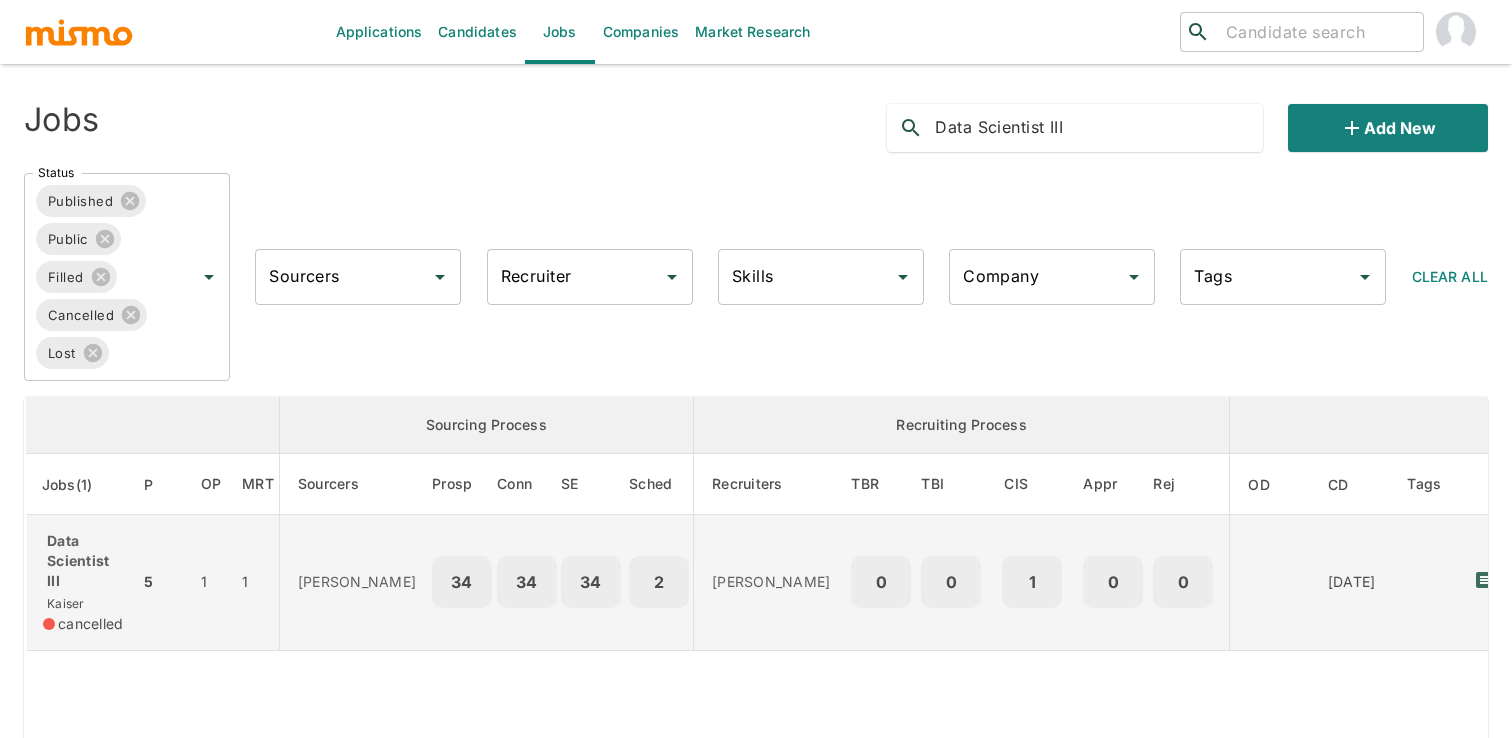 click on "Daniela  Zito" at bounding box center (771, 582) 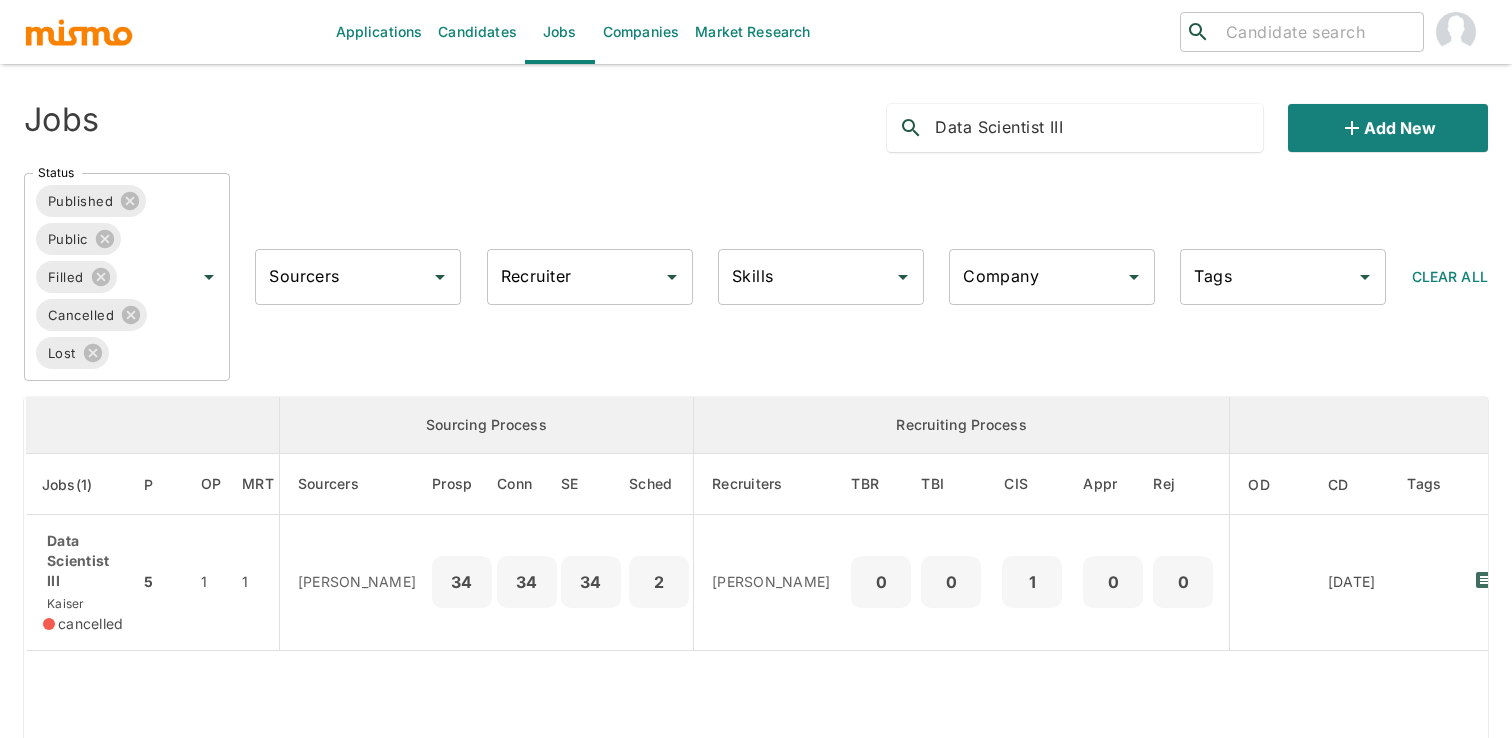 click on "Data Scientist III" at bounding box center (1098, 128) 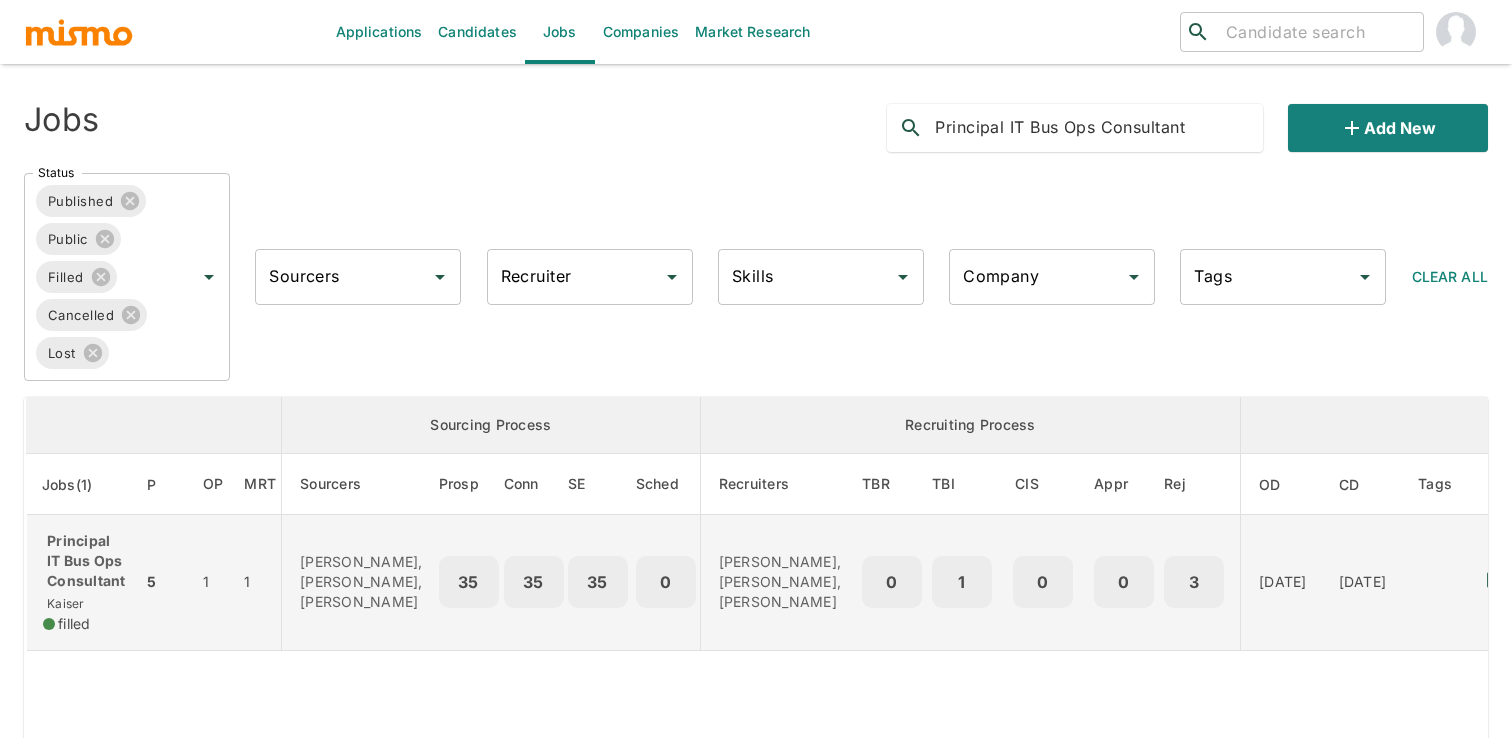 click on "Daniela  Zito, Maia Reyes, Paola Pacheco" at bounding box center [778, 583] 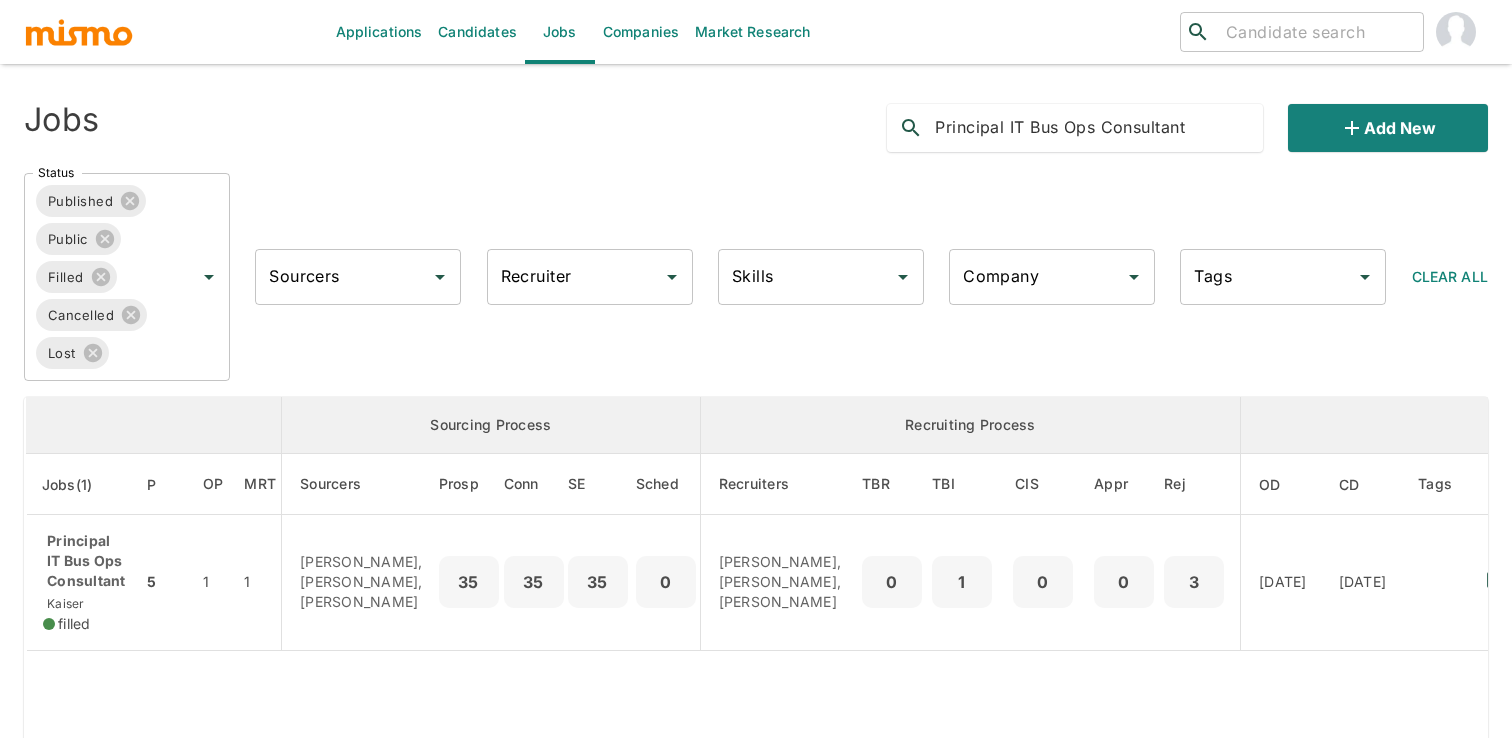 click on "Principal IT Bus Ops Consultant" at bounding box center (1098, 128) 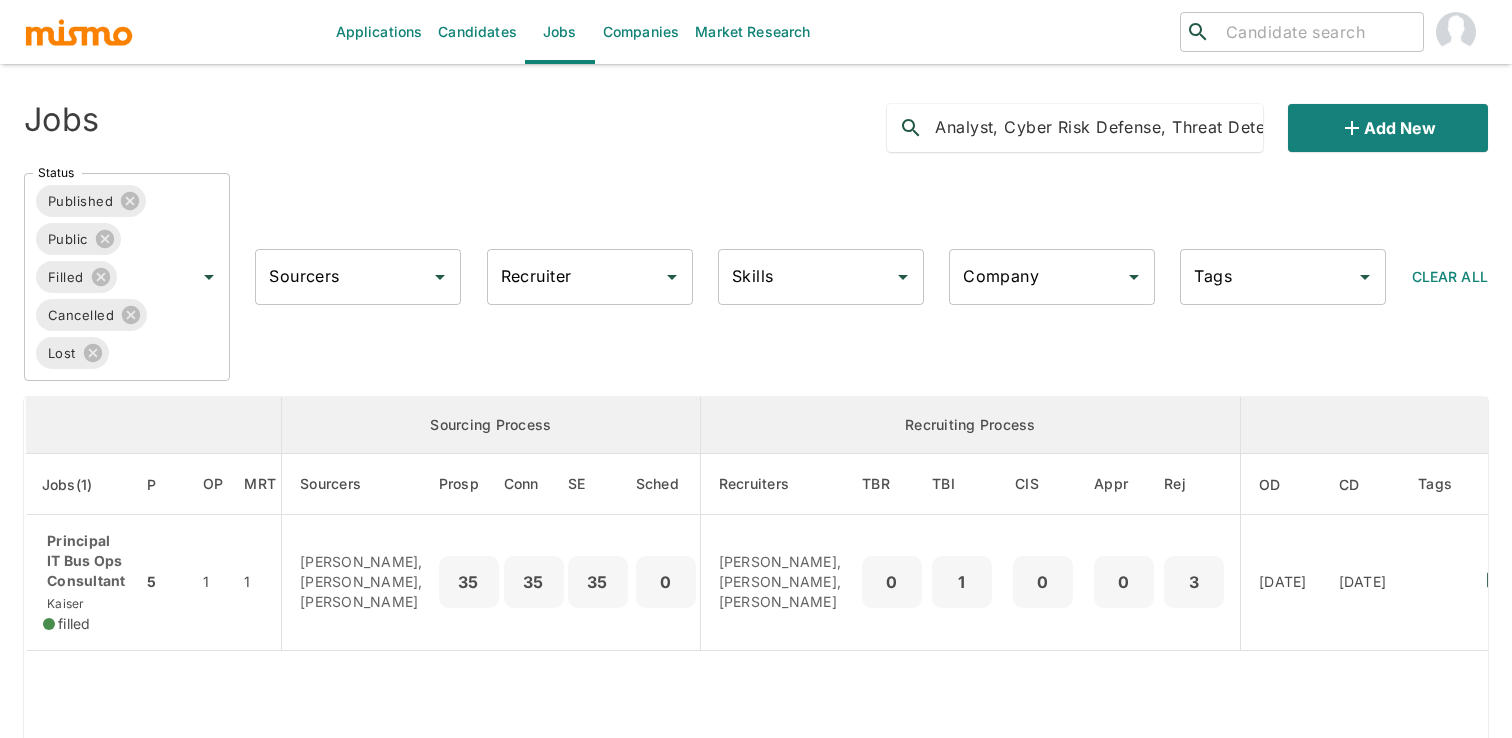 scroll, scrollTop: 0, scrollLeft: 134, axis: horizontal 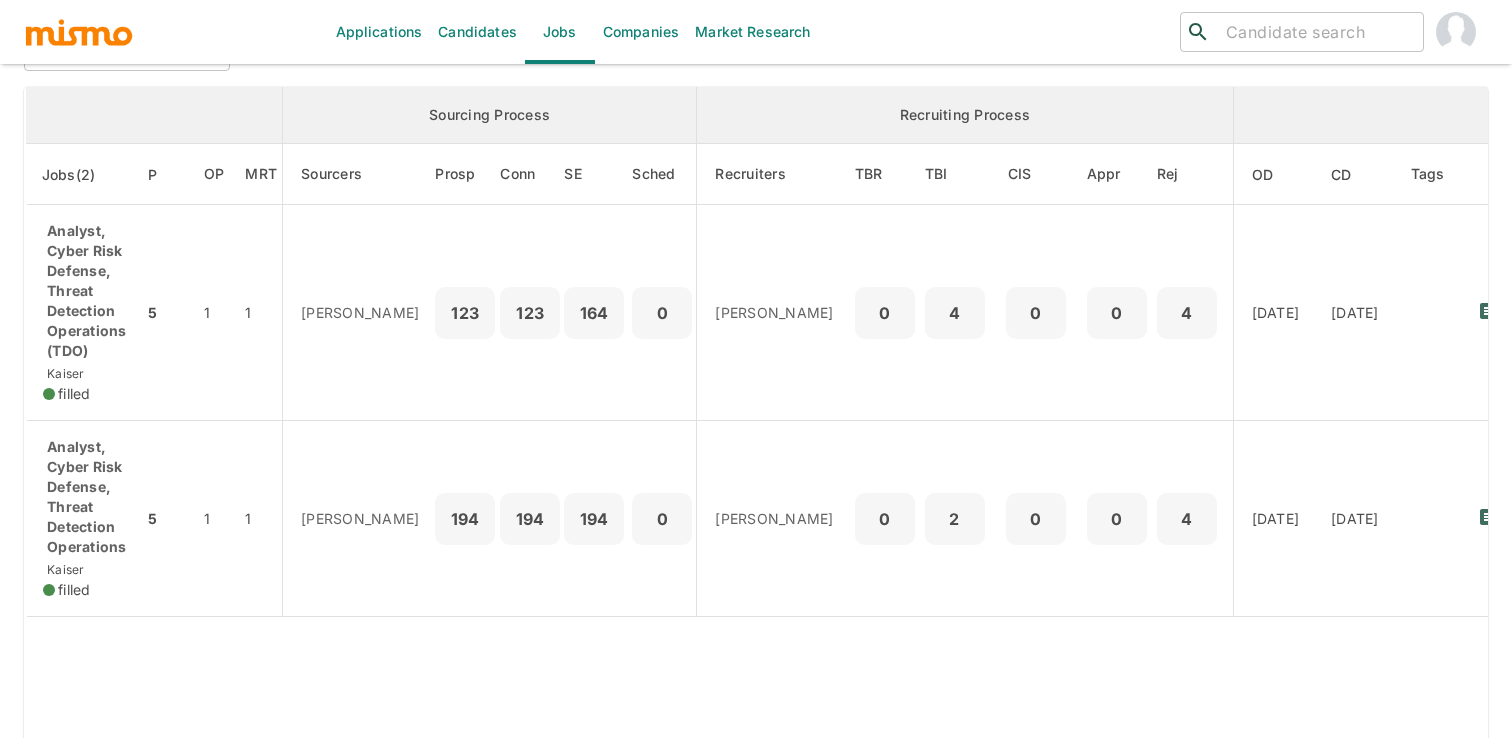 type on "Analyst, Cyber Risk Defense, Threat Detection Operations" 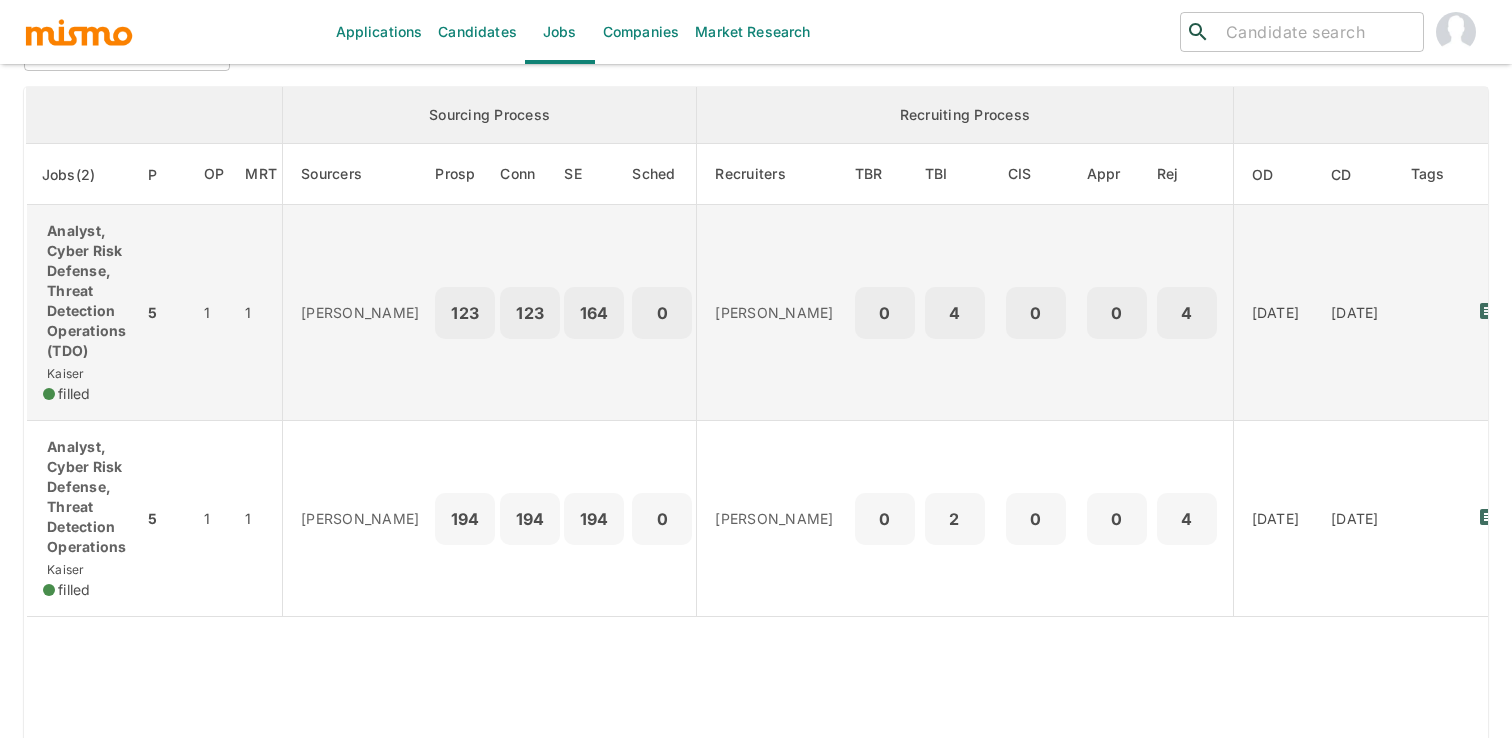 click on "0" at bounding box center (885, 313) 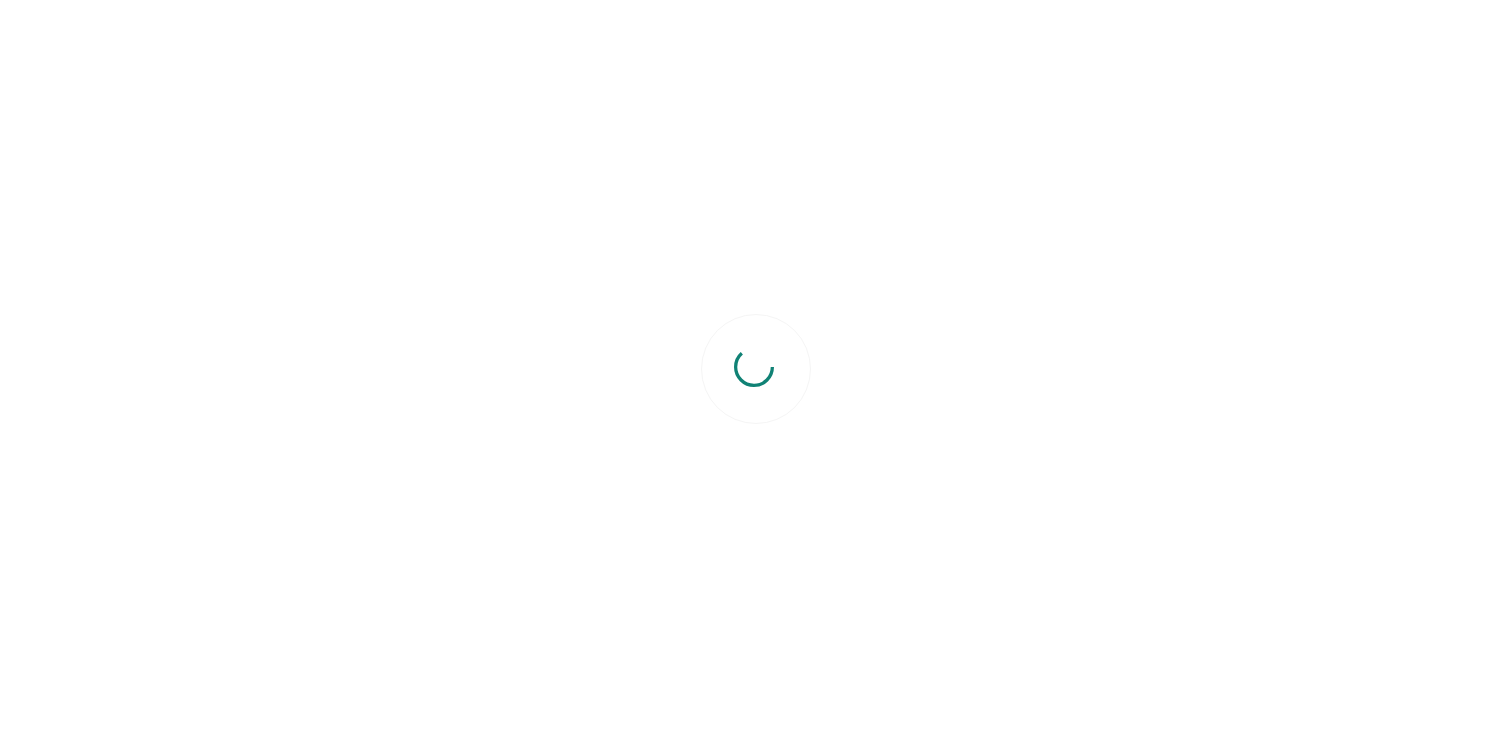 scroll, scrollTop: 0, scrollLeft: 0, axis: both 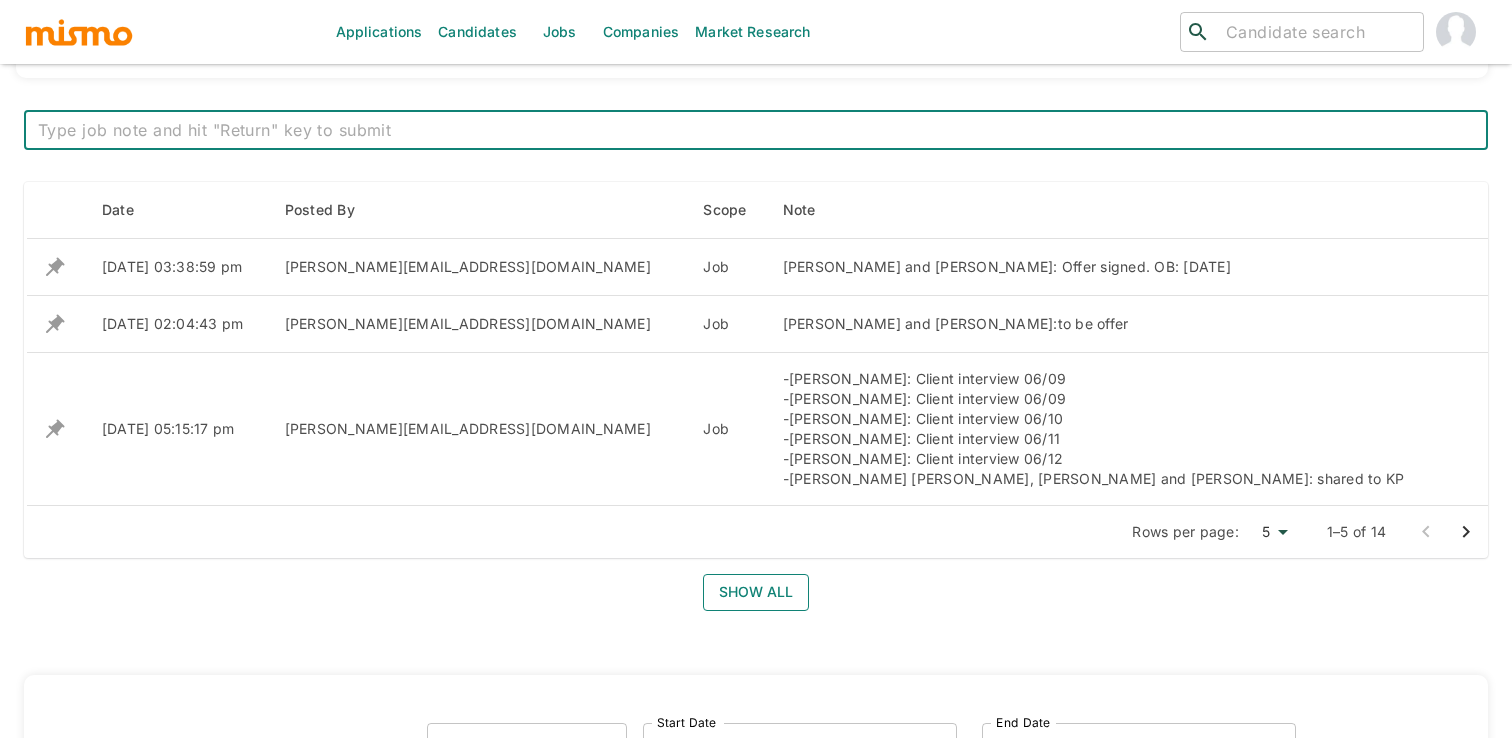 click on "Show all" at bounding box center (756, 592) 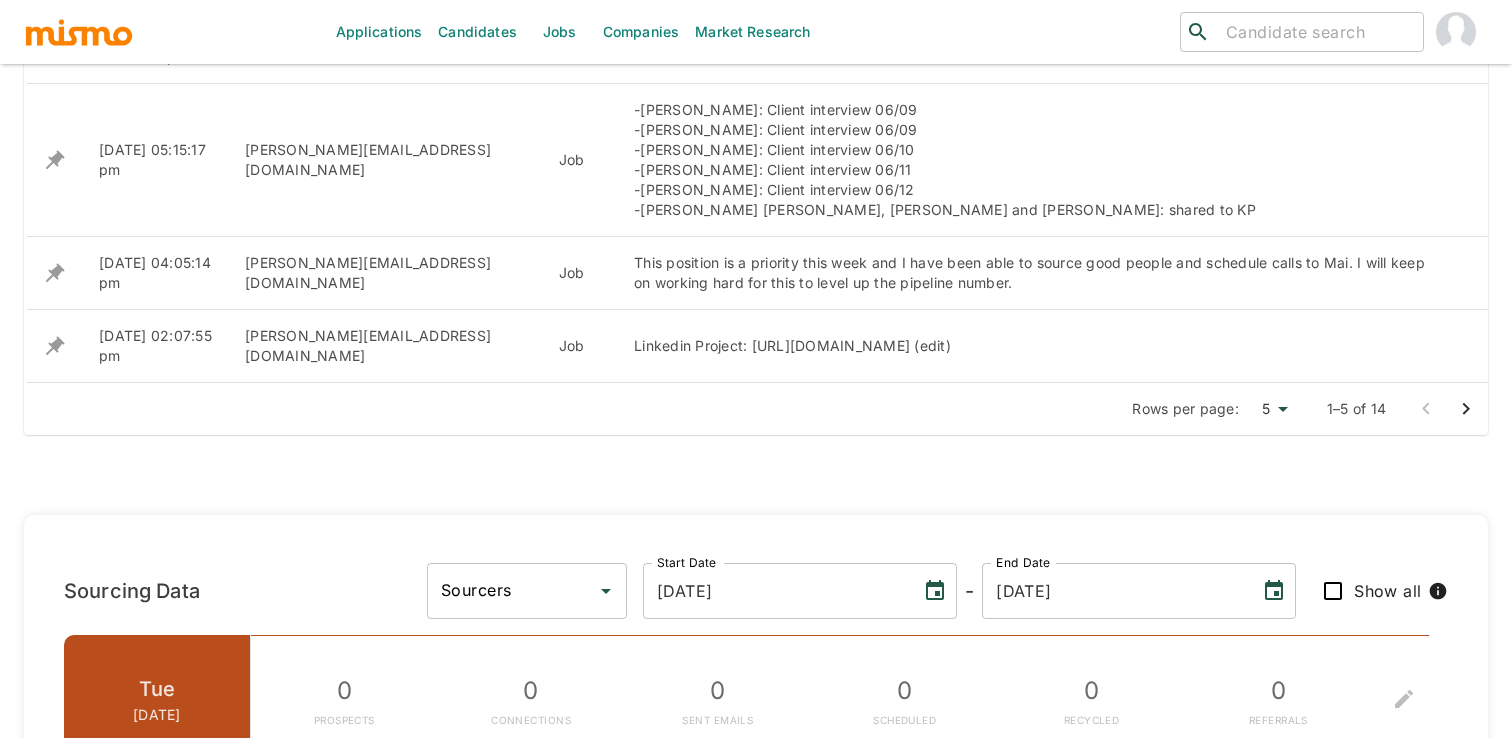 scroll, scrollTop: 1079, scrollLeft: 0, axis: vertical 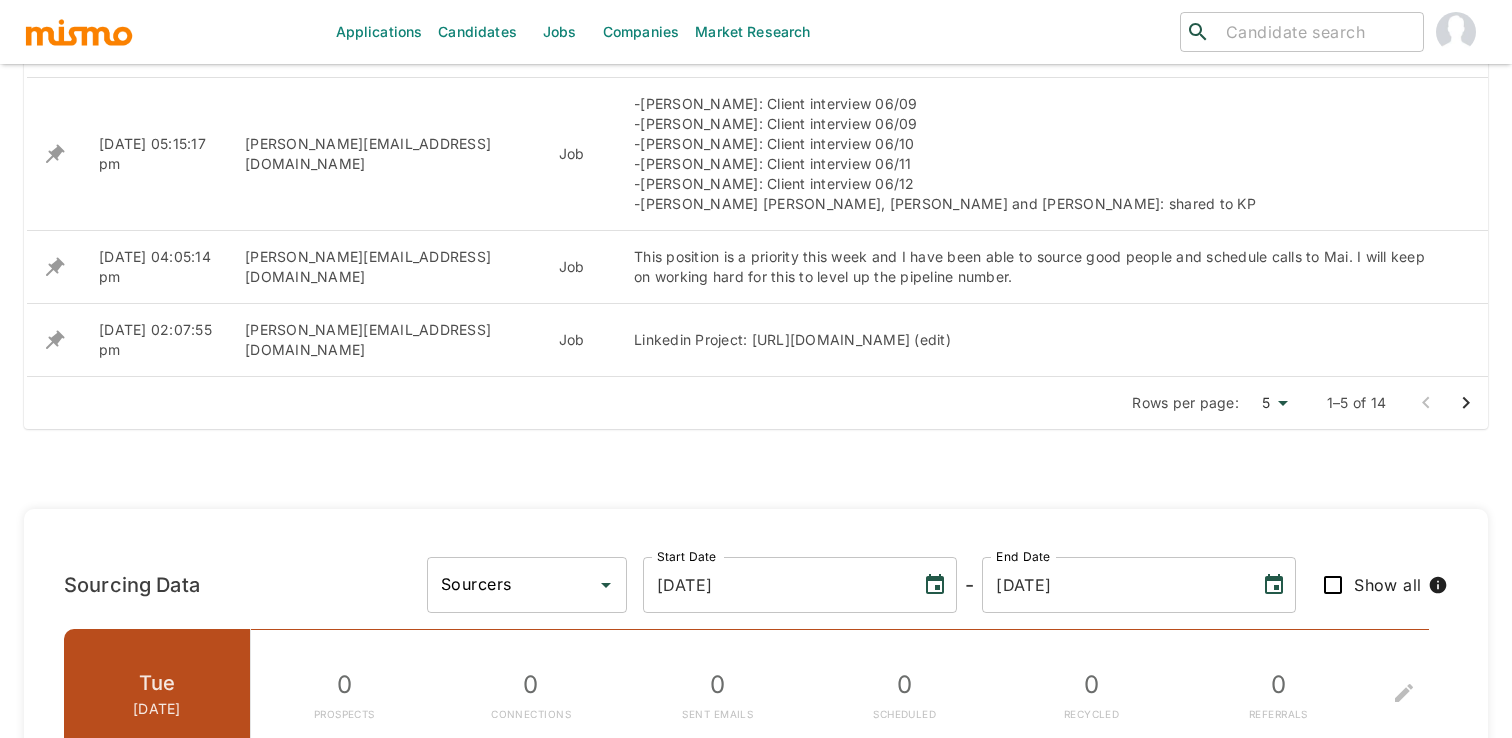 click on "Rows per page:" at bounding box center (1185, 403) 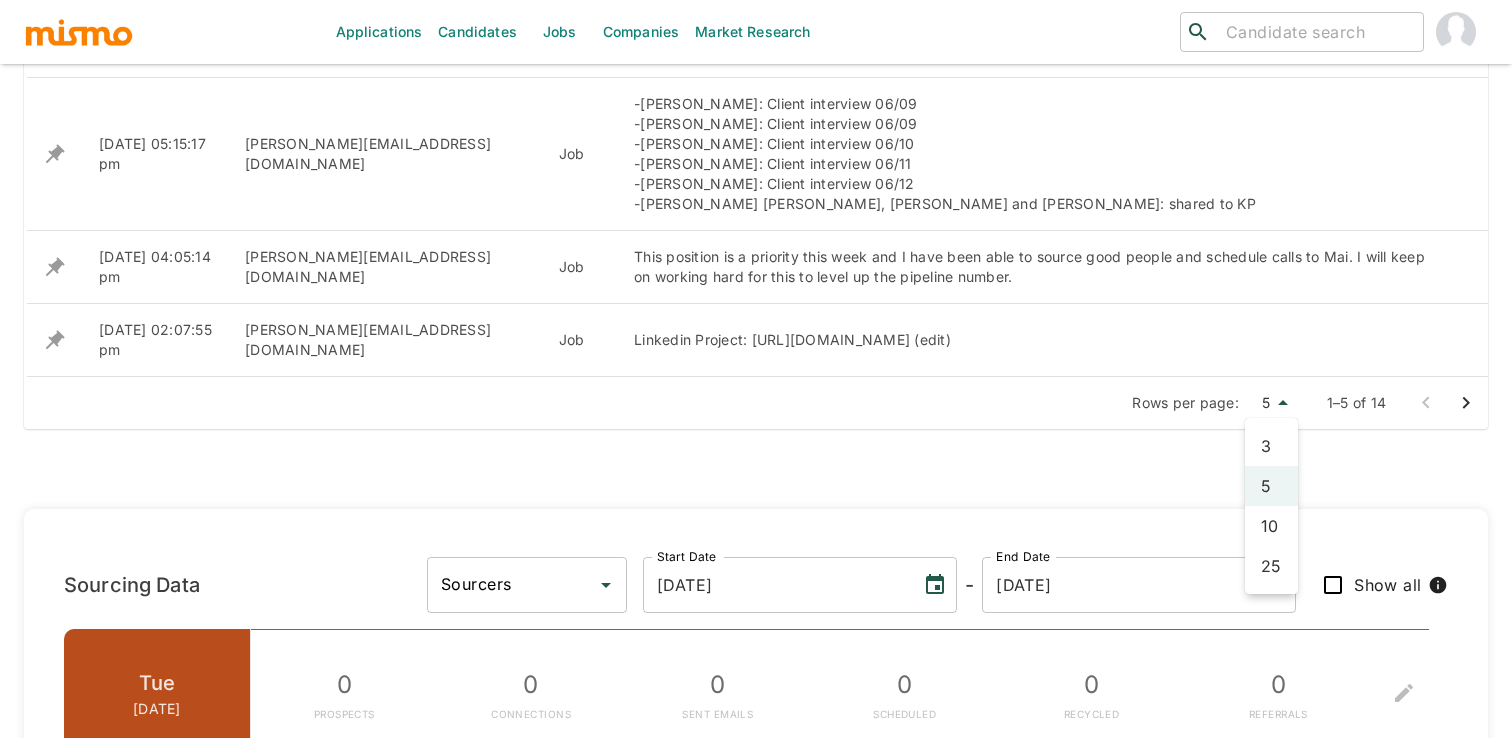 click on "Applications Candidates Jobs Companies Market Research ​ ​ Kaiser  -  Analyst, Cyber Risk Defense, Threat Detection Operations (TDO) Quick View Job Details Candidates Applications Metrics History Applications Metrics Start Date 05/12/2025 Start Date - End Date 07/22/2025 End Date filled Market Research Total:  1 Full time , Created:   05/12/2025 0 To be presented 0 Presenting 4 Technical Interview 0 Client Interview 0 Pending Feedback 0 On hold 0 Hired 4 Rejected 3 Dropout Sourcing Metrics 103 Prospects 103 Connections 103 Sentemails 0 Scheduled 0 Recycled 0 Referrals x ​ Date Posted By Scope Note 06/19/2025 03:38:59 pm maia@mismo.team Job Daniela Vindas and Esteban Barquero: Offer signed. OB: July 28th 06/16/2025 02:04:43 pm maia@mismo.team Job Daniela Vindas and Esteban Barquero:to be offer 06/05/2025 05:15:17 pm maia@mismo.team Job -Jonathan Garcia: Client interview 06/09 -Stheven Bolaños: Client interview 06/09 -Marvin Alfaro: Client interview 06/10 -Esteban Barquero: Client interview 06/11 5" at bounding box center [756, -686] 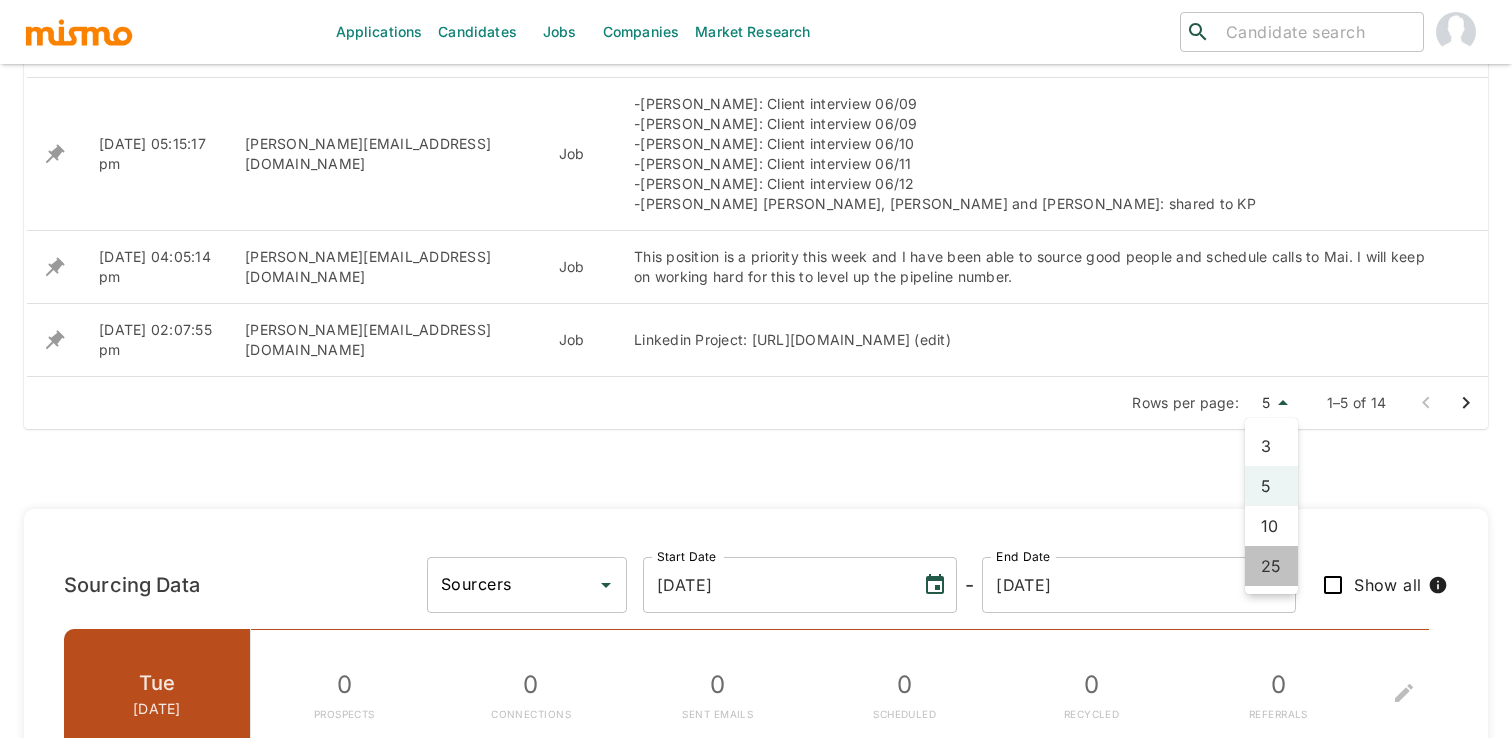 click on "25" at bounding box center [1271, 566] 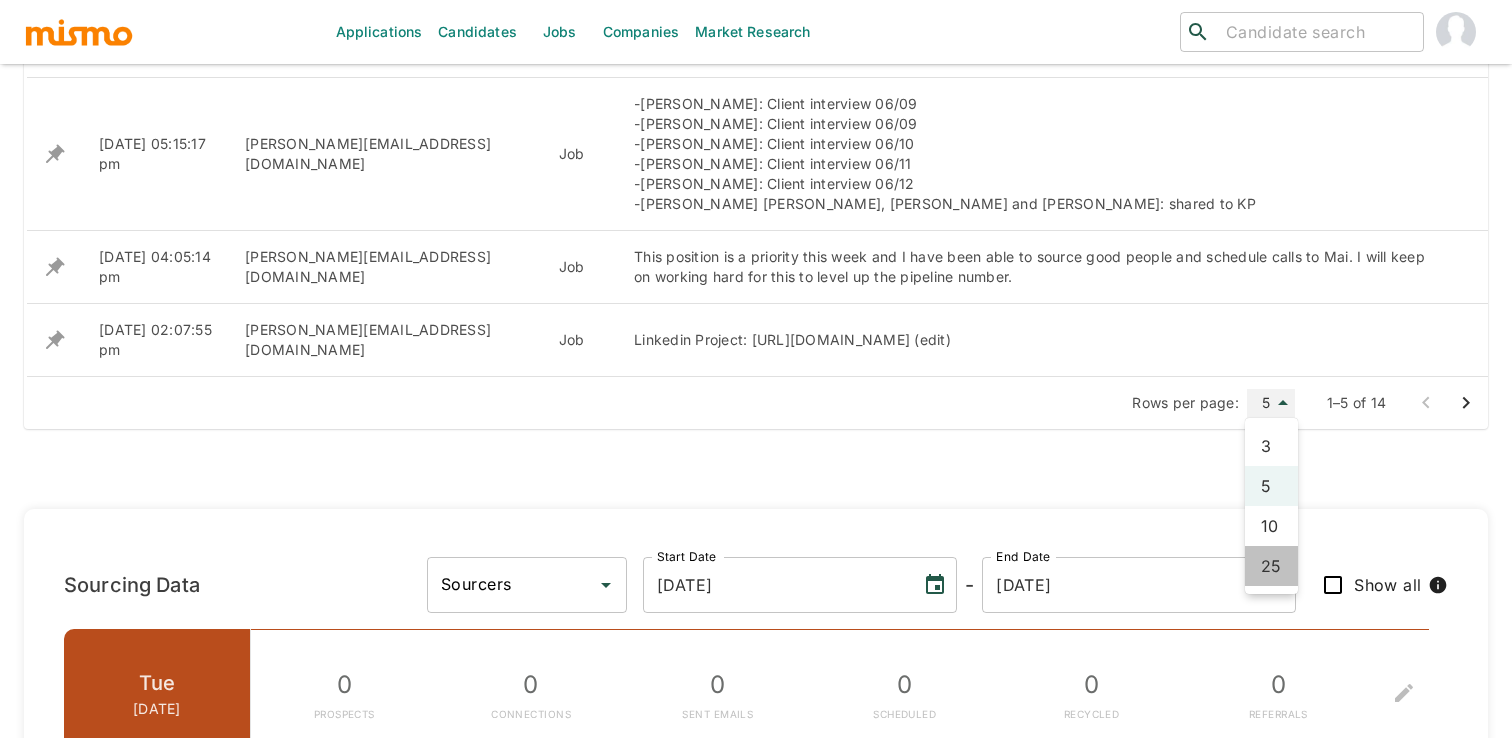 type on "25" 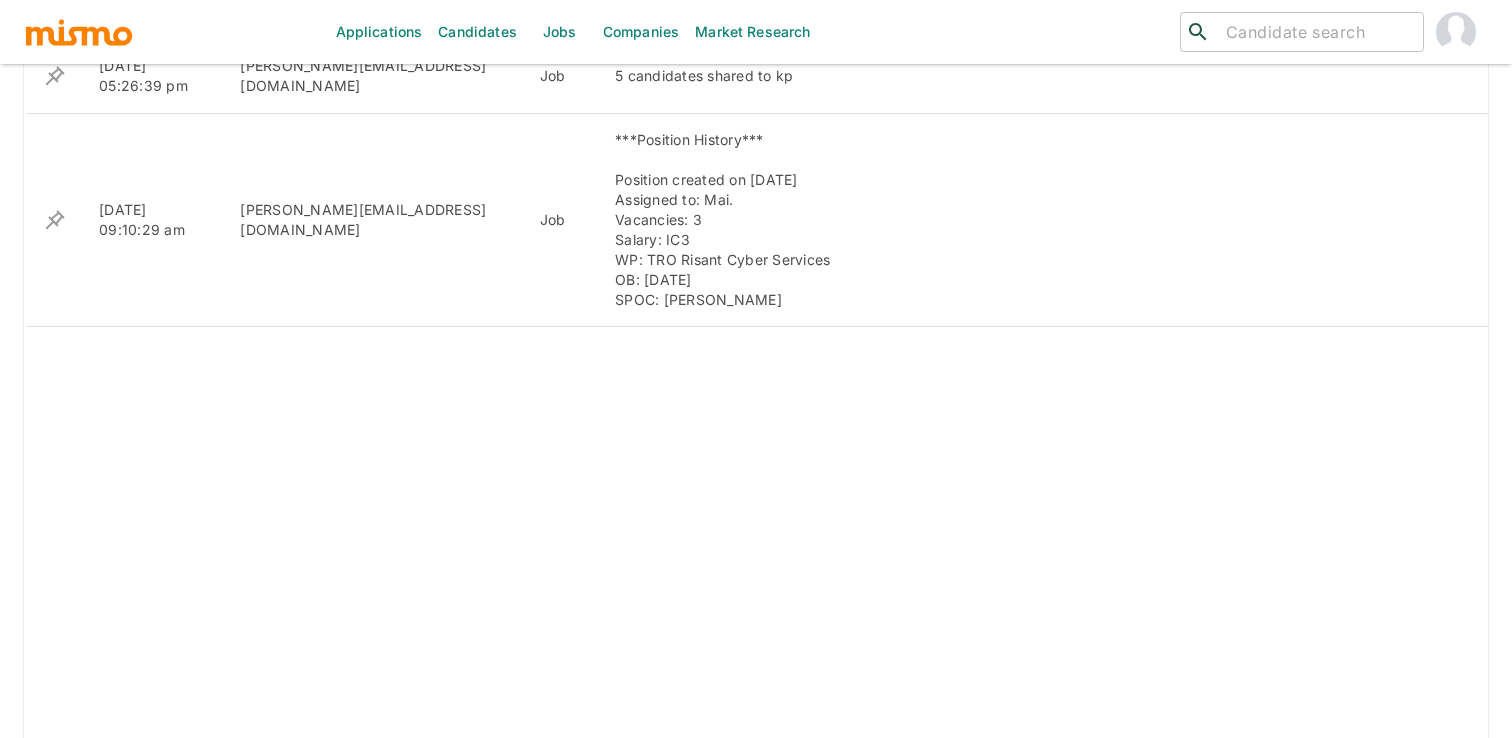scroll, scrollTop: 1906, scrollLeft: 0, axis: vertical 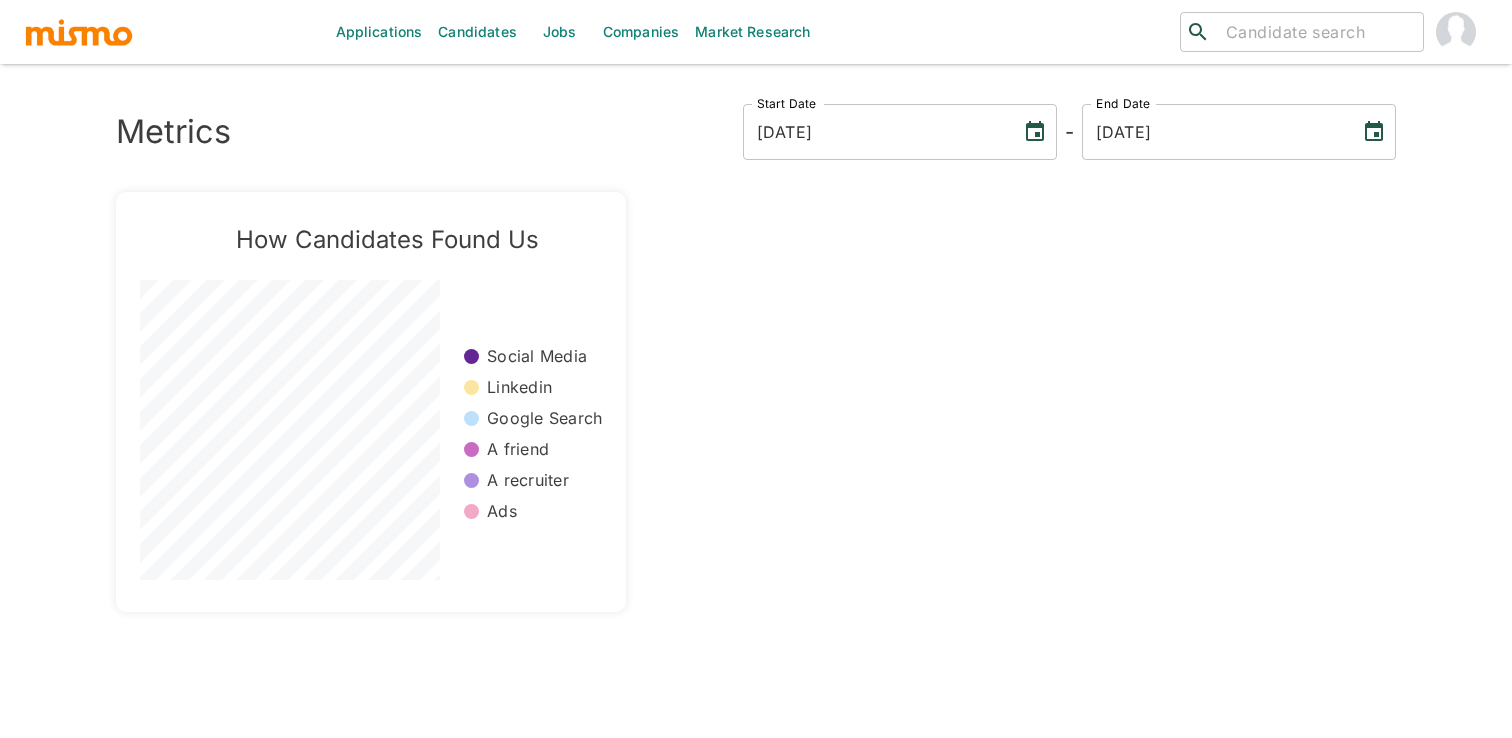 click on "Jobs" at bounding box center [560, 32] 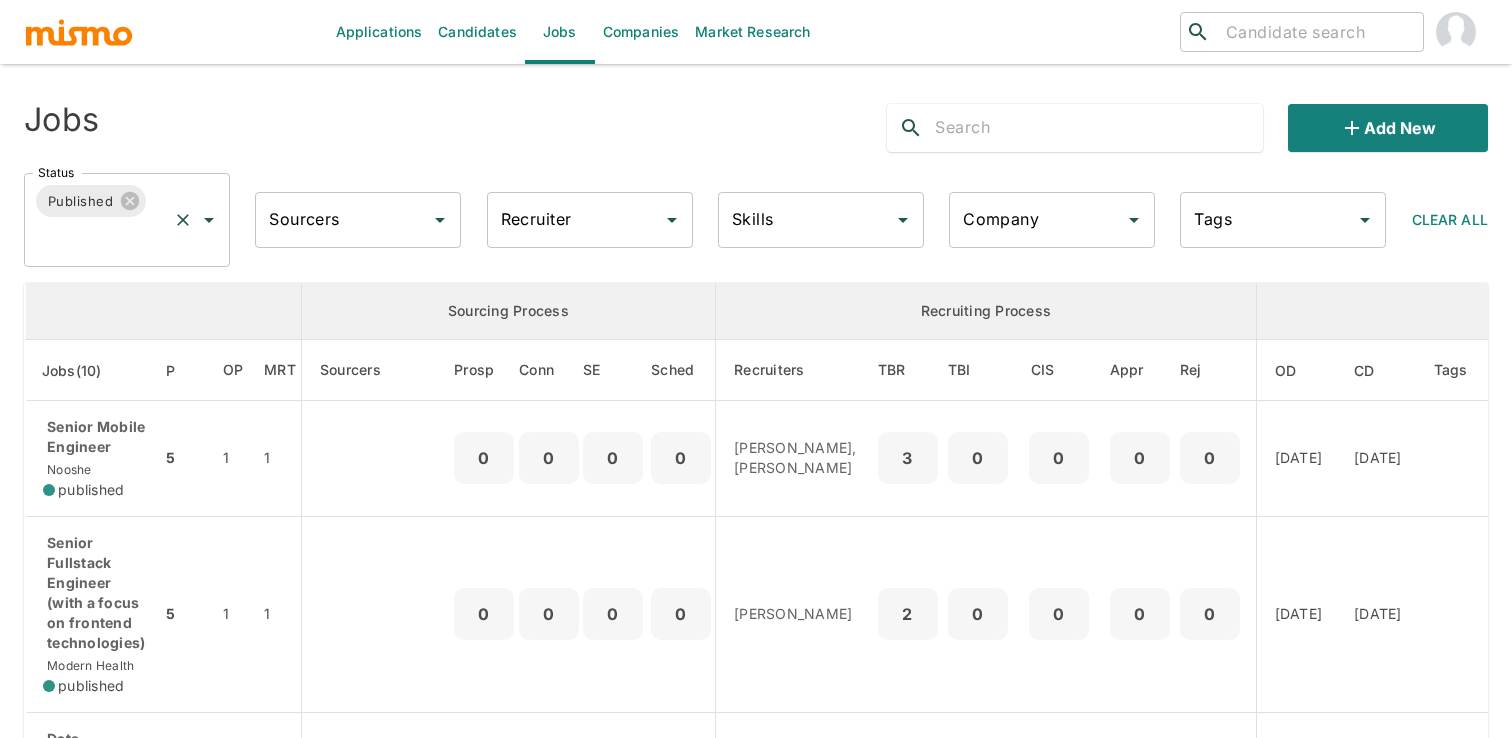 click 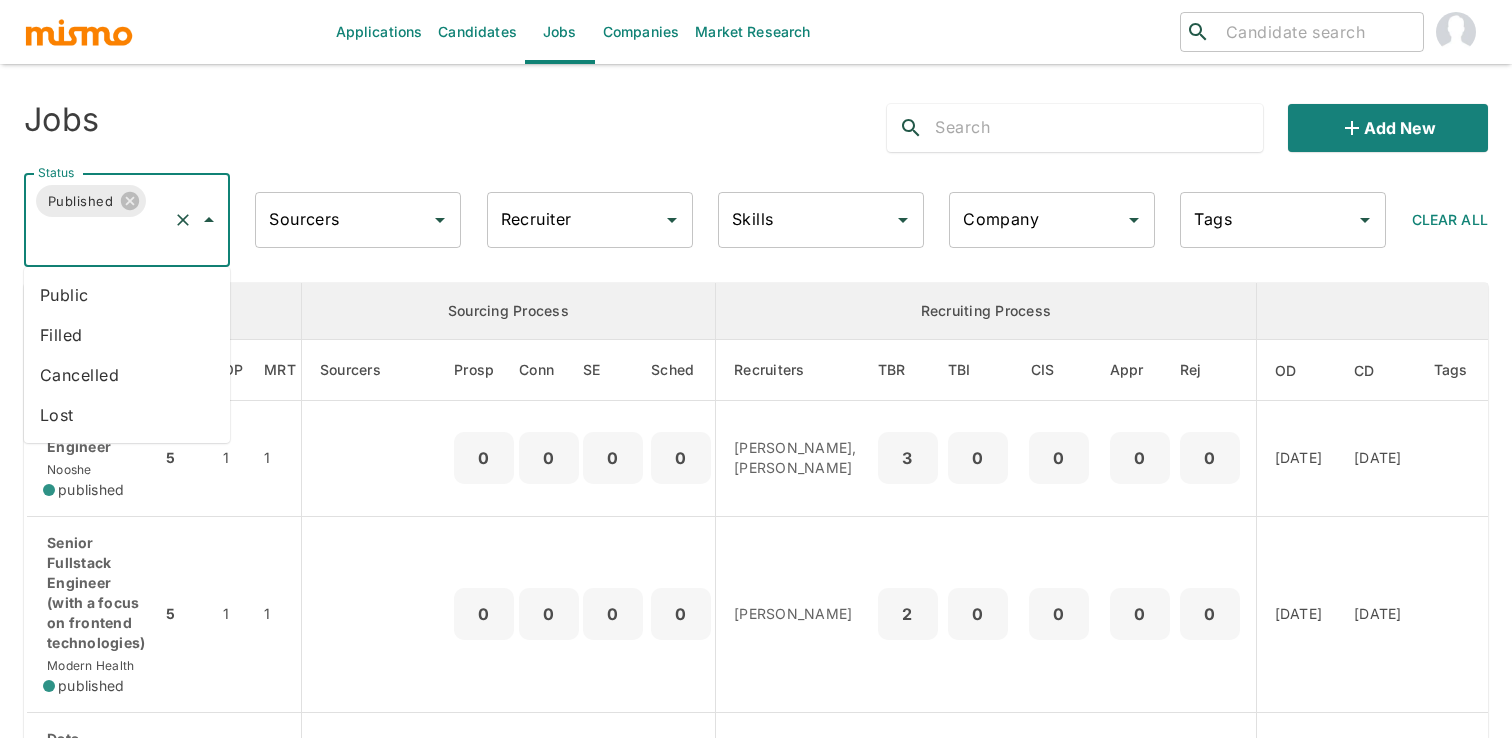 click on "Lost" at bounding box center (127, 415) 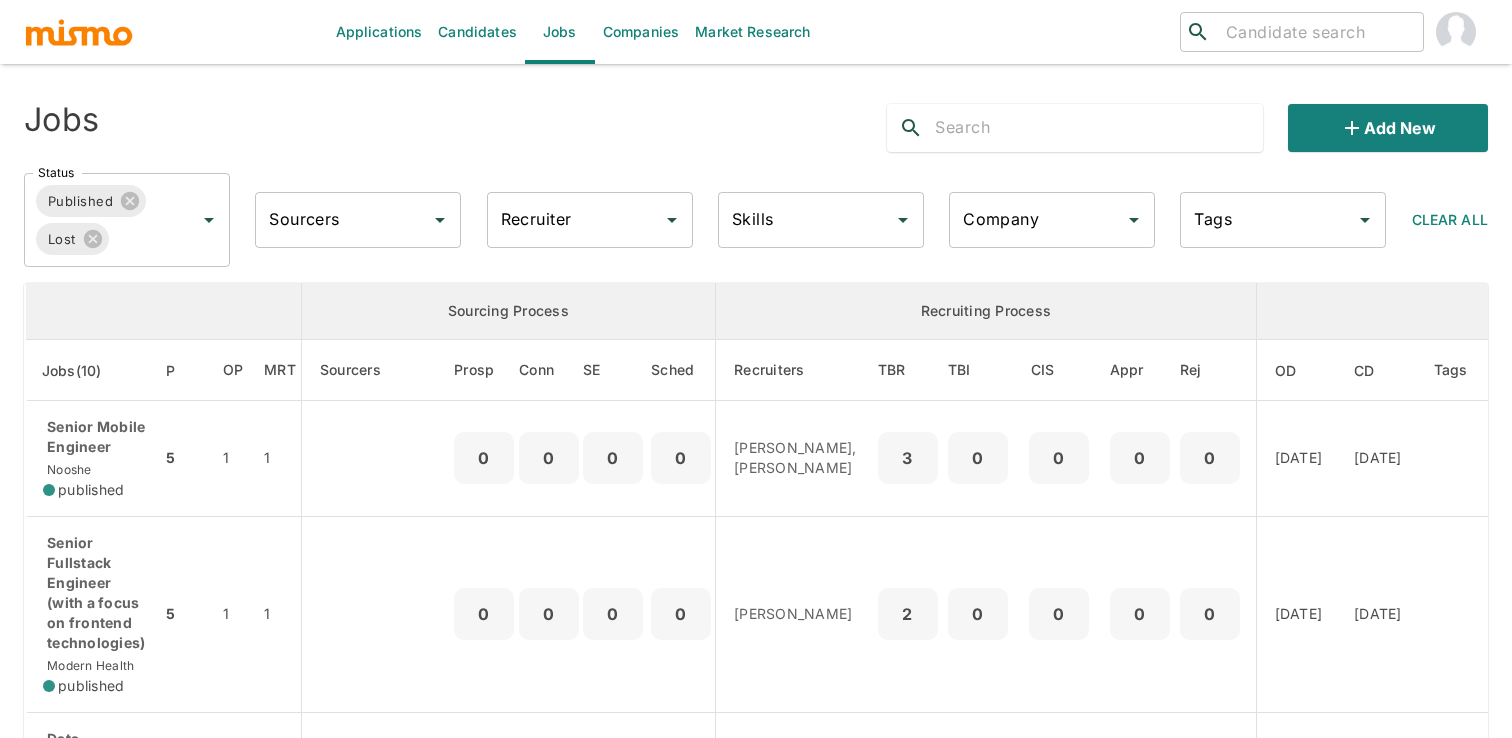 click 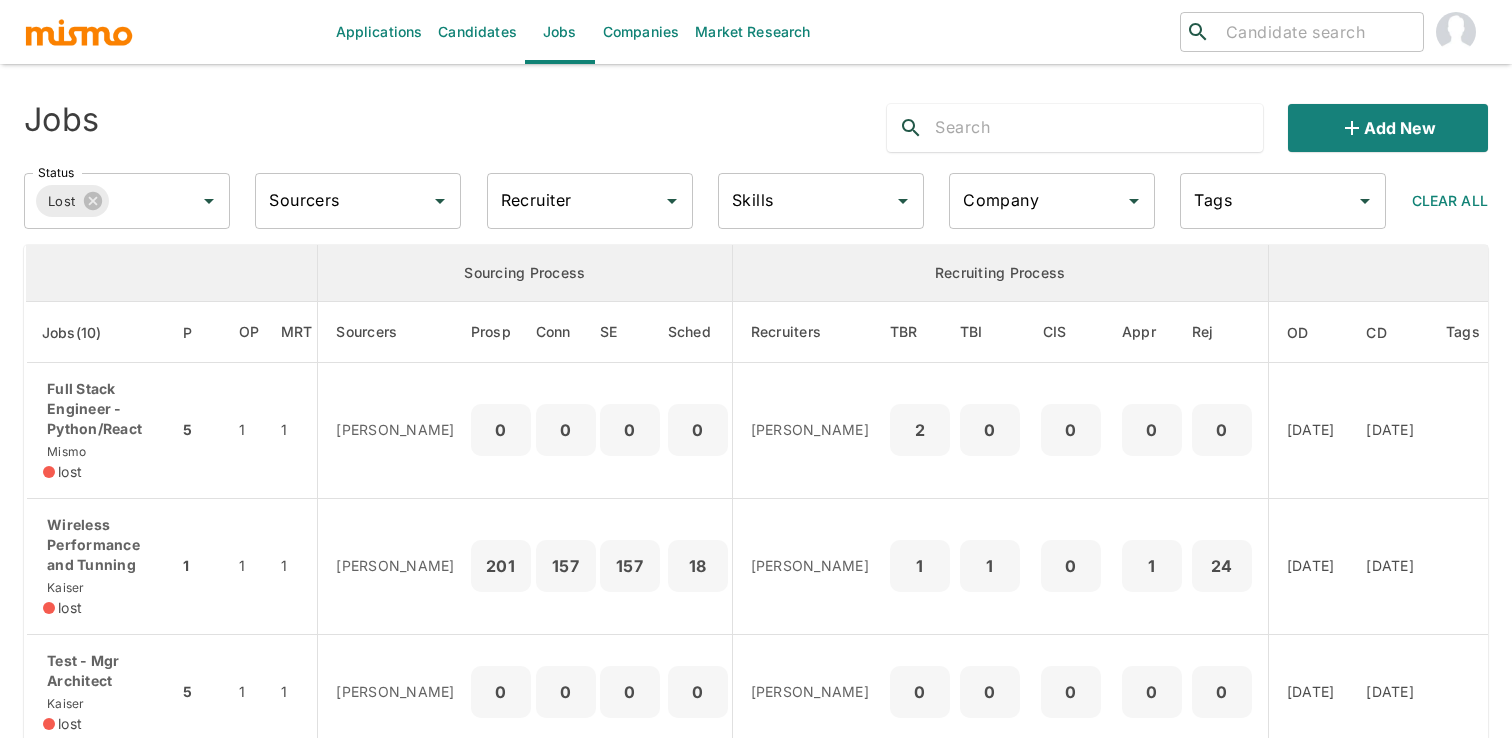 click on "Recruiter" at bounding box center [575, 201] 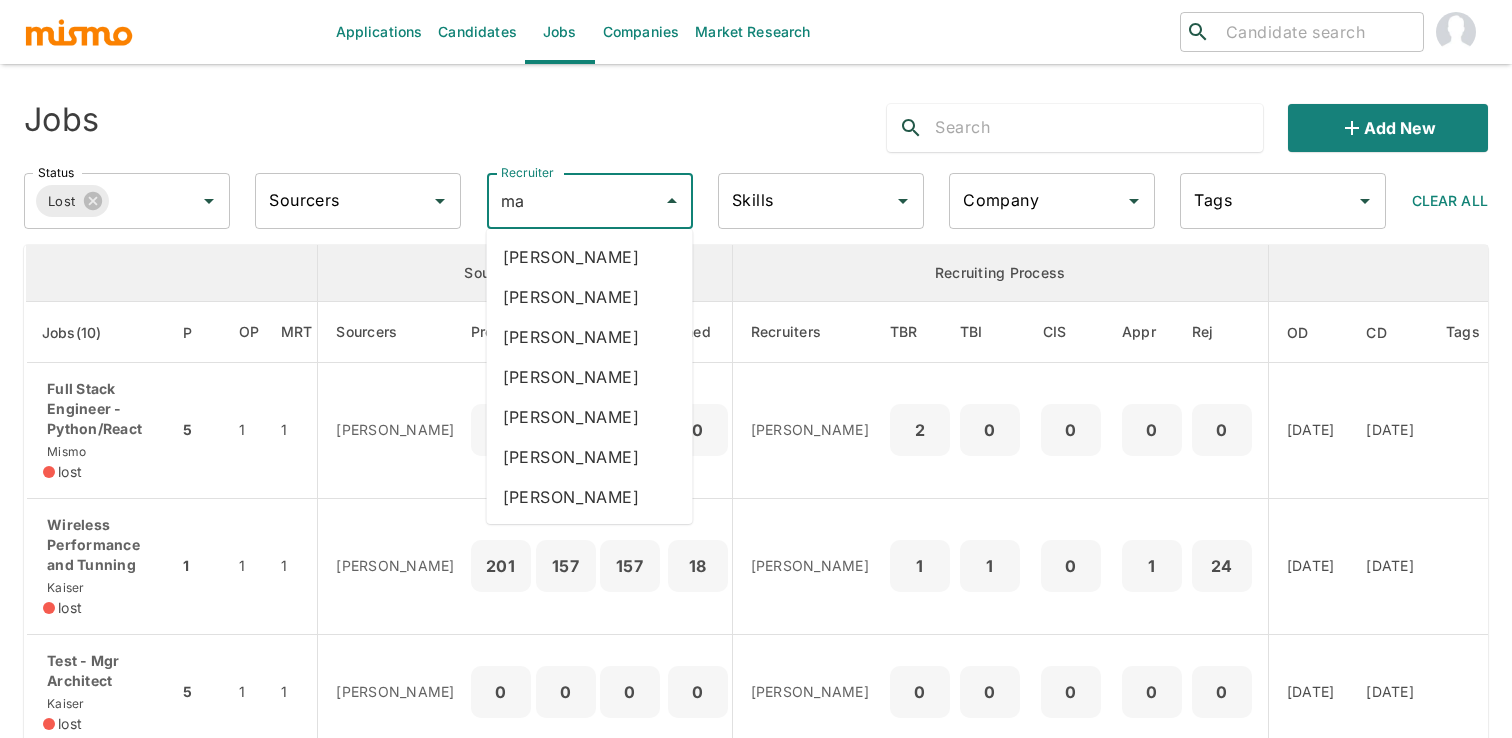 type on "mai" 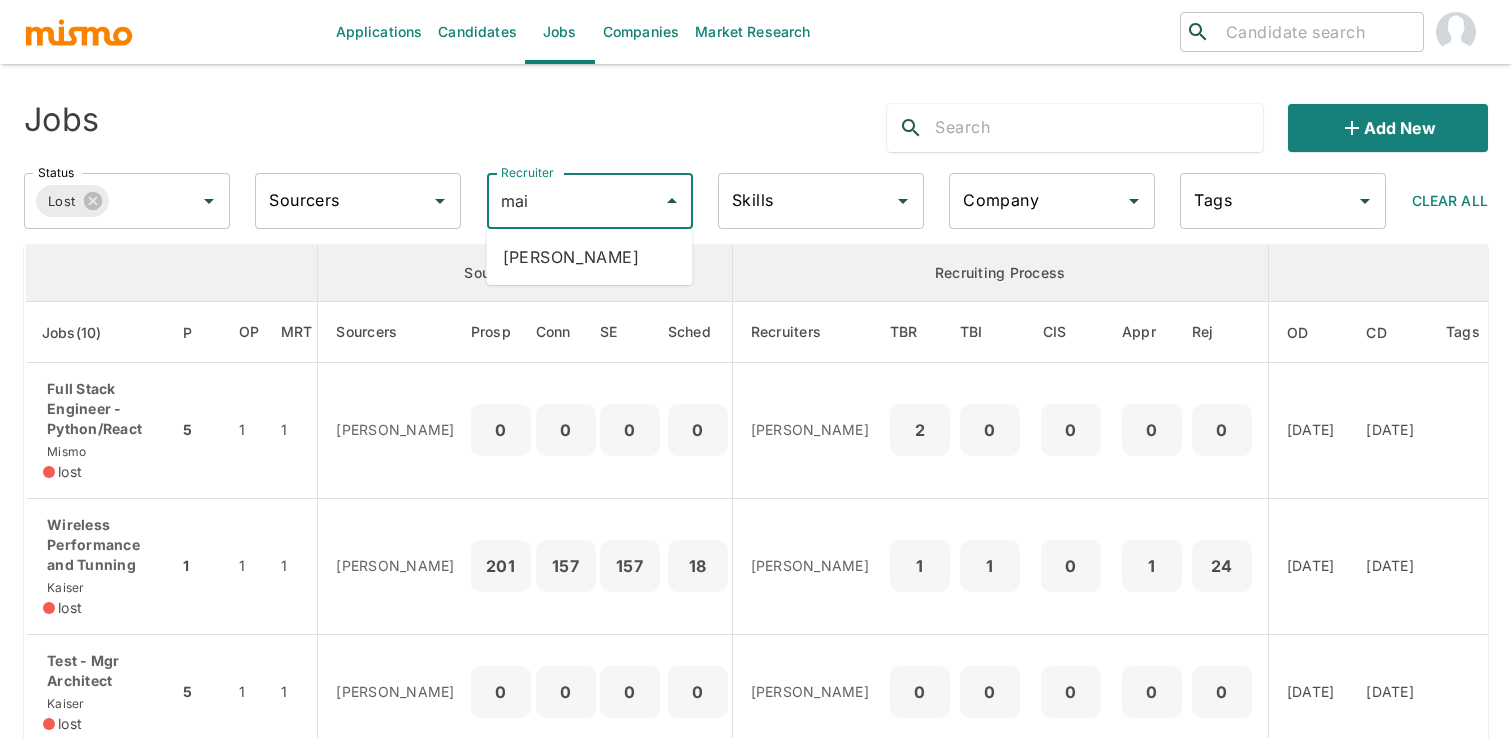 click on "Maia Reyes" at bounding box center [590, 257] 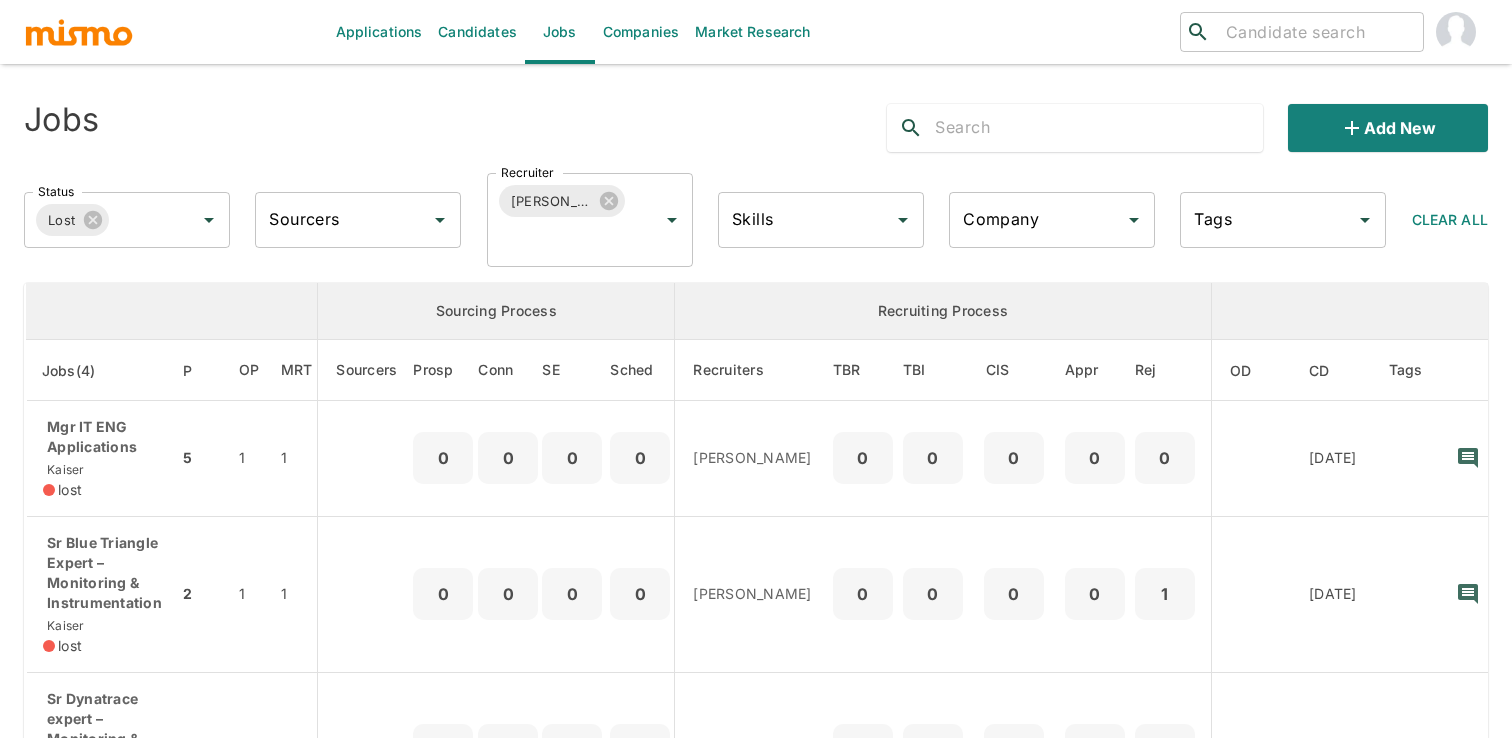 click on "Maia Reyes Recruiter" at bounding box center [590, 220] 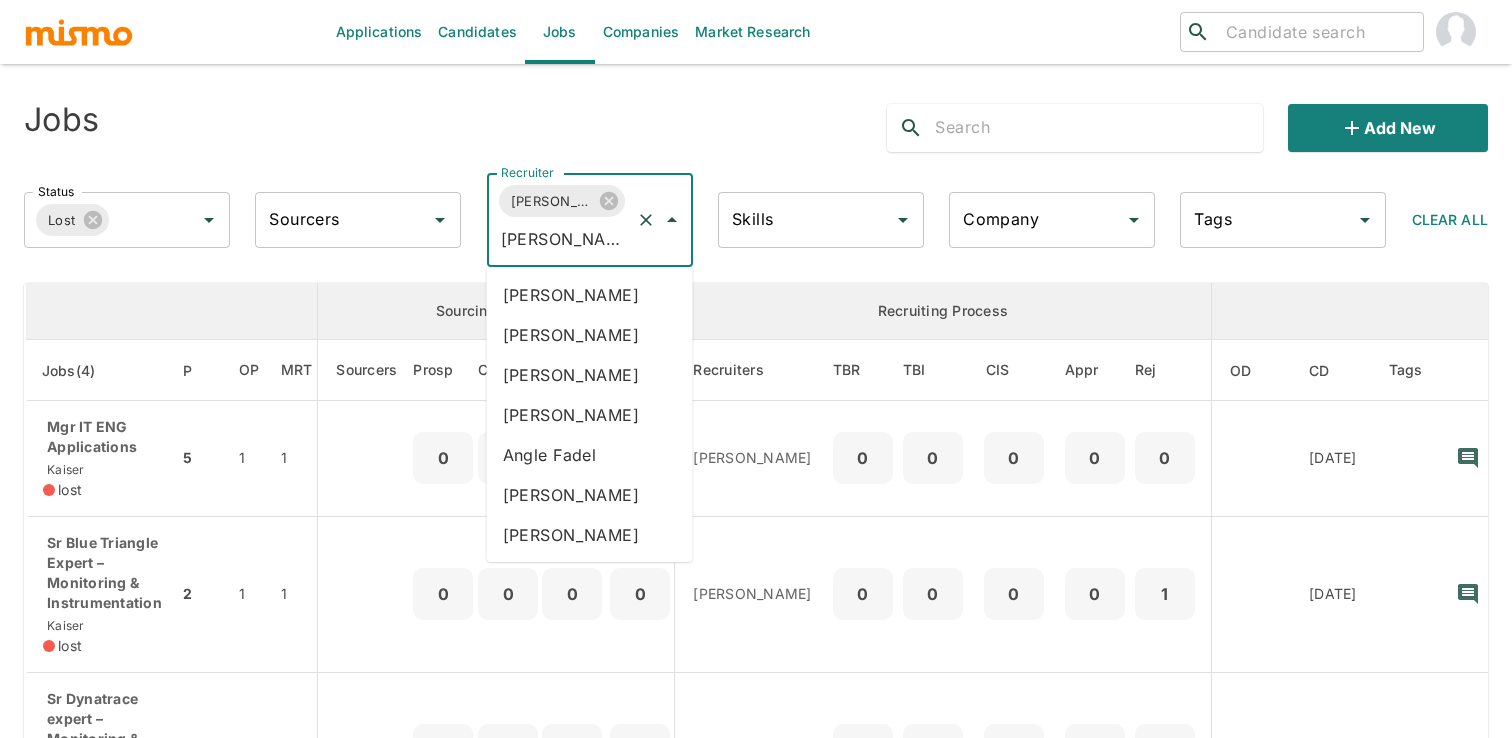 type on "dani" 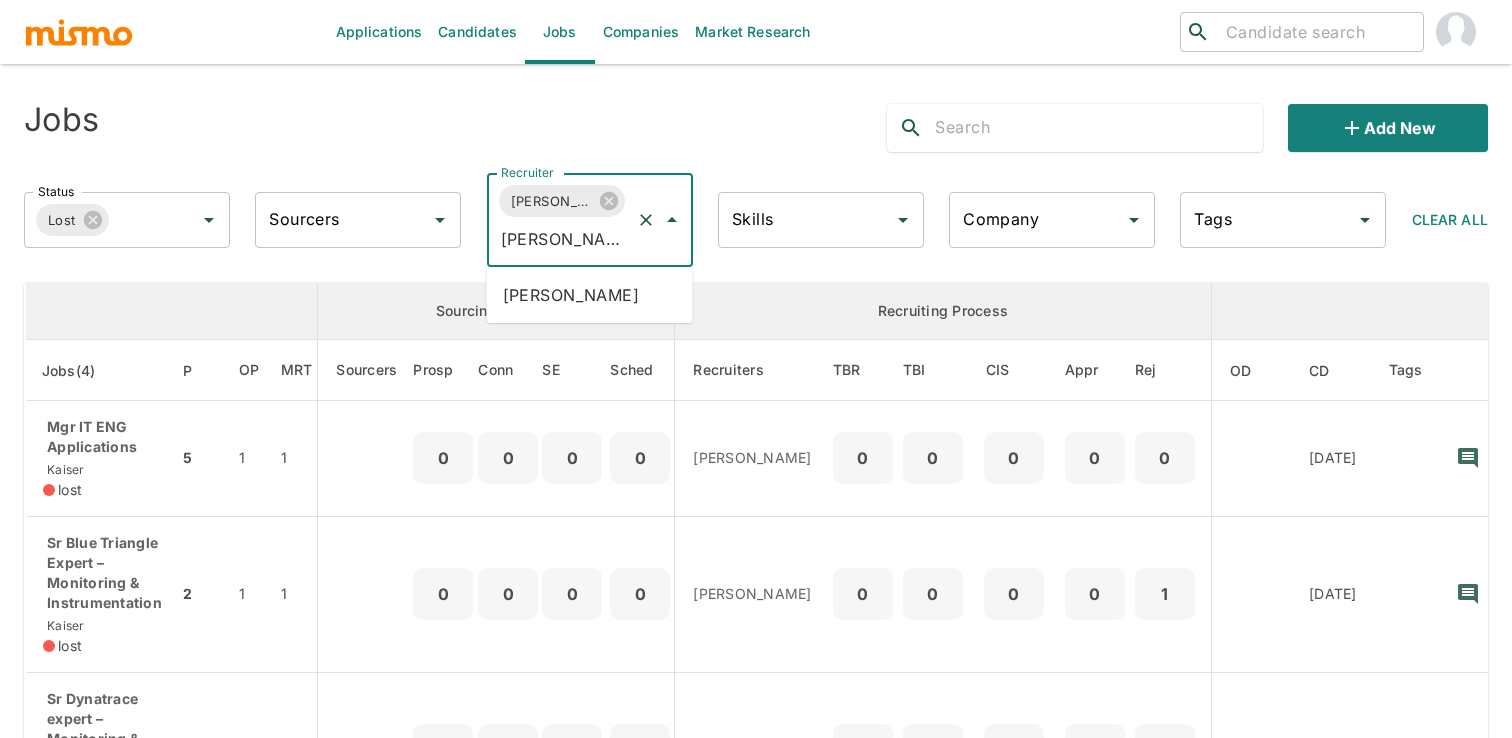 click on "Daniela  Zito" at bounding box center [590, 295] 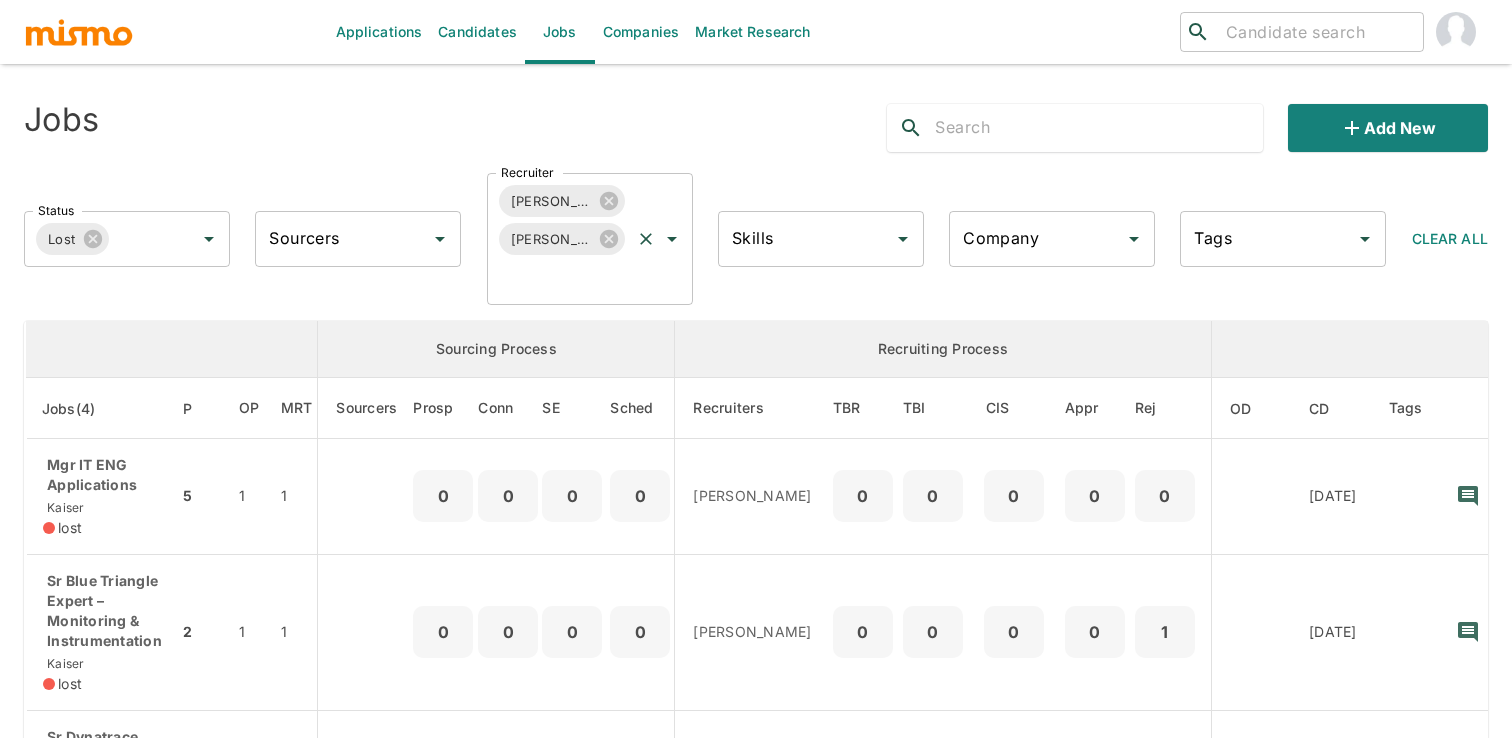 click on "Recruiter" at bounding box center (562, 277) 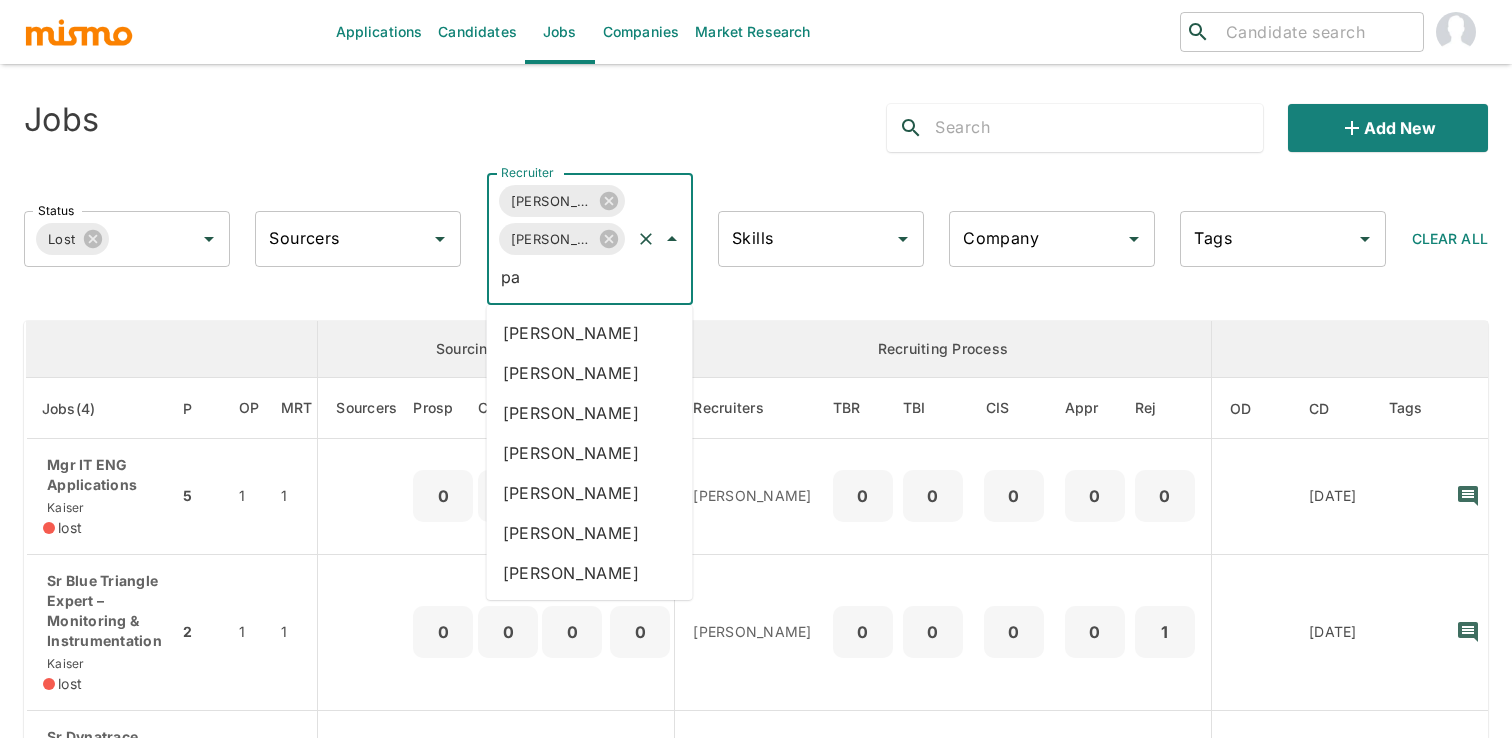 type on "pao" 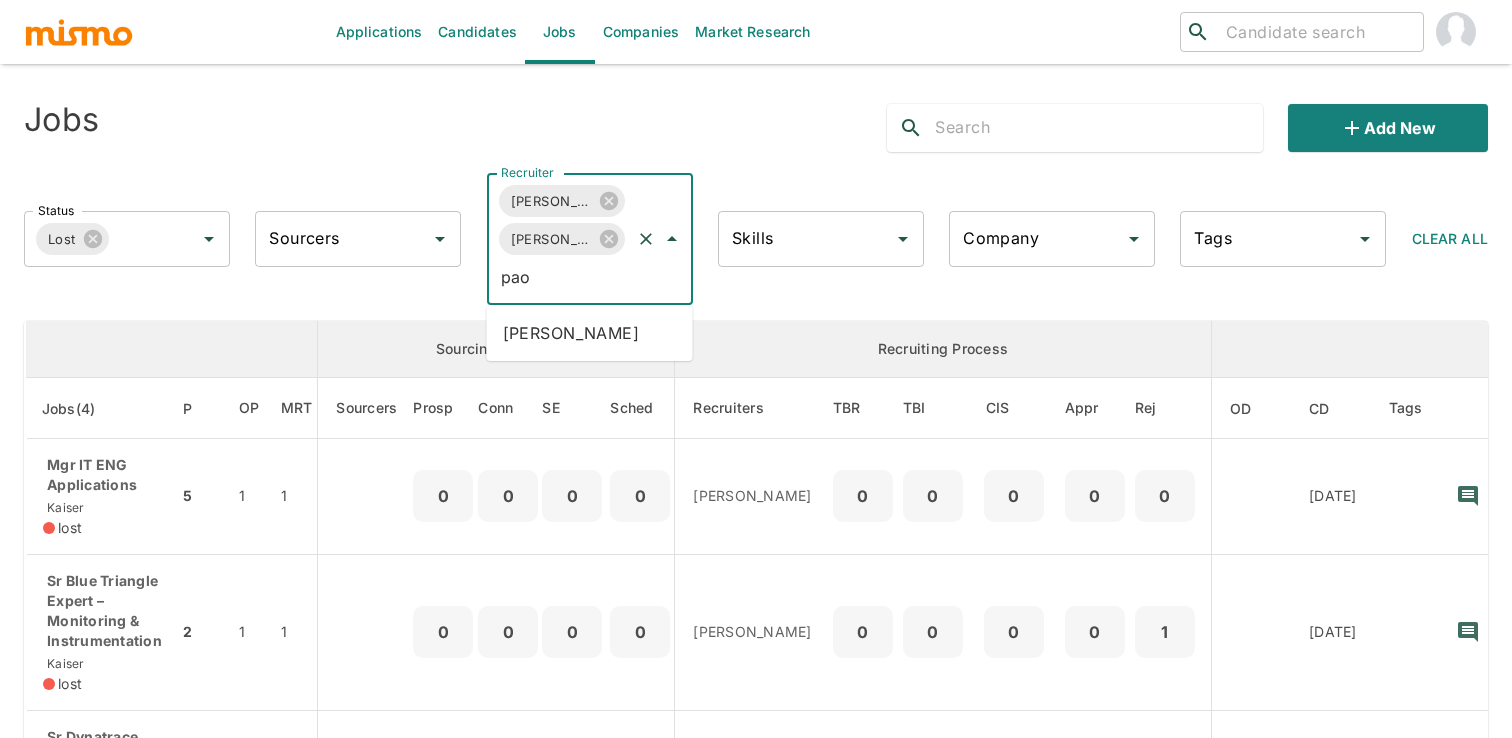 click on "Paola Pacheco" at bounding box center (590, 333) 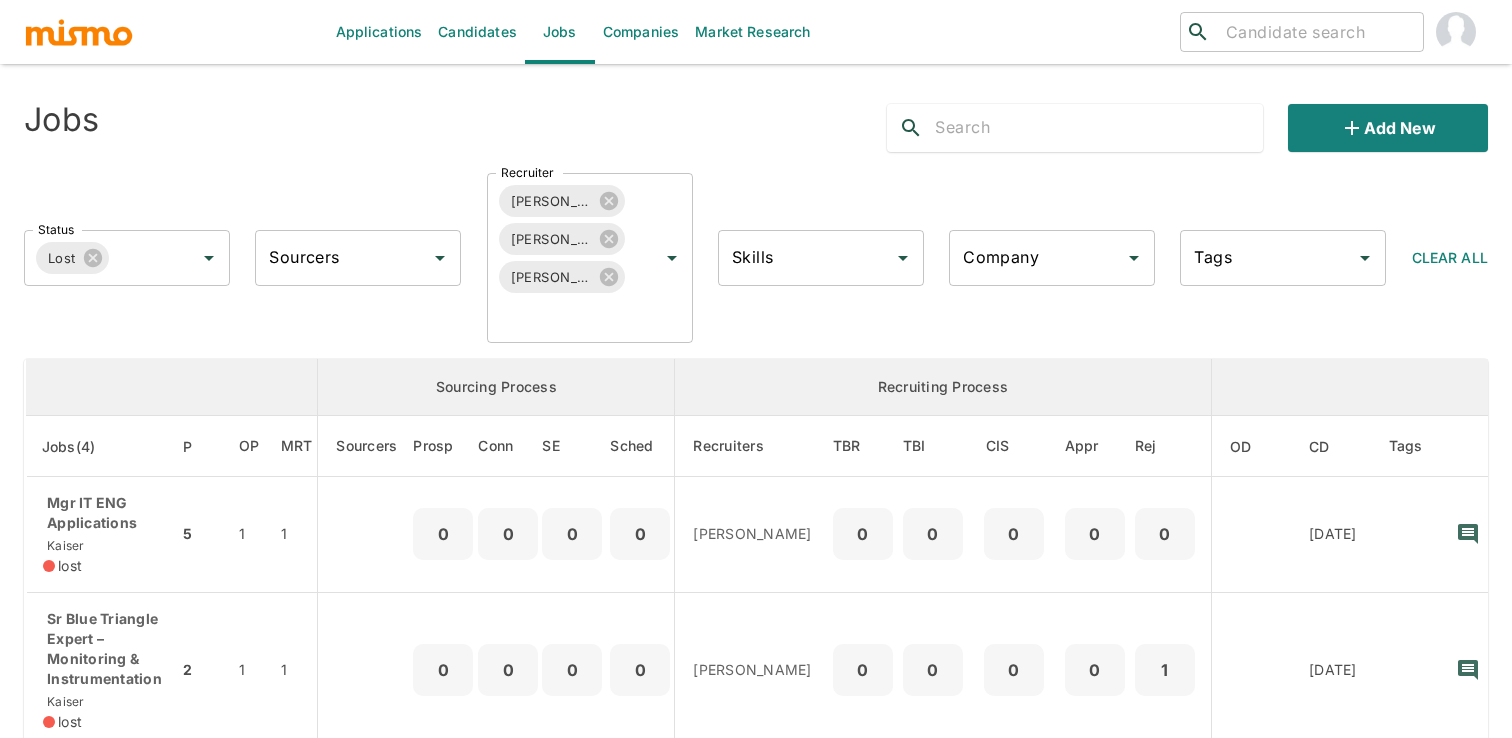 click on "Jobs" at bounding box center (316, 120) 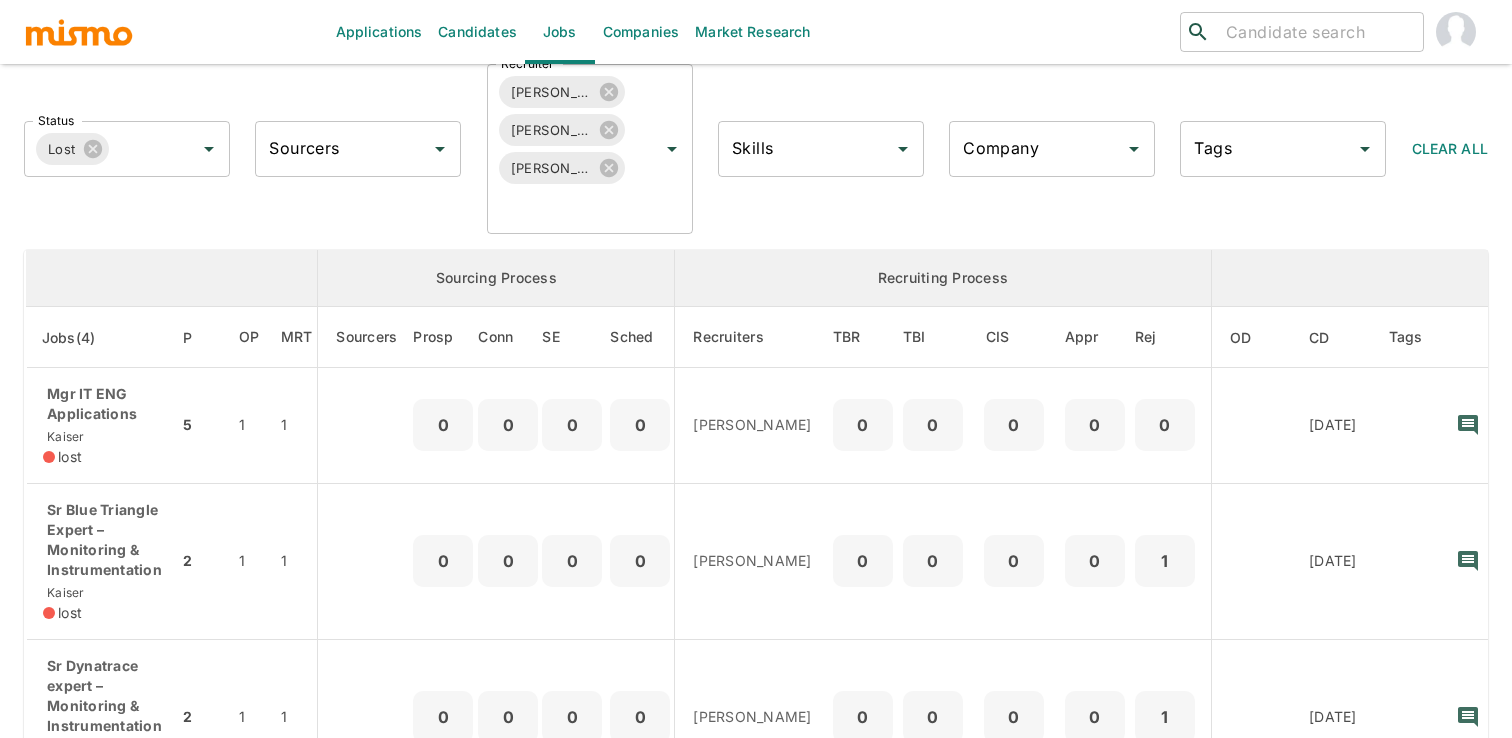 scroll, scrollTop: 116, scrollLeft: 0, axis: vertical 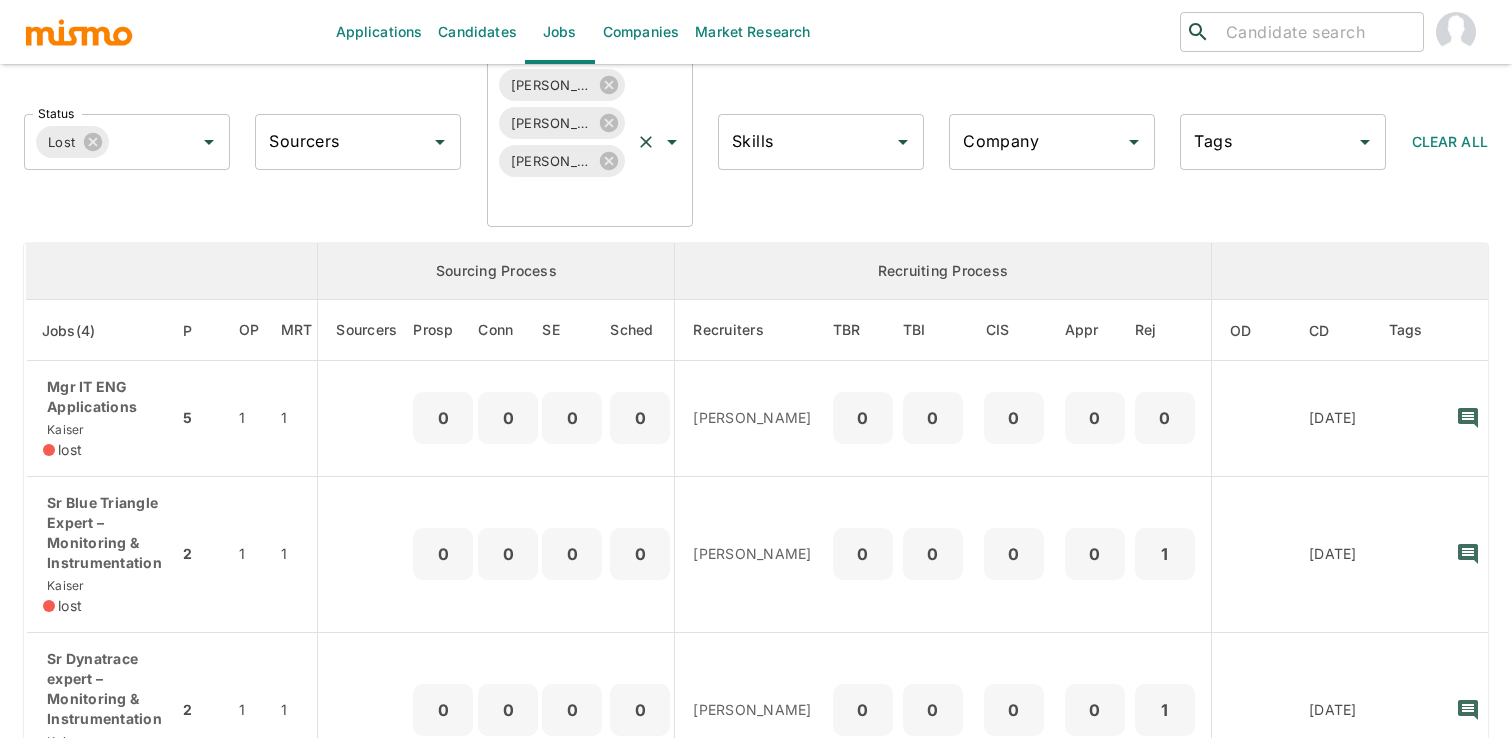 click 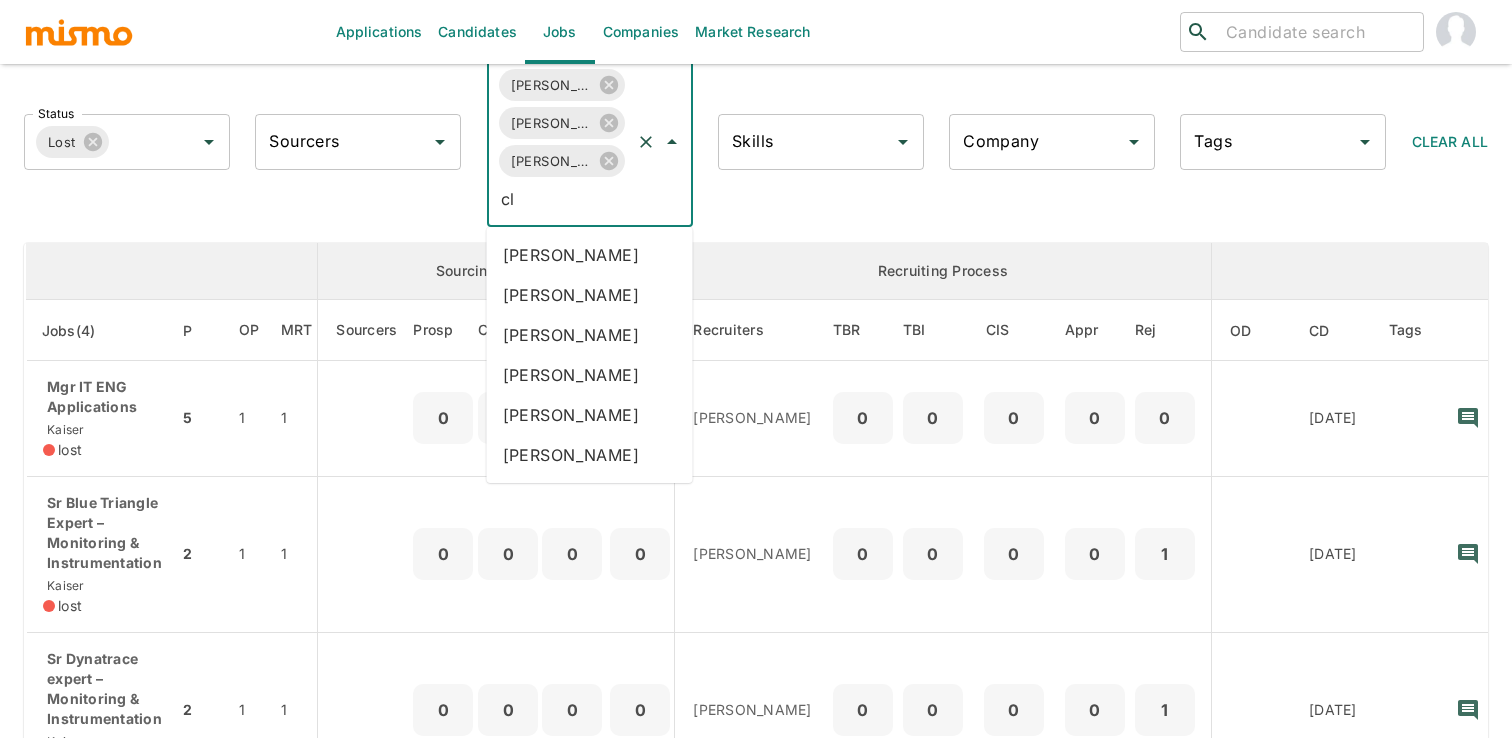 type on "c" 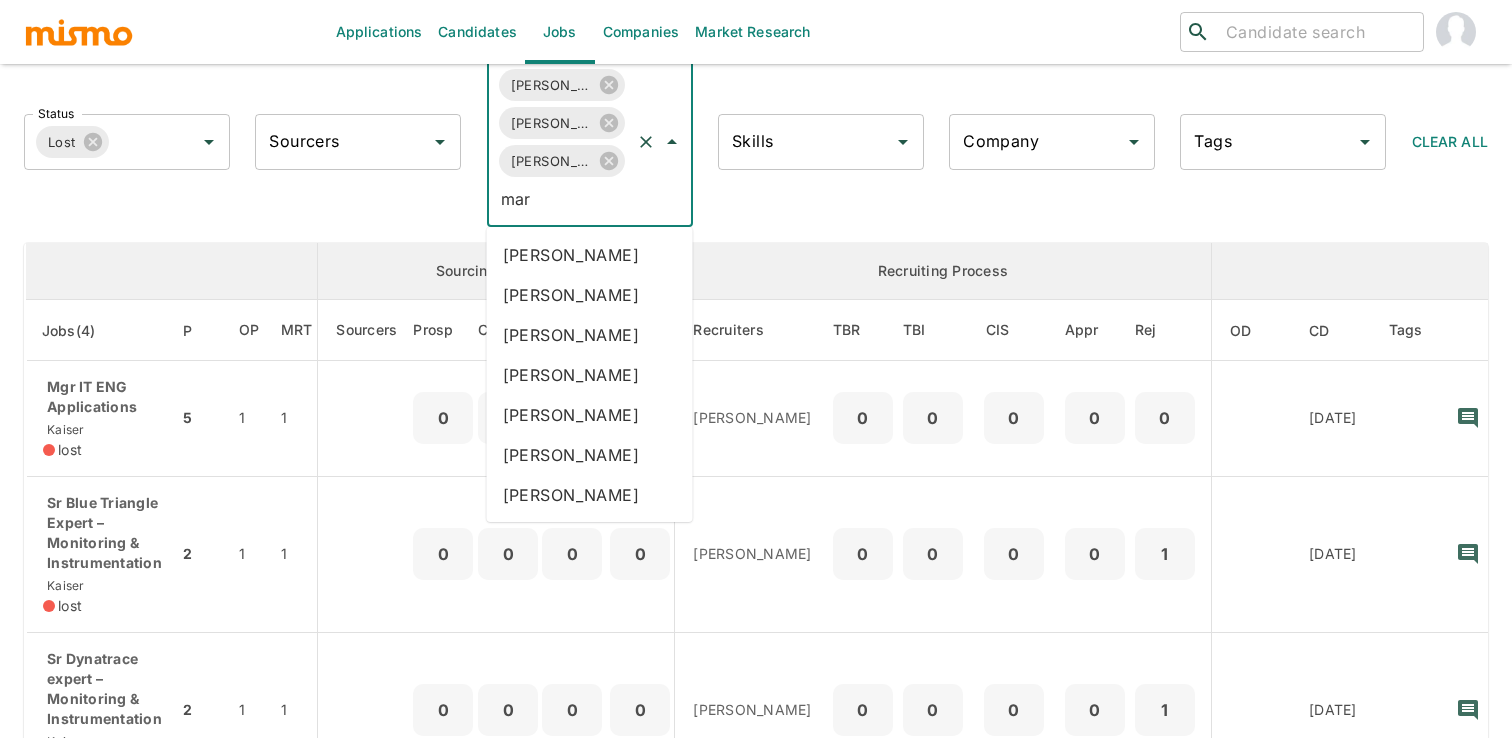 type on "mari" 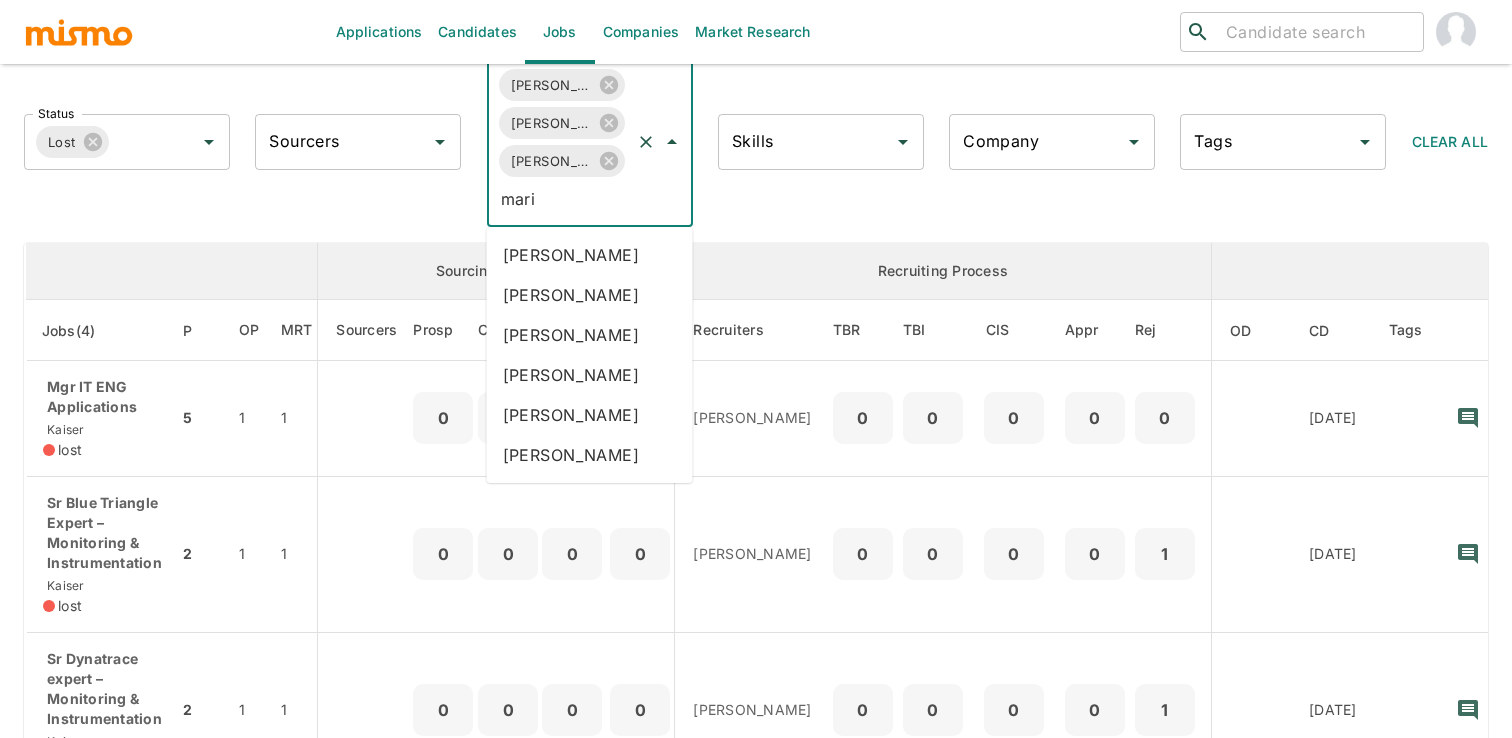 click on "Maria Lujan Ciommo" at bounding box center [590, 335] 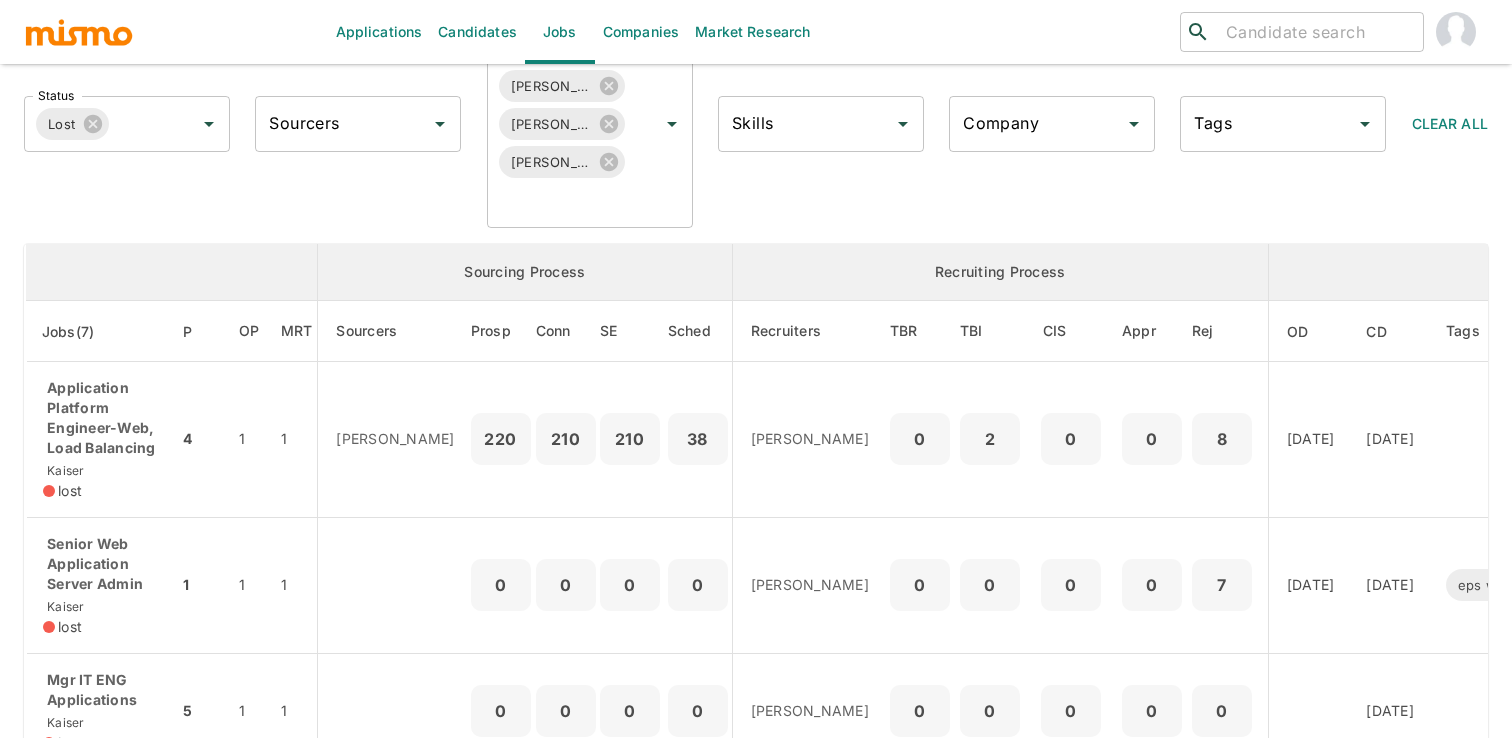 scroll, scrollTop: 155, scrollLeft: 0, axis: vertical 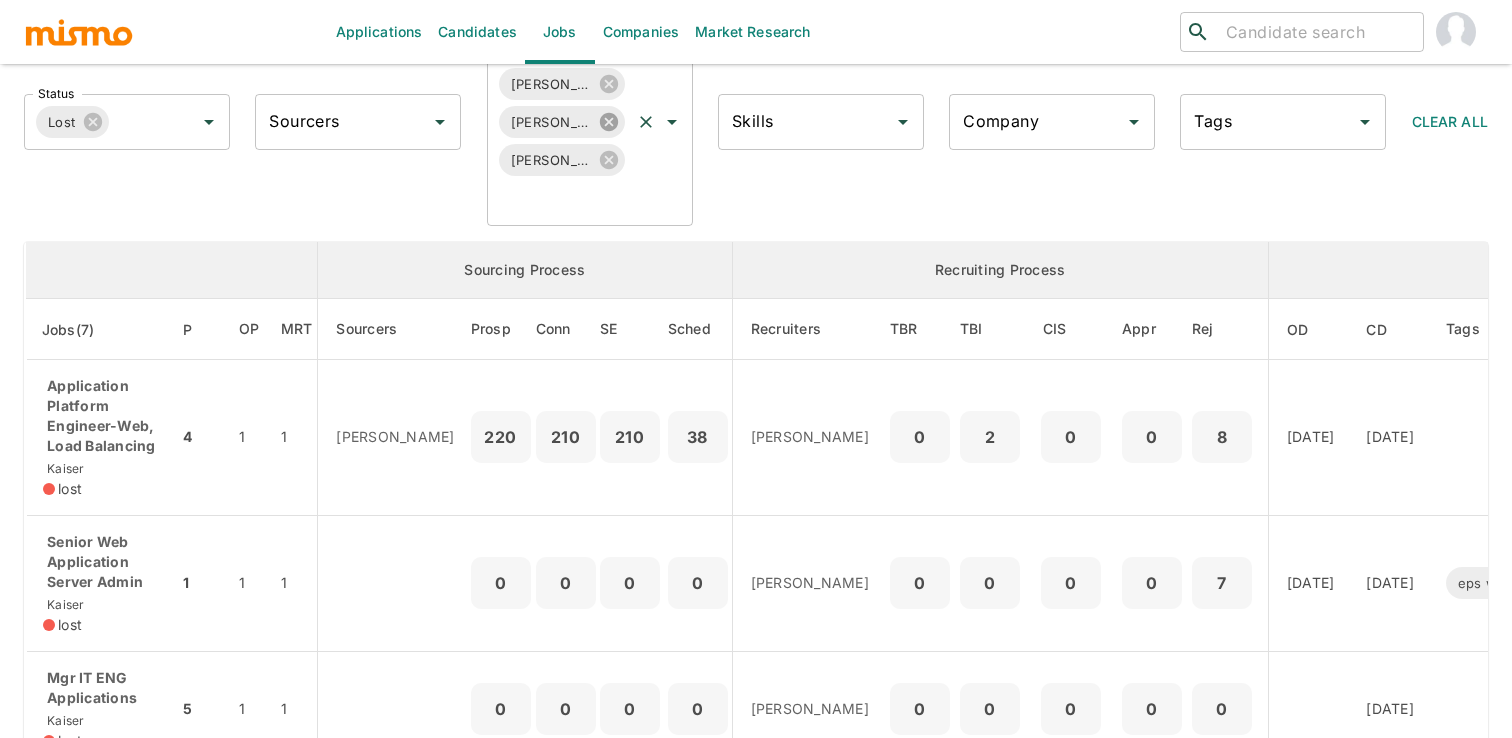 click 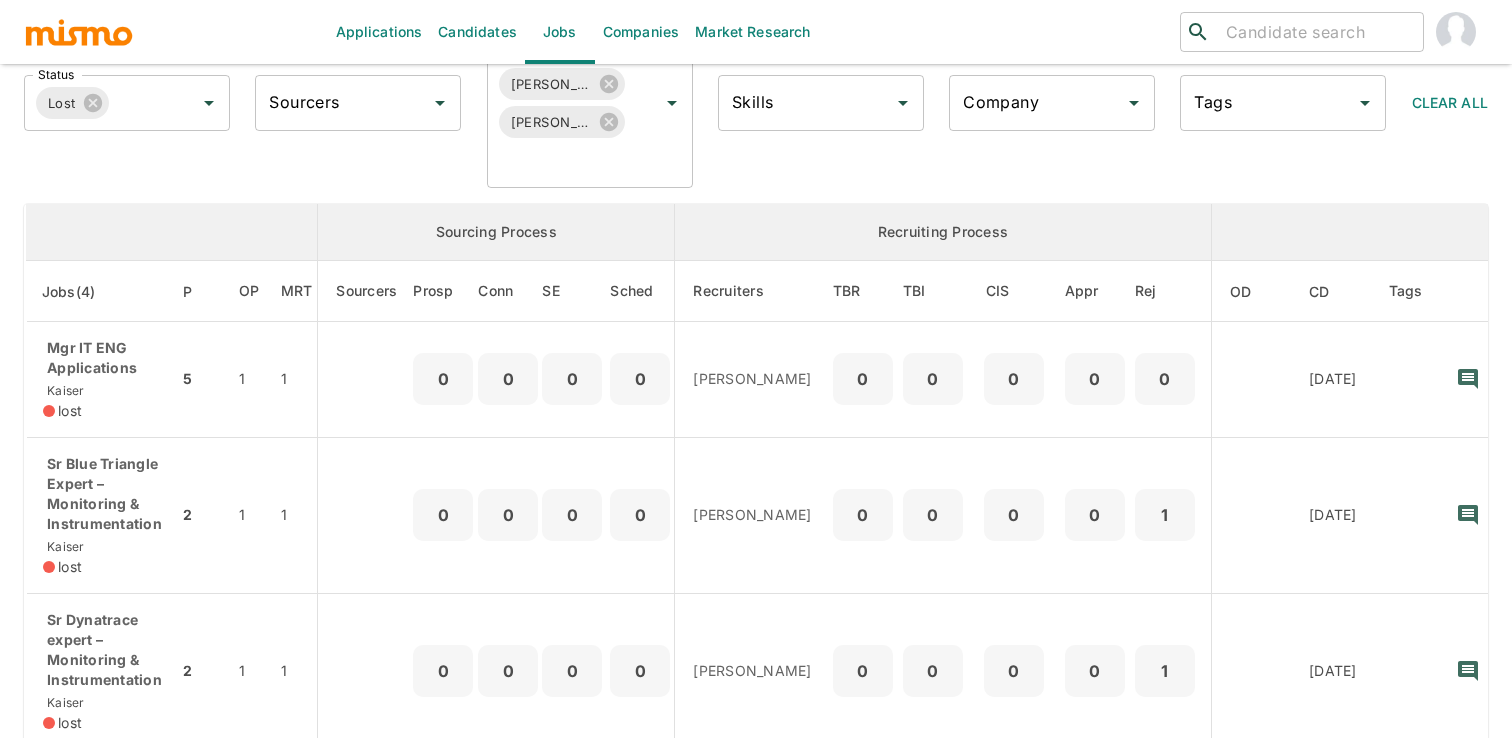 click on "Status Lost Status Sourcers Sourcers Recruiter Daniela  Zito Maia Reyes Paola Pacheco Recruiter Skills Skills Company Company Tags Tags Clear All" at bounding box center (748, 95) 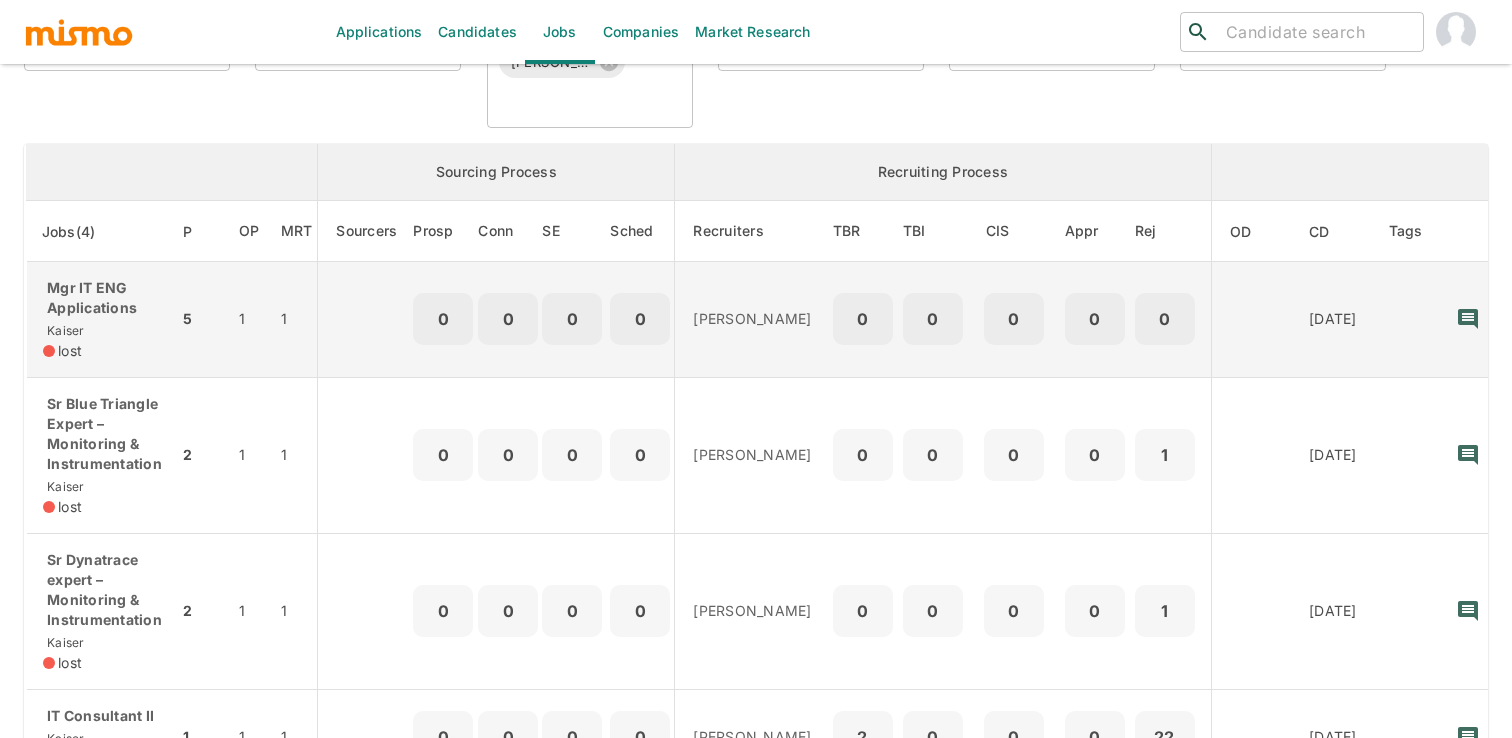 scroll, scrollTop: 230, scrollLeft: 0, axis: vertical 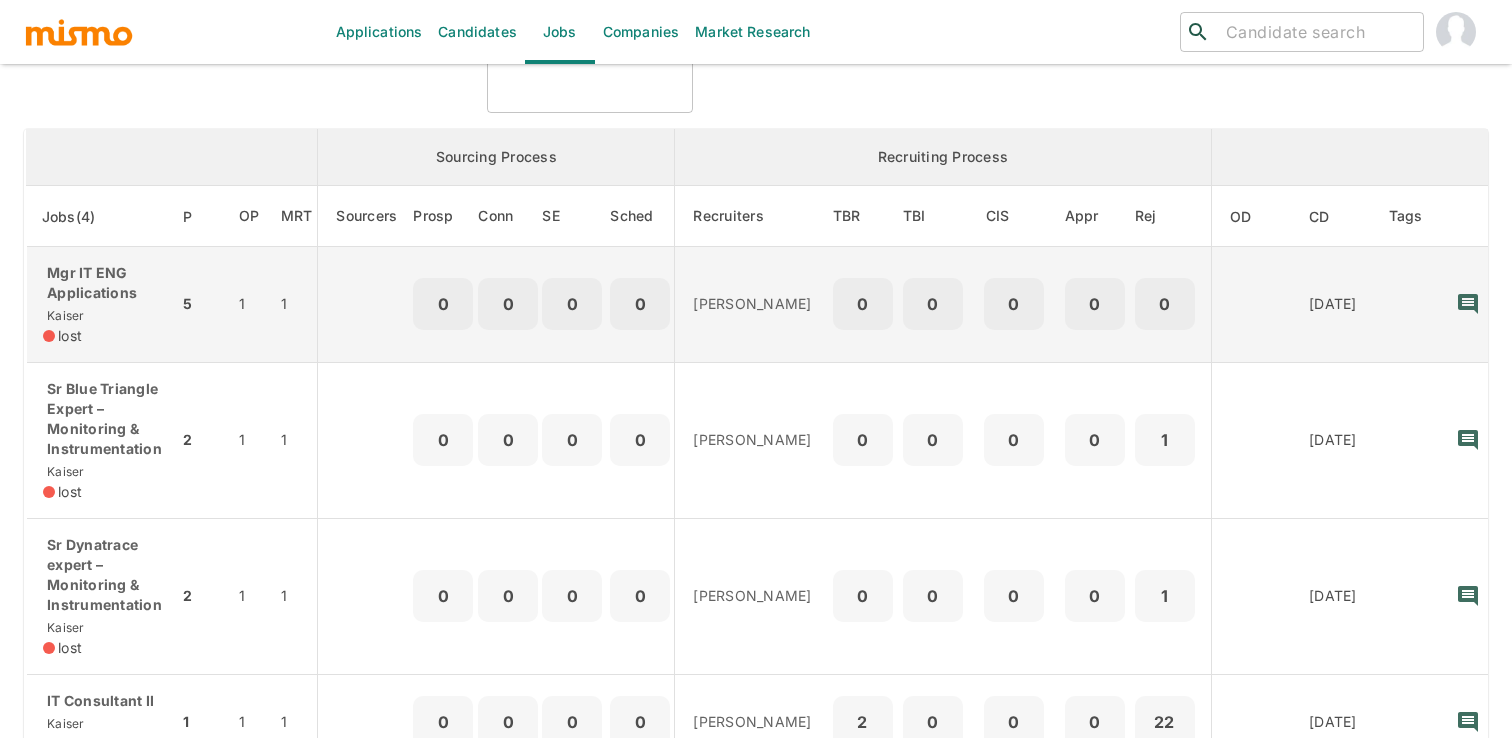 click on "Maia Reyes" at bounding box center (752, 304) 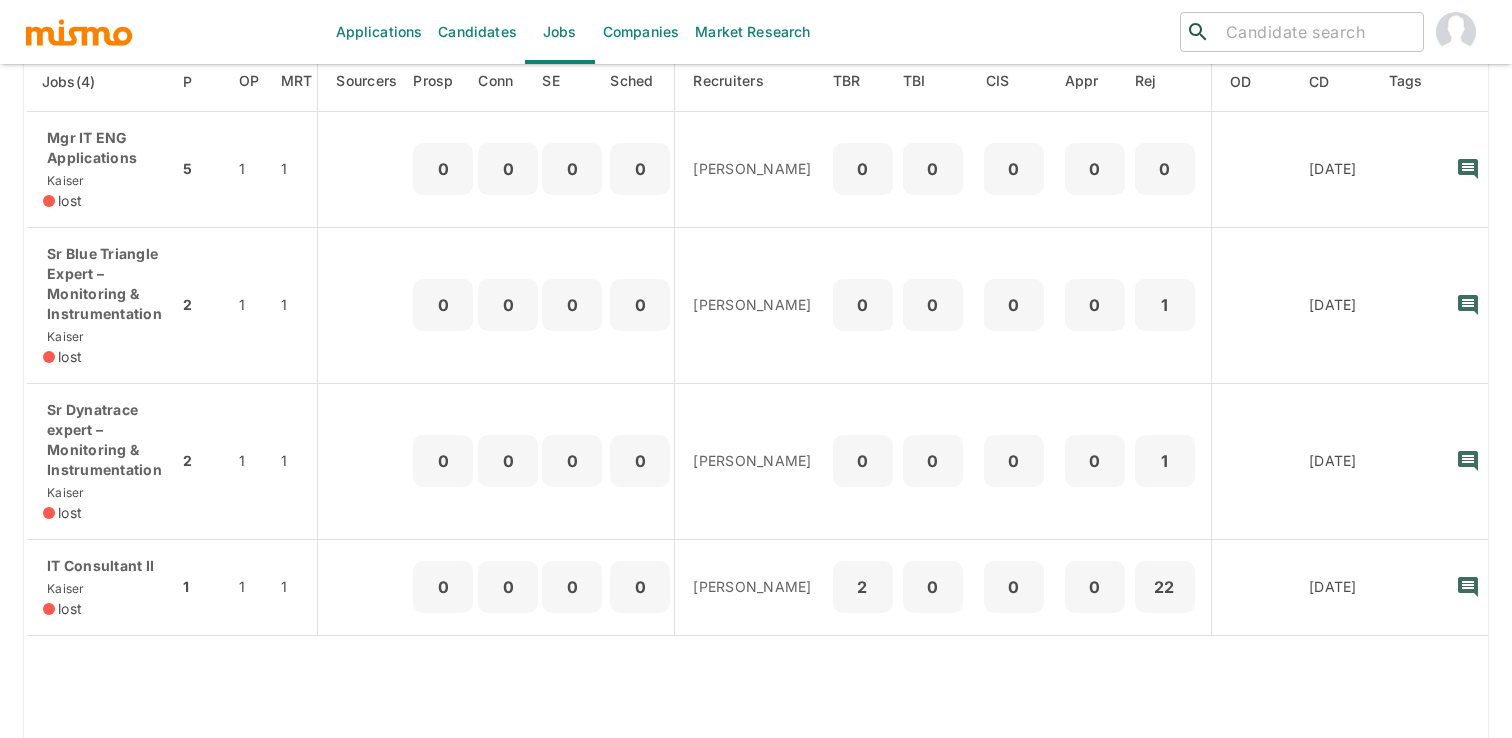 scroll, scrollTop: 485, scrollLeft: 0, axis: vertical 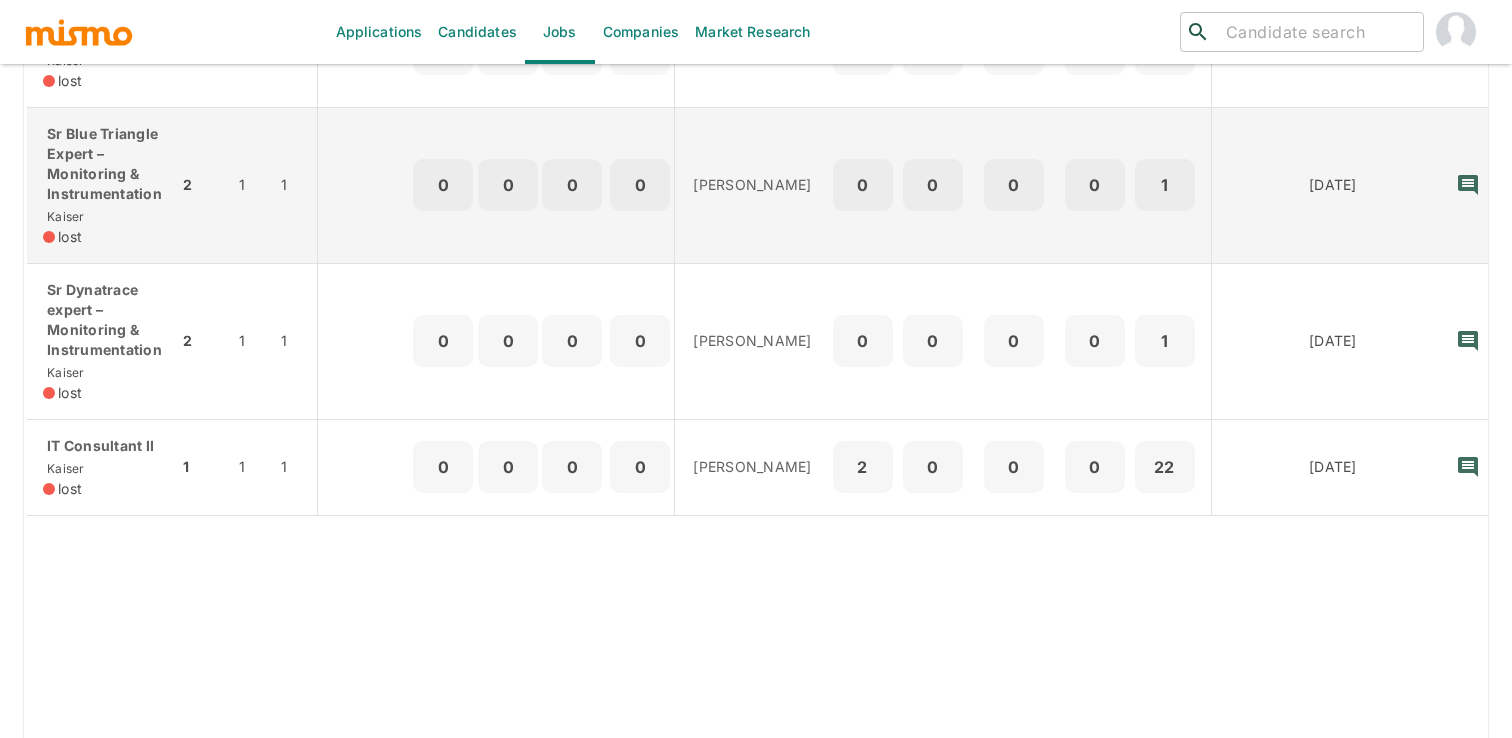 click on "0" at bounding box center (863, 185) 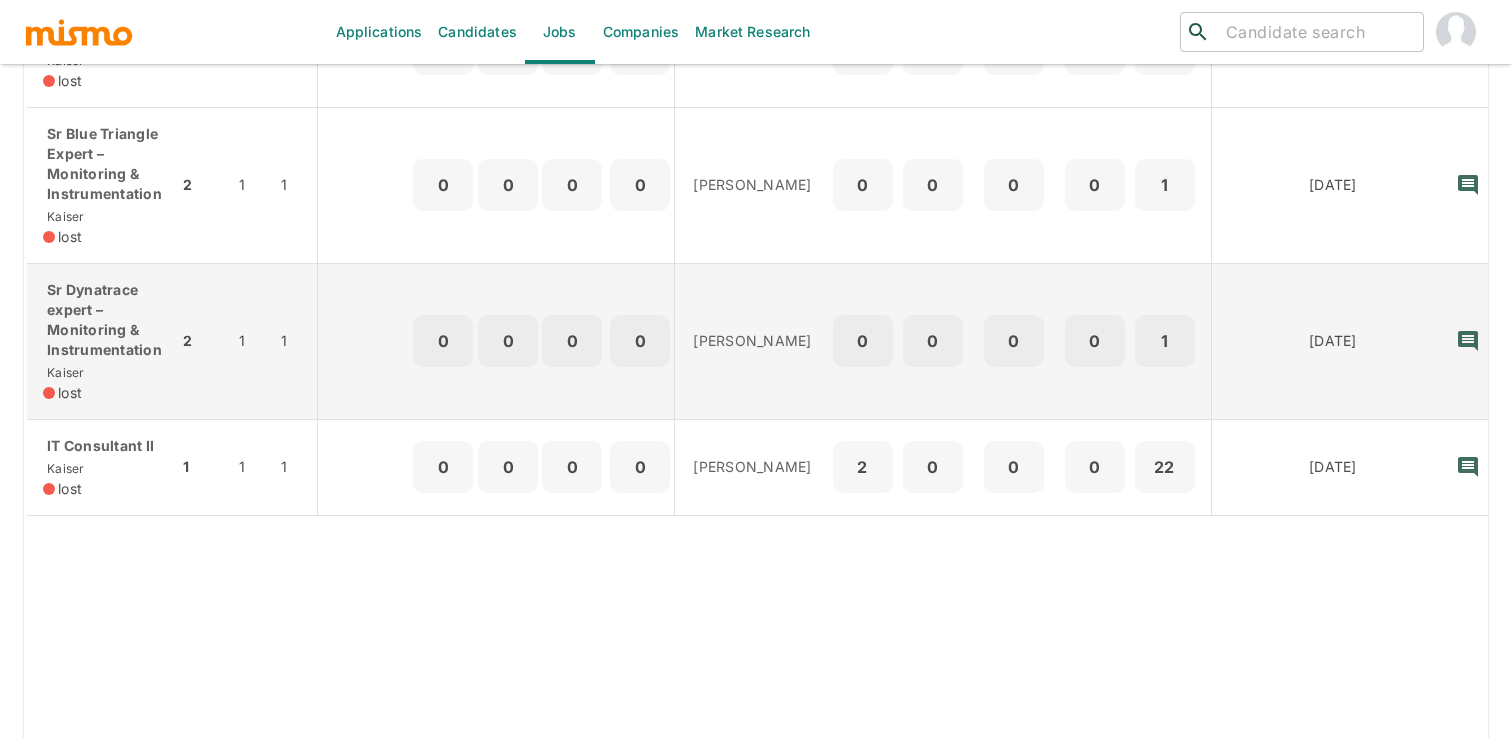 click on "0" at bounding box center (1014, 341) 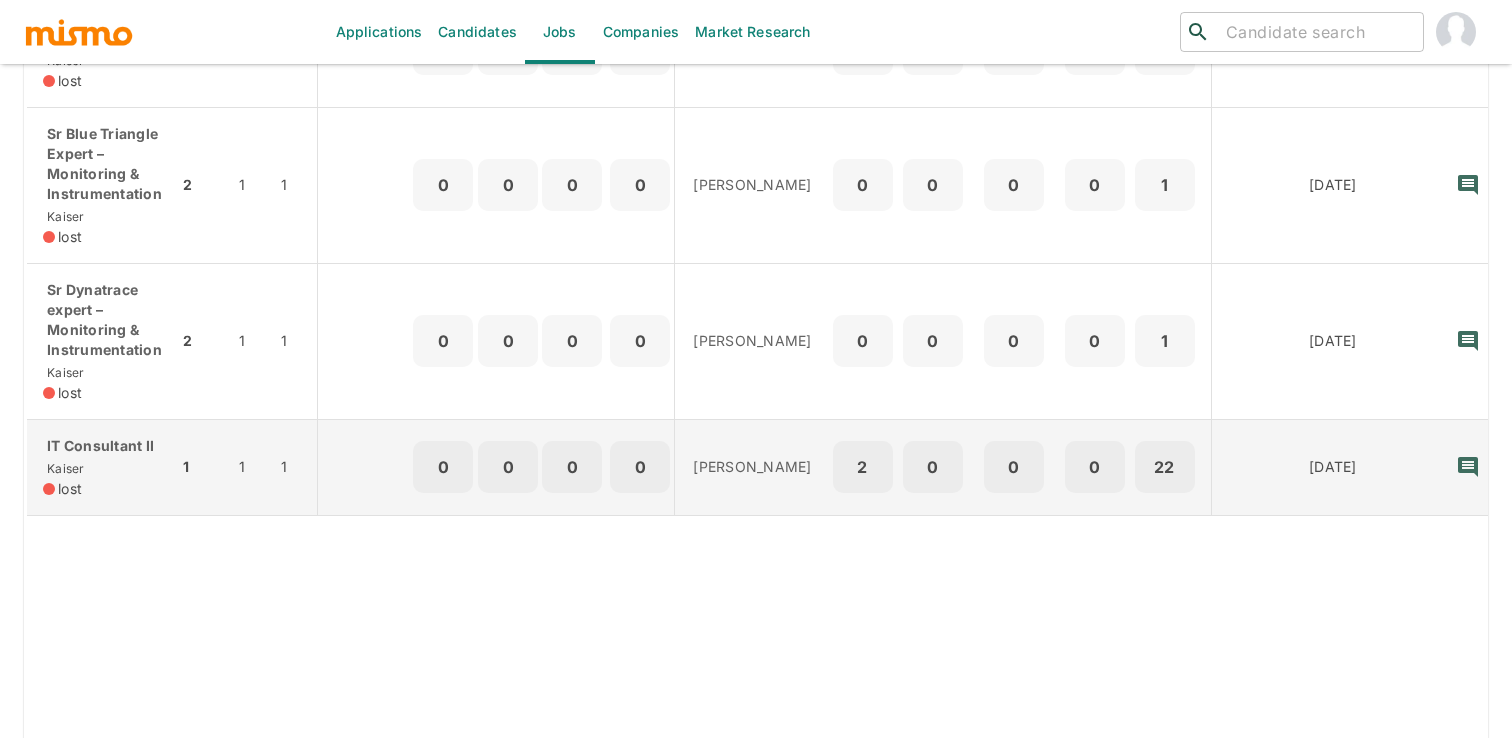 click on "0" at bounding box center [933, 467] 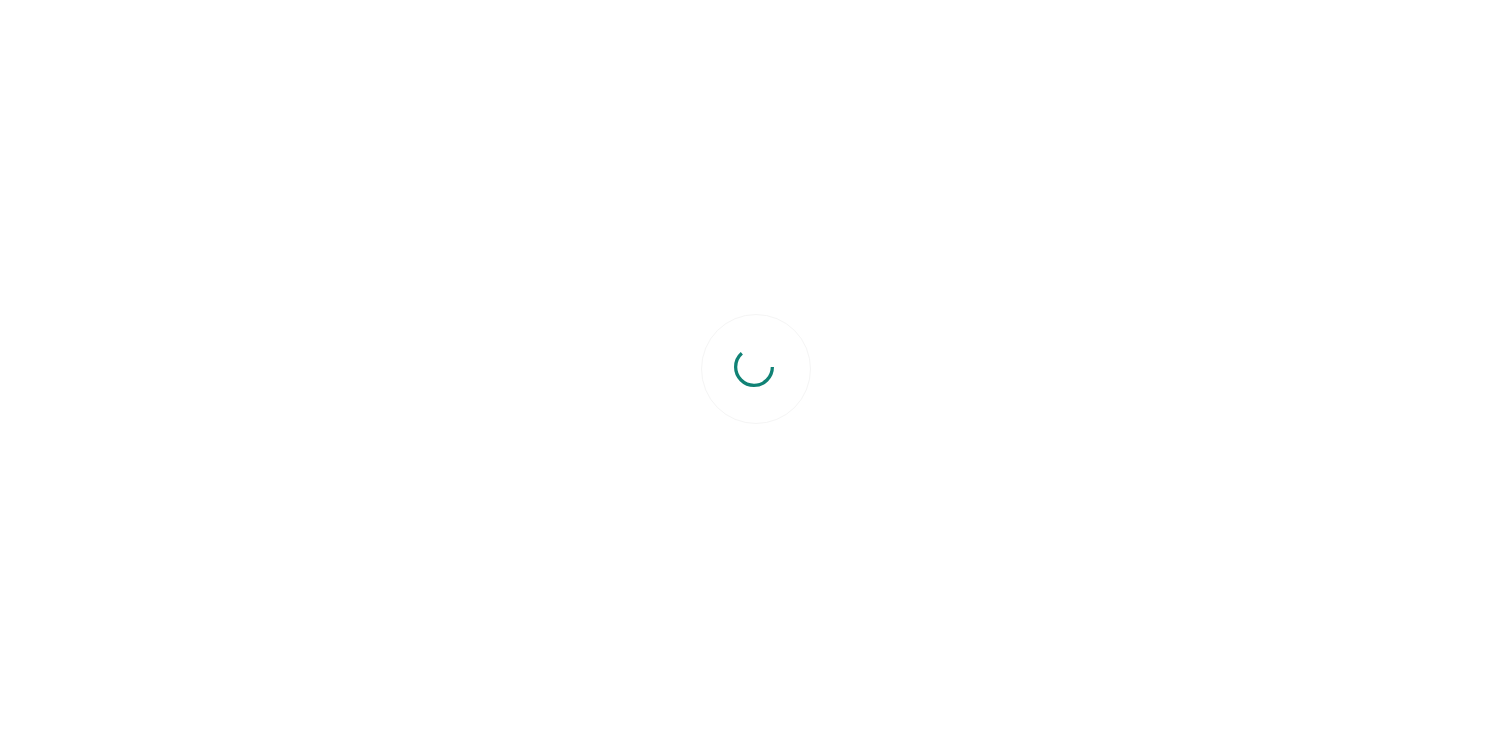scroll, scrollTop: 0, scrollLeft: 0, axis: both 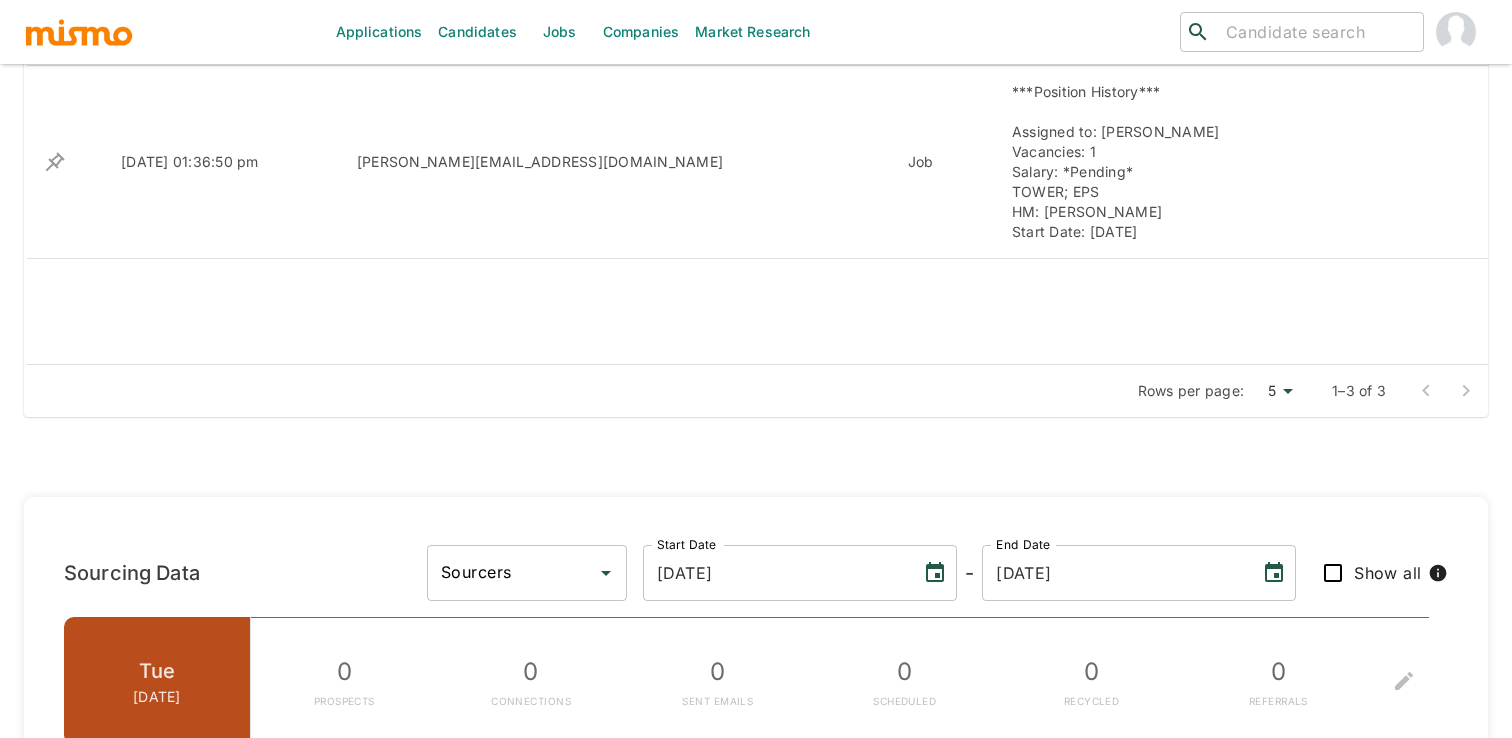 click on "Applications Candidates Jobs Companies Market Research ​ ​ [PERSON_NAME]  -  Mgr IT ENG Applications Quick View Job Details Candidates Applications Metrics History Applications Metrics Start Date [DATE] Start Date - End Date [DATE] End Date lost Market Research Total:  1 Full time , Created:   [DATE] 0 To be presented 0 Presenting 0 Technical Interview 0 Client Interview 0 Pending Feedback 0 On hold 0 Hired 0 Rejected 1 Dropout Sourcing Metrics 0 Prospects 0 Connections 0 Sentemails 0 Scheduled 0 Recycled 0 Referrals x ​ Date Posted By Scope Note [DATE] 01:44:49 pm [PERSON_NAME][EMAIL_ADDRESS][DOMAIN_NAME] Job position filled by another vendor on [DATE] [DATE] 10:02:33 am [PERSON_NAME][EMAIL_ADDRESS][DOMAIN_NAME] Job Working on piple with the sourcing team [DATE] 01:36:50 pm [PERSON_NAME][EMAIL_ADDRESS][DOMAIN_NAME] Job ***Position History*** Assigned to: [PERSON_NAME]: 1 Salary: *Pending* TOWER; EPS HM: [PERSON_NAME] Start Date: [DATE] Rows per page: 5 5 1–3 of 3 Sourcing Data Sourcers Sourcers Start Date [DATE] Start Date - End Date 0" at bounding box center [756, -666] 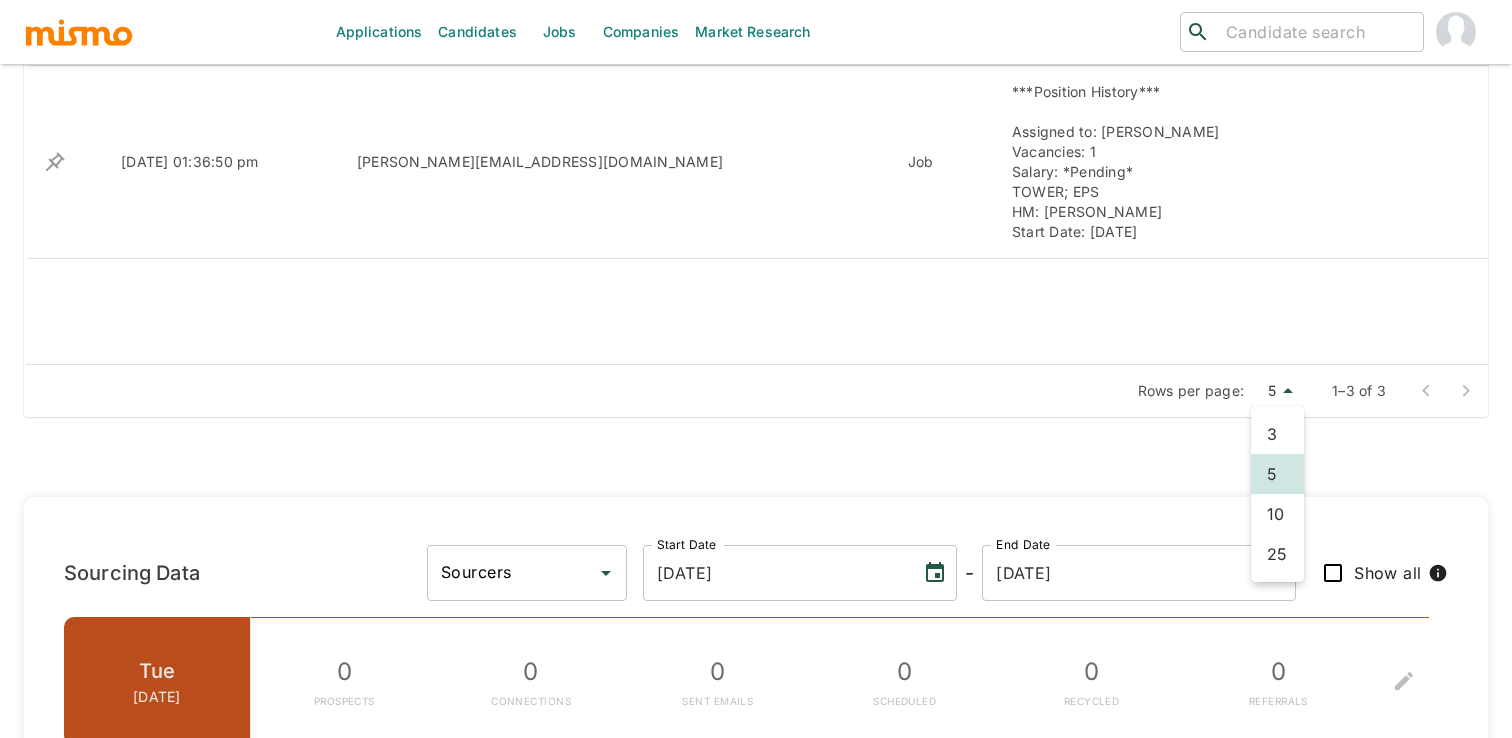click on "25" at bounding box center [1277, 554] 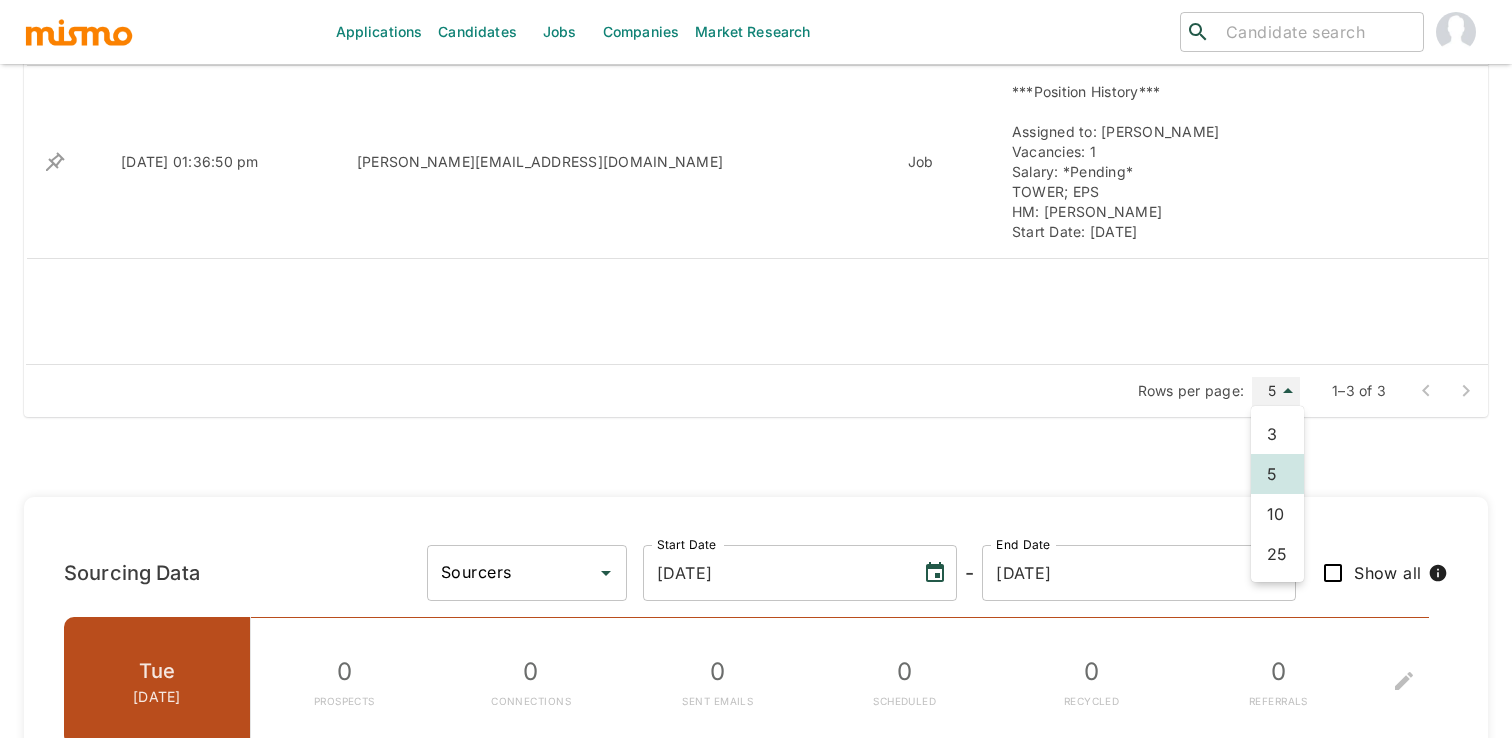 type on "25" 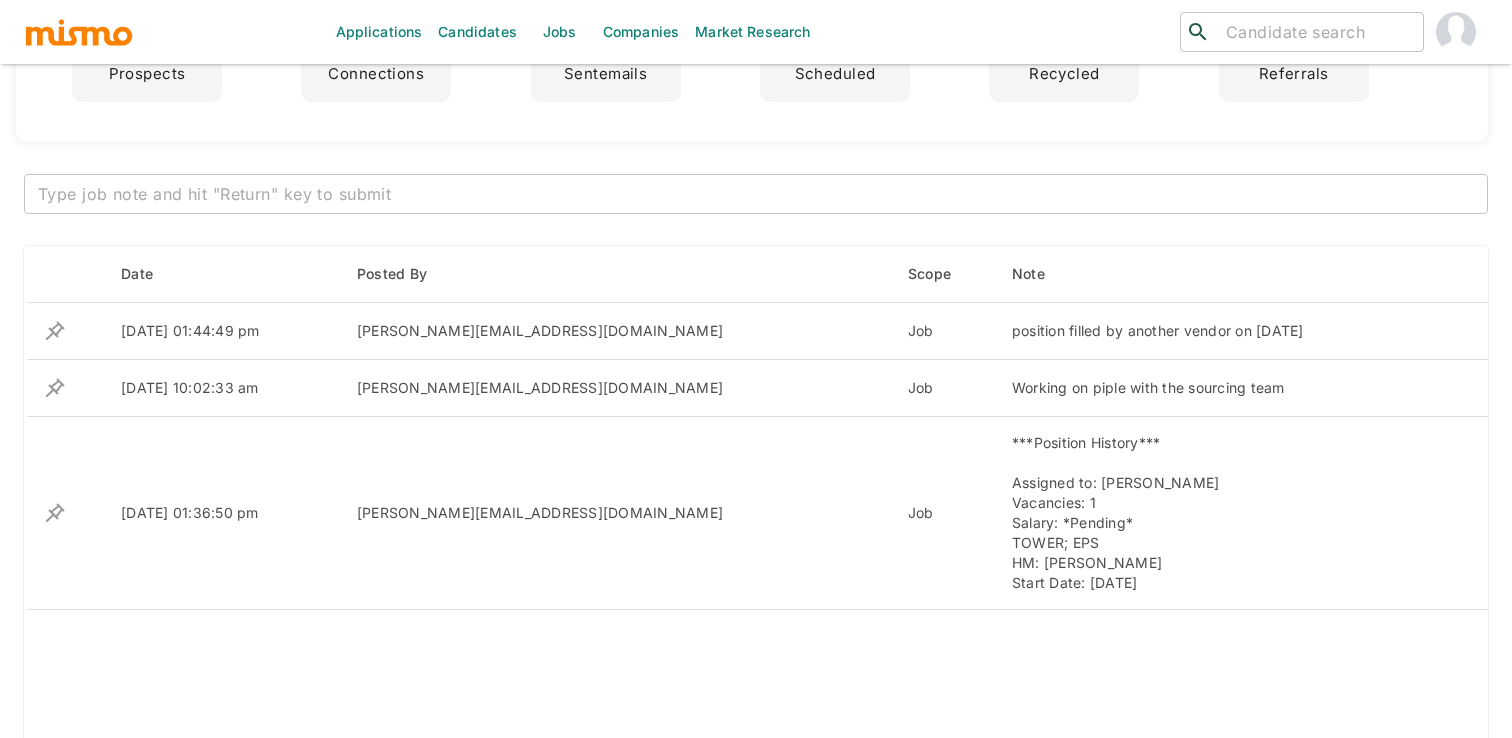 scroll, scrollTop: 0, scrollLeft: 0, axis: both 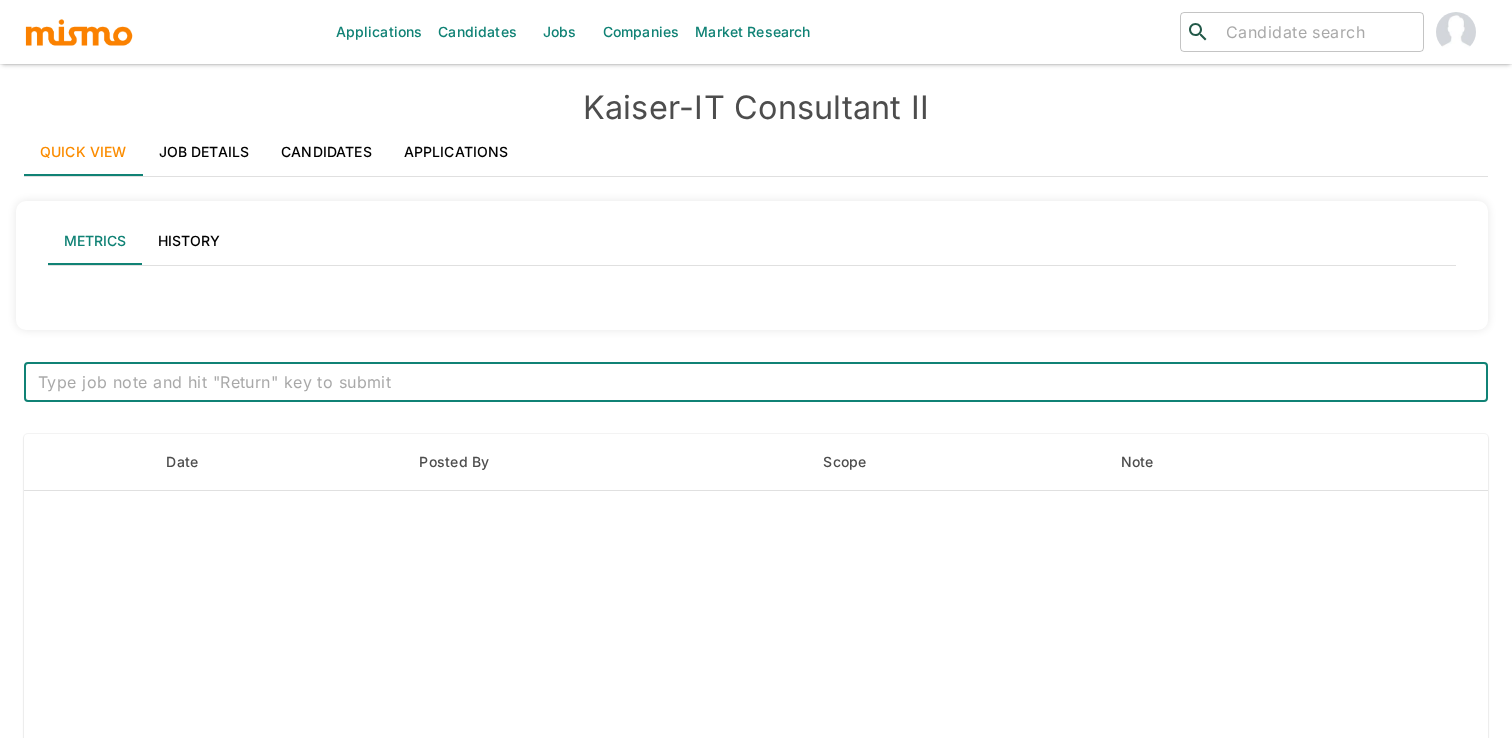type on "Active statuses" 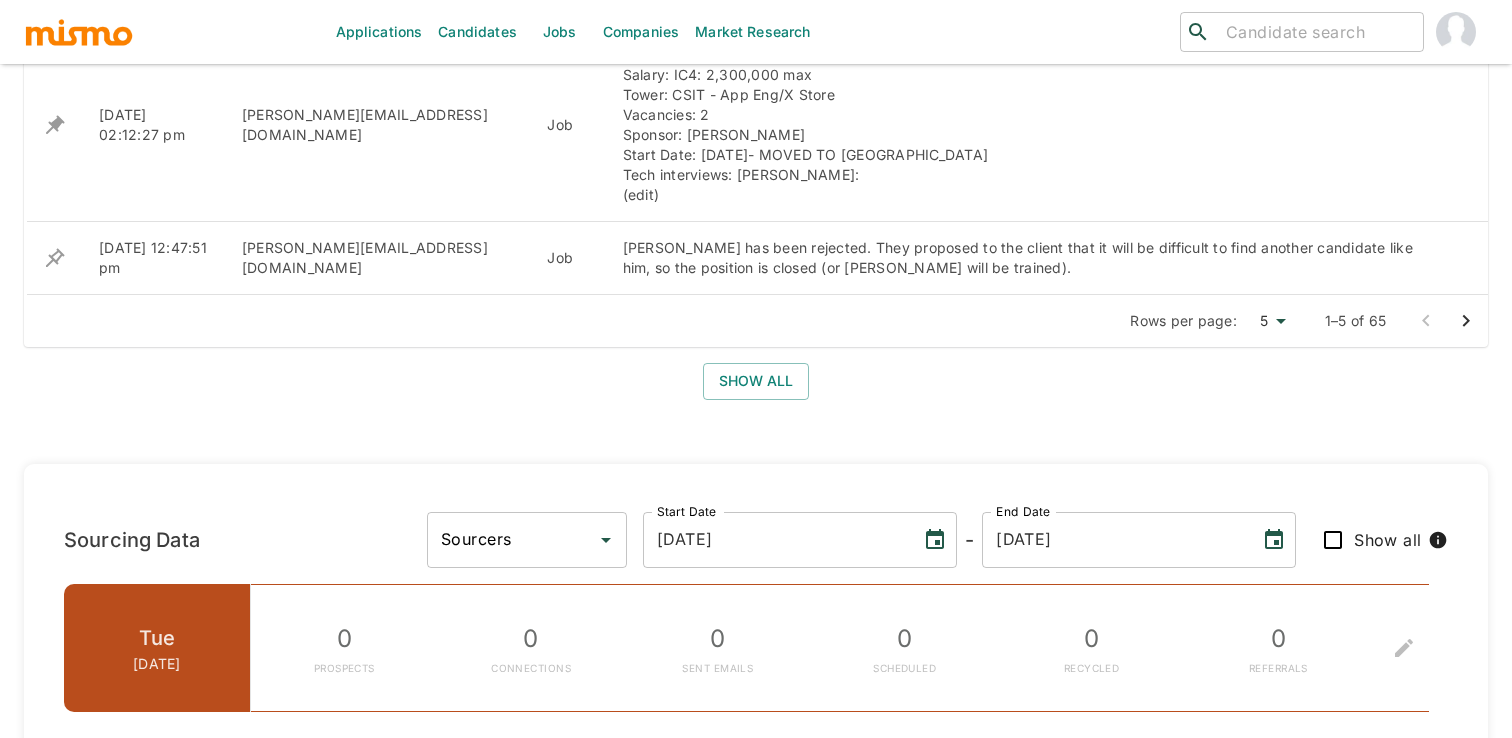 scroll, scrollTop: 889, scrollLeft: 0, axis: vertical 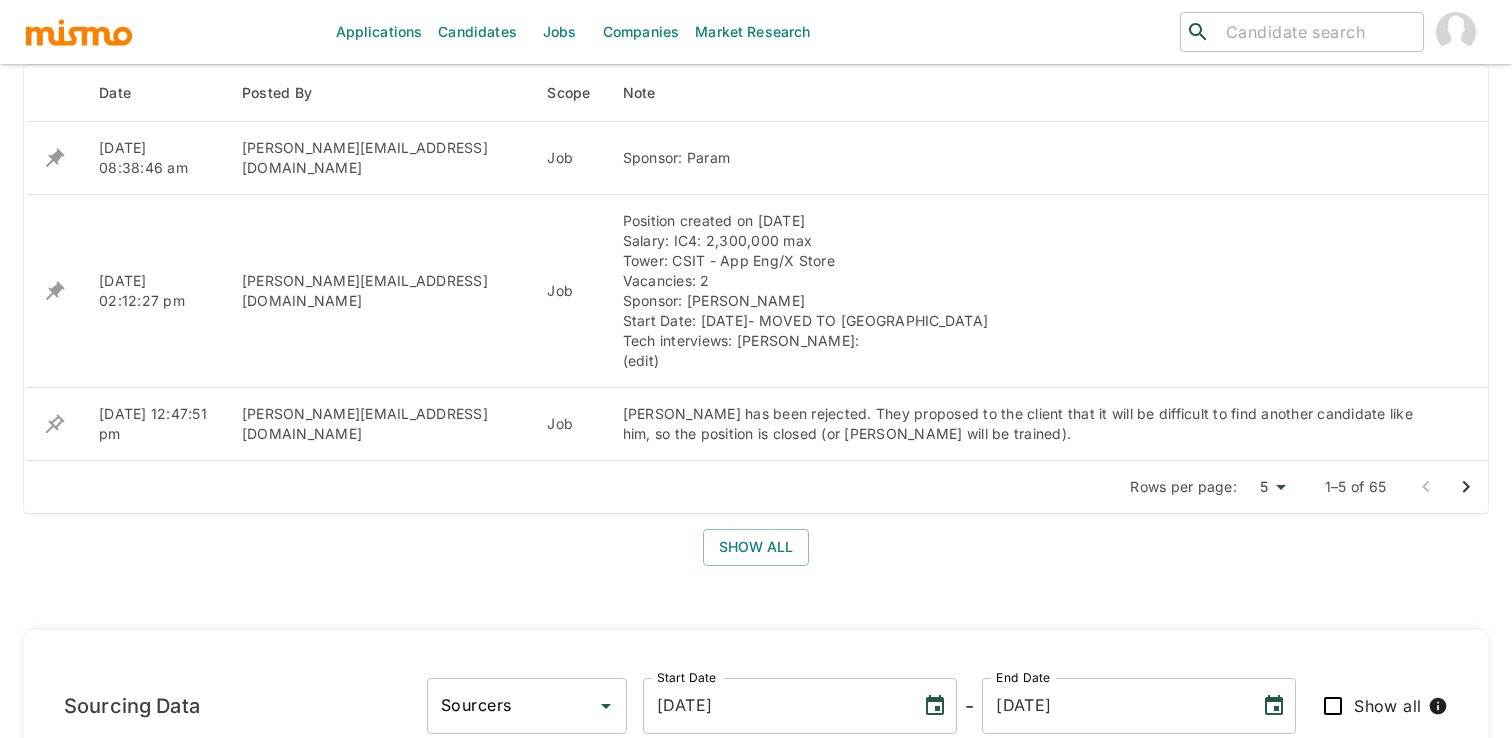 click on "Applications Candidates Jobs Companies Market Research ​ ​ [PERSON_NAME]  -  IT Consultant II Quick View Job Details Candidates Applications Metrics History Applications Metrics Start Date [DATE] Start Date - End Date [DATE] End Date lost Market Research Total:  1 Full time , Created:   [DATE] 0 To be presented 2 Presenting 0 Technical Interview 0 Client Interview 0 Pending Feedback 0 On hold 0 Hired 22 Rejected 1 Dropout Sourcing Metrics 0 Prospects 0 Connections 0 Sentemails 0 Scheduled 0 Recycled 0 Referrals x ​ Date Posted By Scope Note [DATE] 08:38:46 am [PERSON_NAME][EMAIL_ADDRESS][DOMAIN_NAME] Job Sponsor: Param [DATE] 02:12:27 pm [PERSON_NAME][EMAIL_ADDRESS][DOMAIN_NAME] Job Position created on [DATE] Salary: IC4: 2,300,000 max Tower: CSIT - App Eng/X Store Vacancies: 2 Sponsor: Vikram Start Date: [DATE]- MOVED TO ASAP Tech interviews:  [PERSON_NAME]:  (edit) [DATE] 12:47:51 pm [PERSON_NAME][EMAIL_ADDRESS][DOMAIN_NAME] Job Rows per page: 5 5 1–5 of 65 Show all Sourcing Data Sourcers Sourcers Start Date [DATE] Start Date - End Date 0" at bounding box center (756, -496) 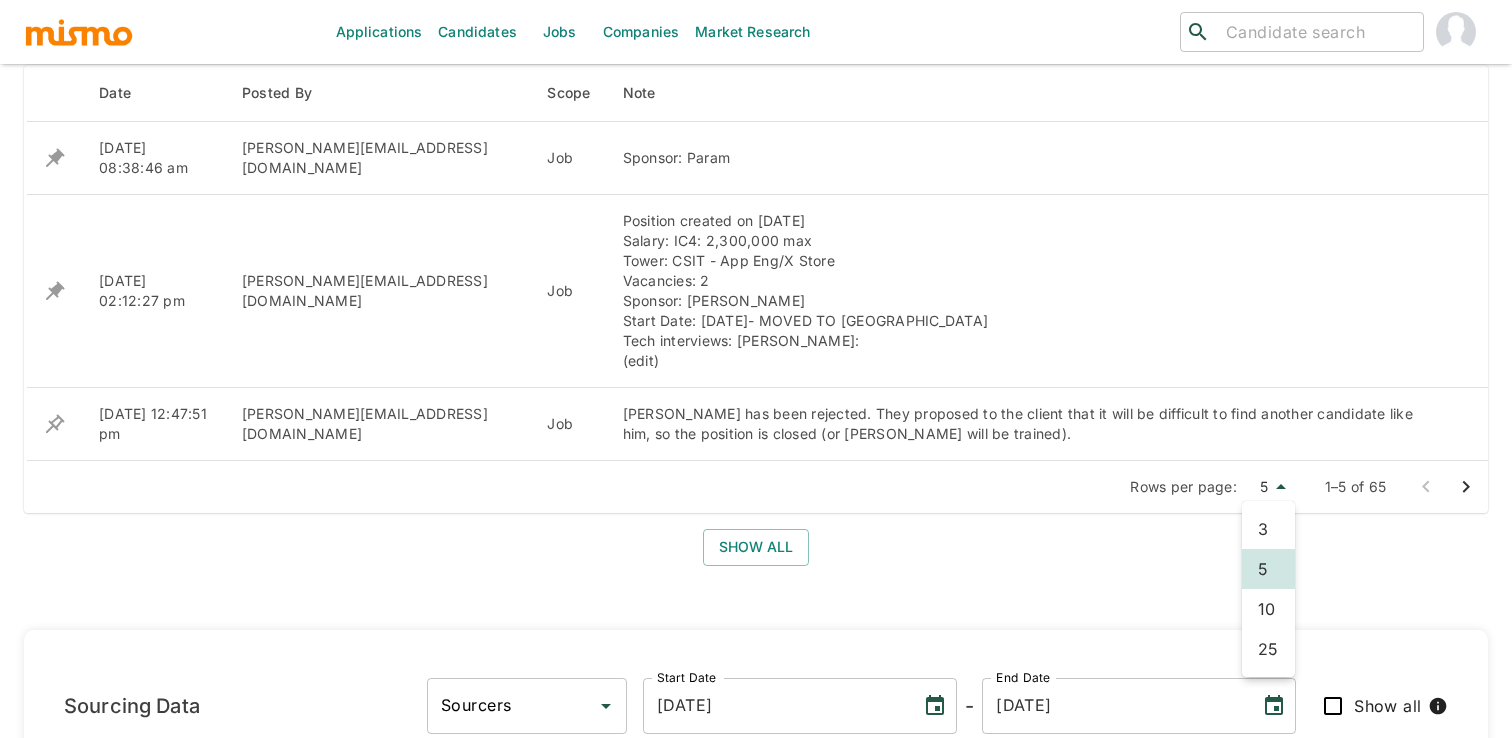 click on "25" at bounding box center [1268, 649] 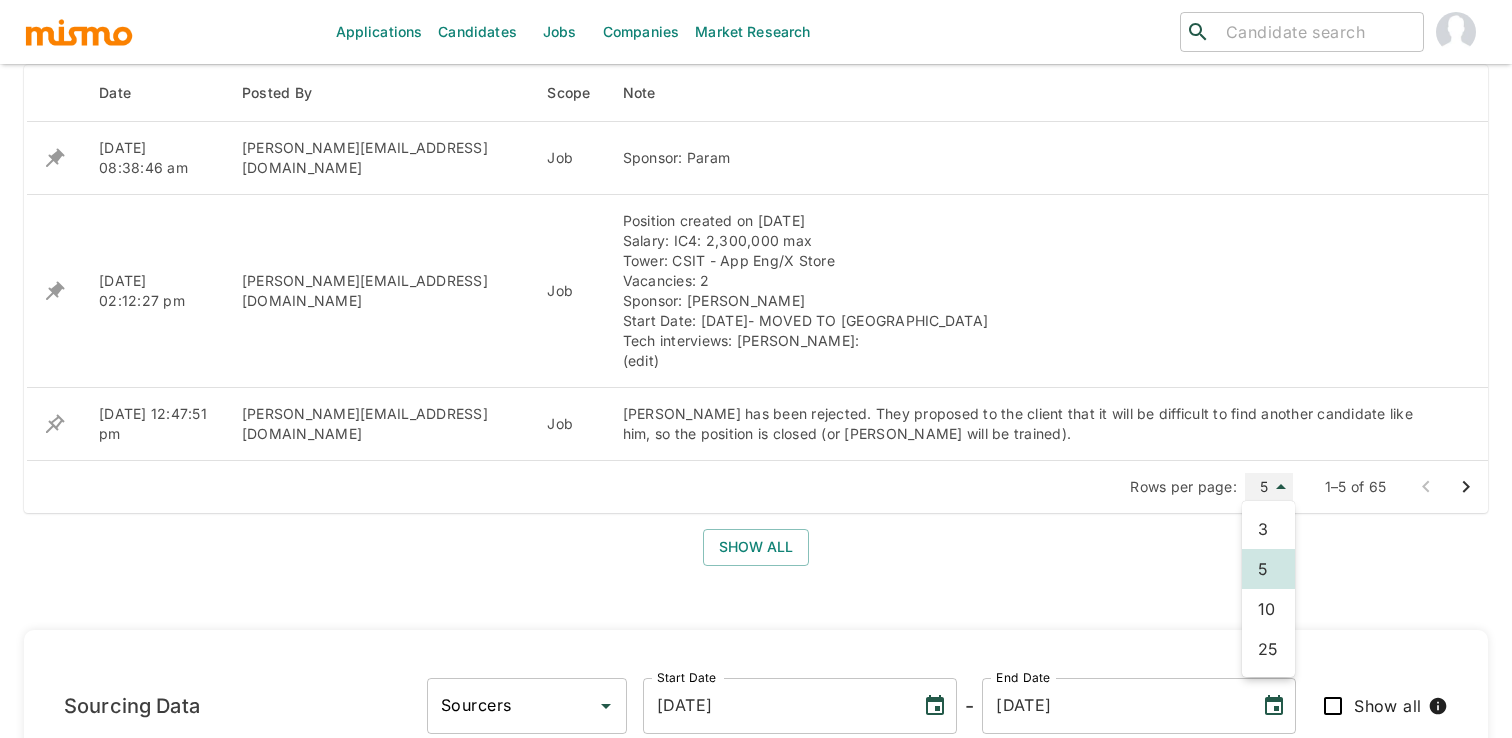 type on "25" 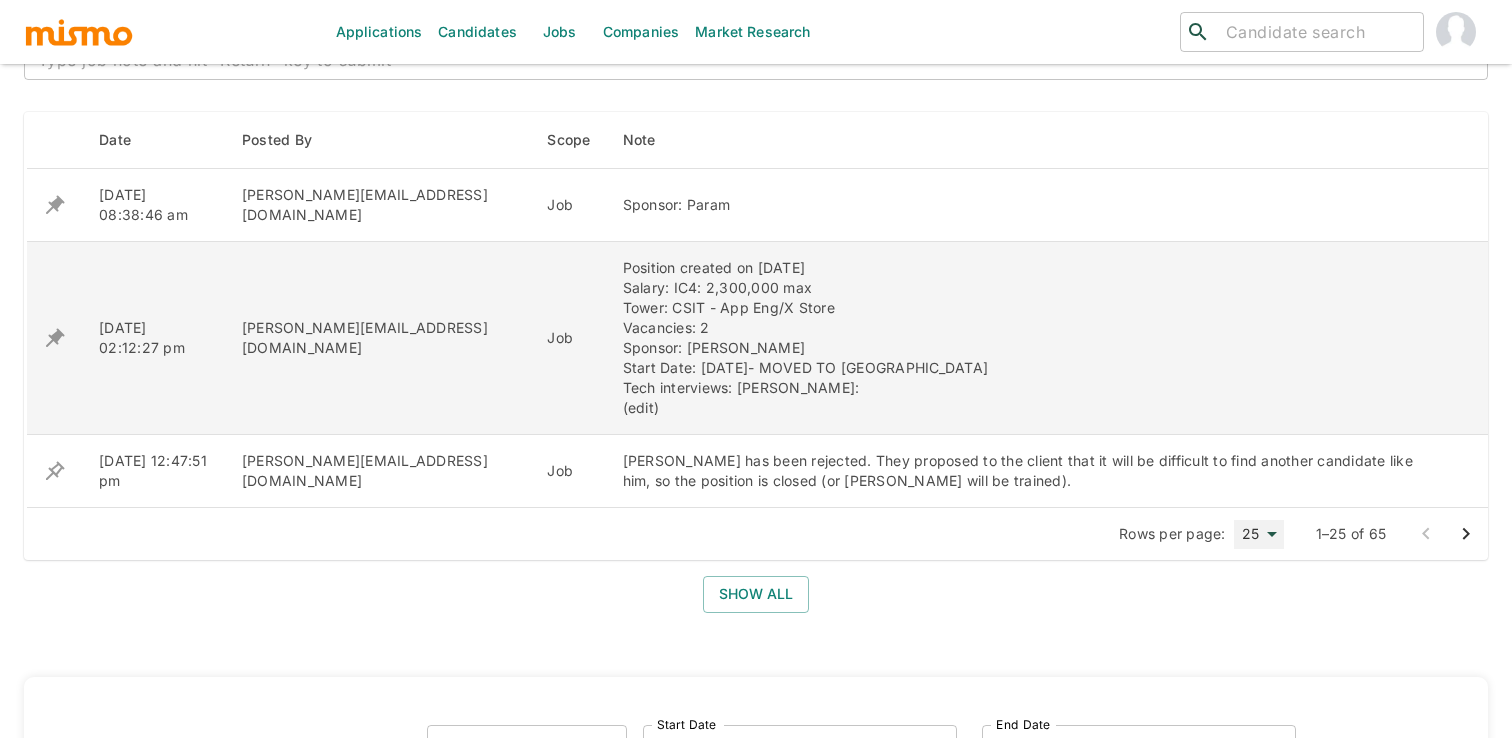 scroll, scrollTop: 967, scrollLeft: 0, axis: vertical 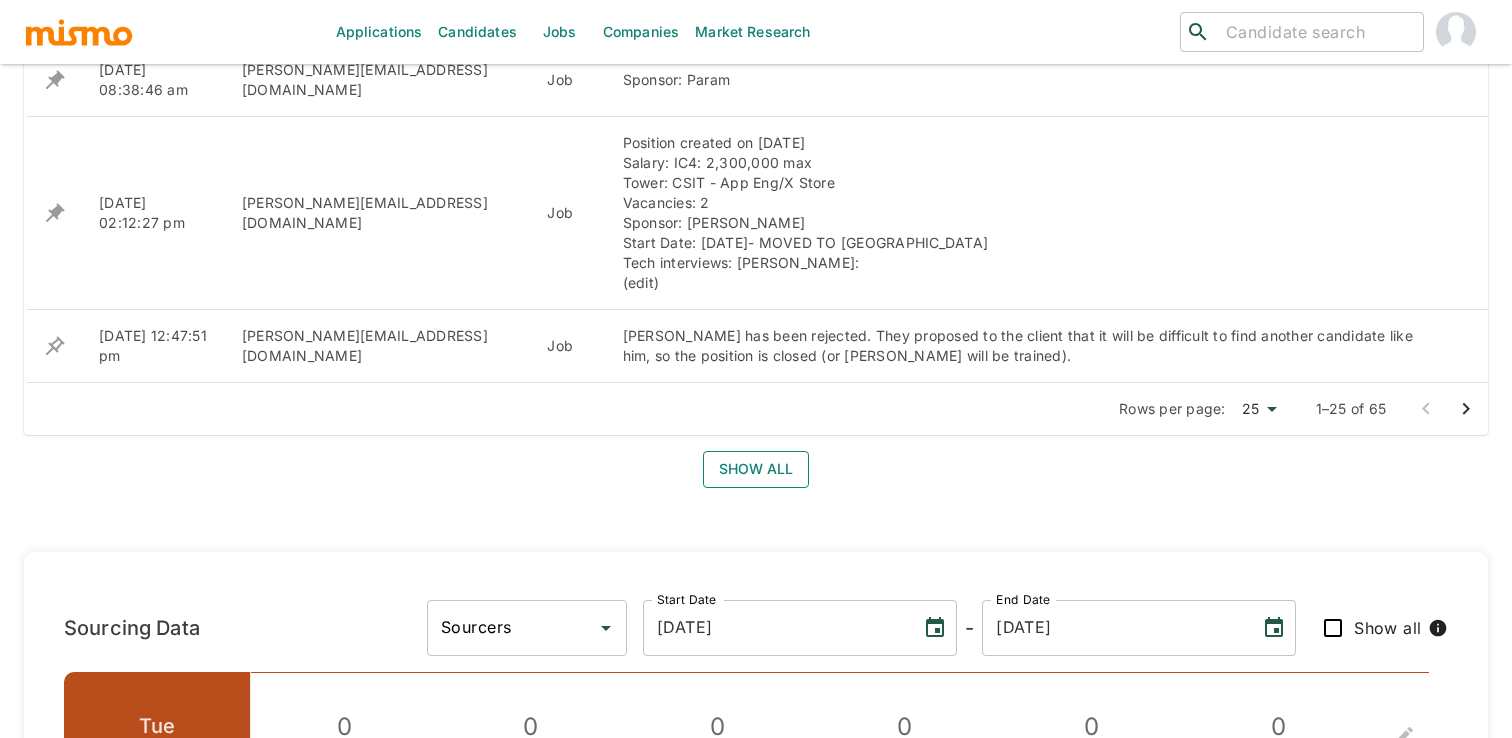 click on "Show all" at bounding box center [756, 469] 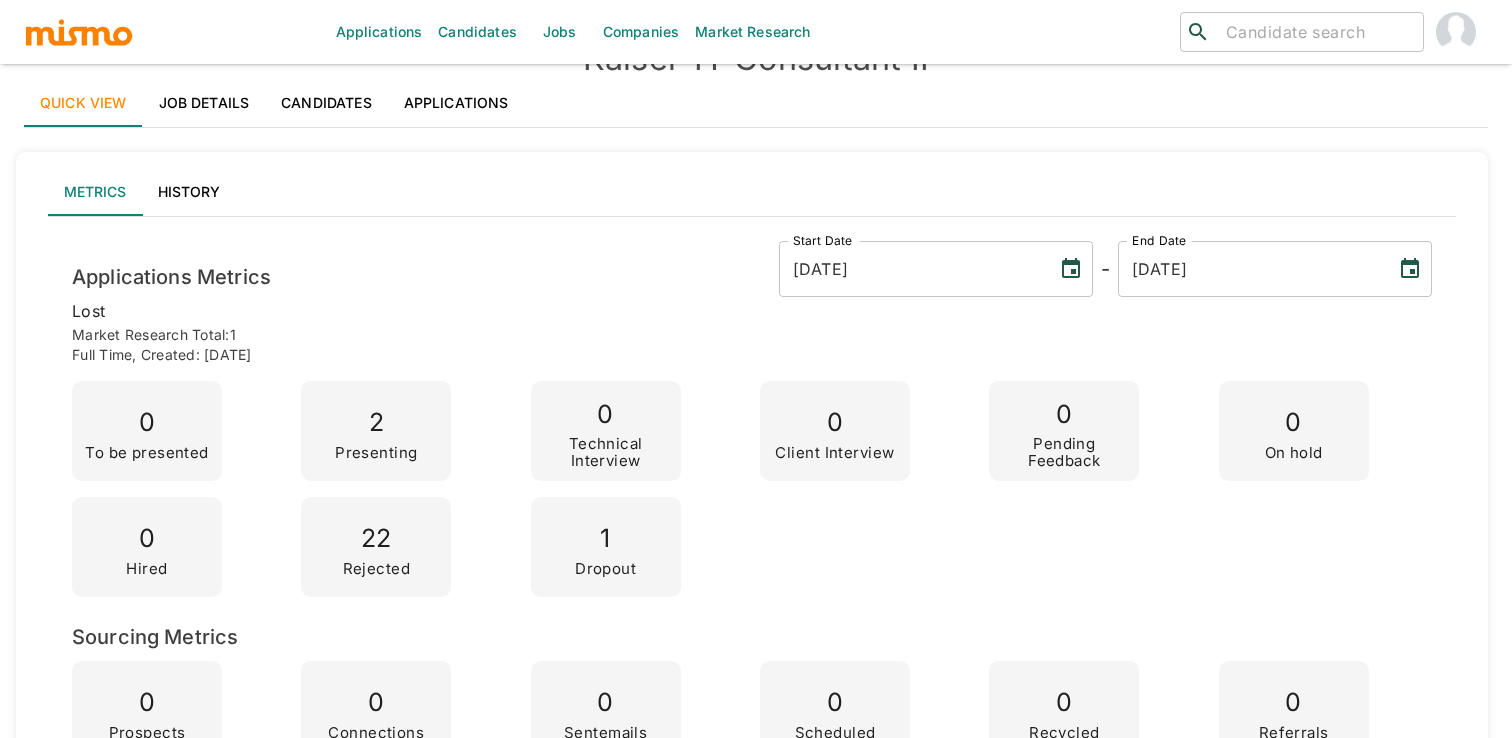 scroll, scrollTop: 0, scrollLeft: 0, axis: both 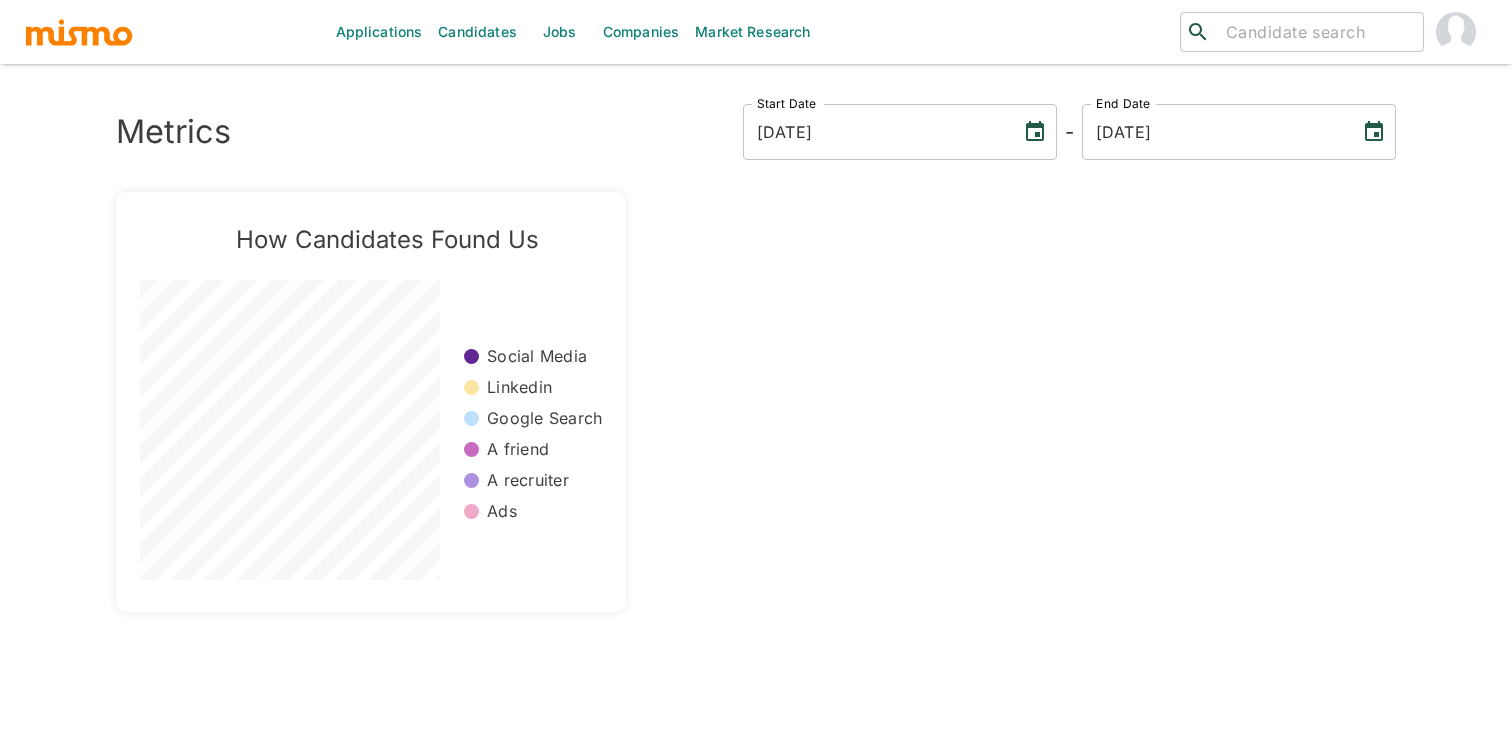 click on "Jobs" at bounding box center (560, 32) 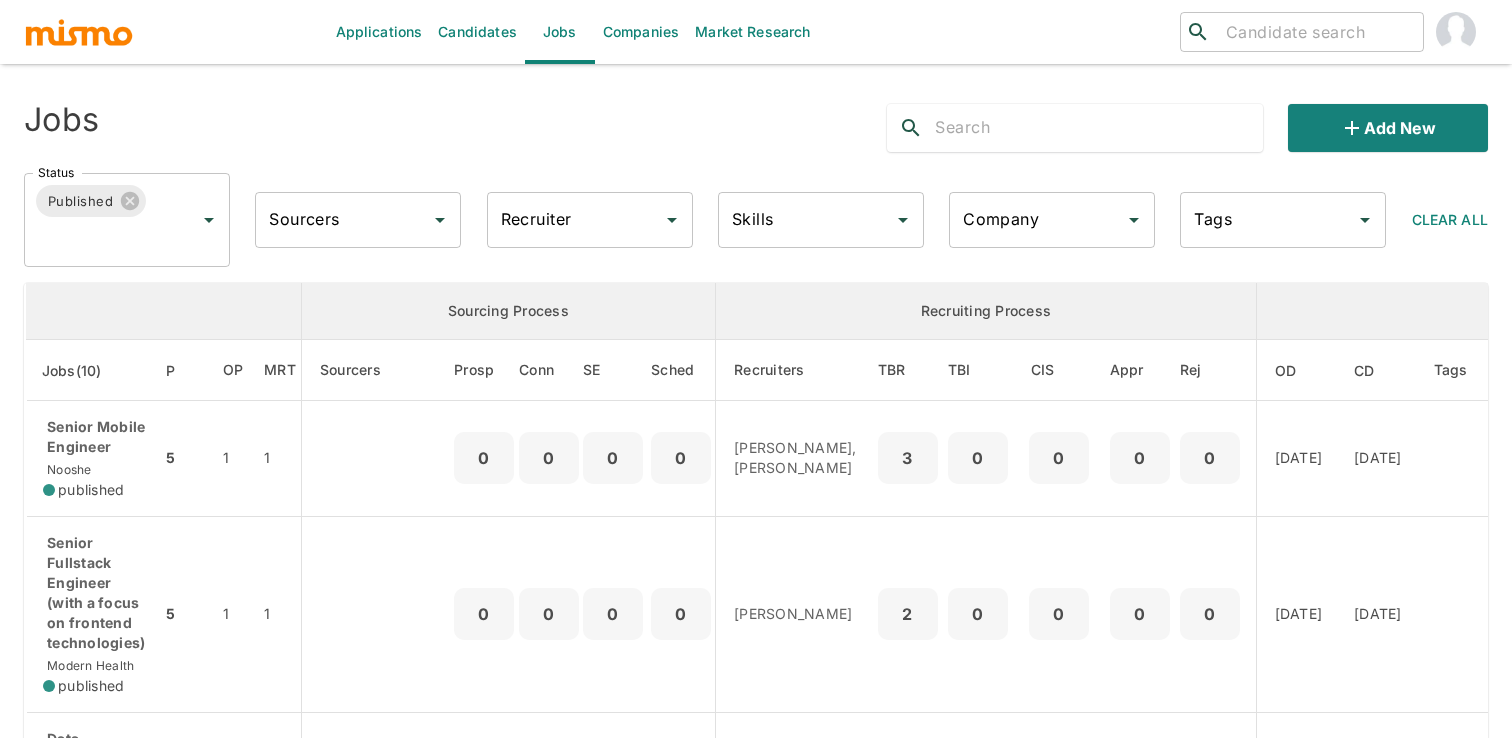 click on "Recruiter" at bounding box center (575, 220) 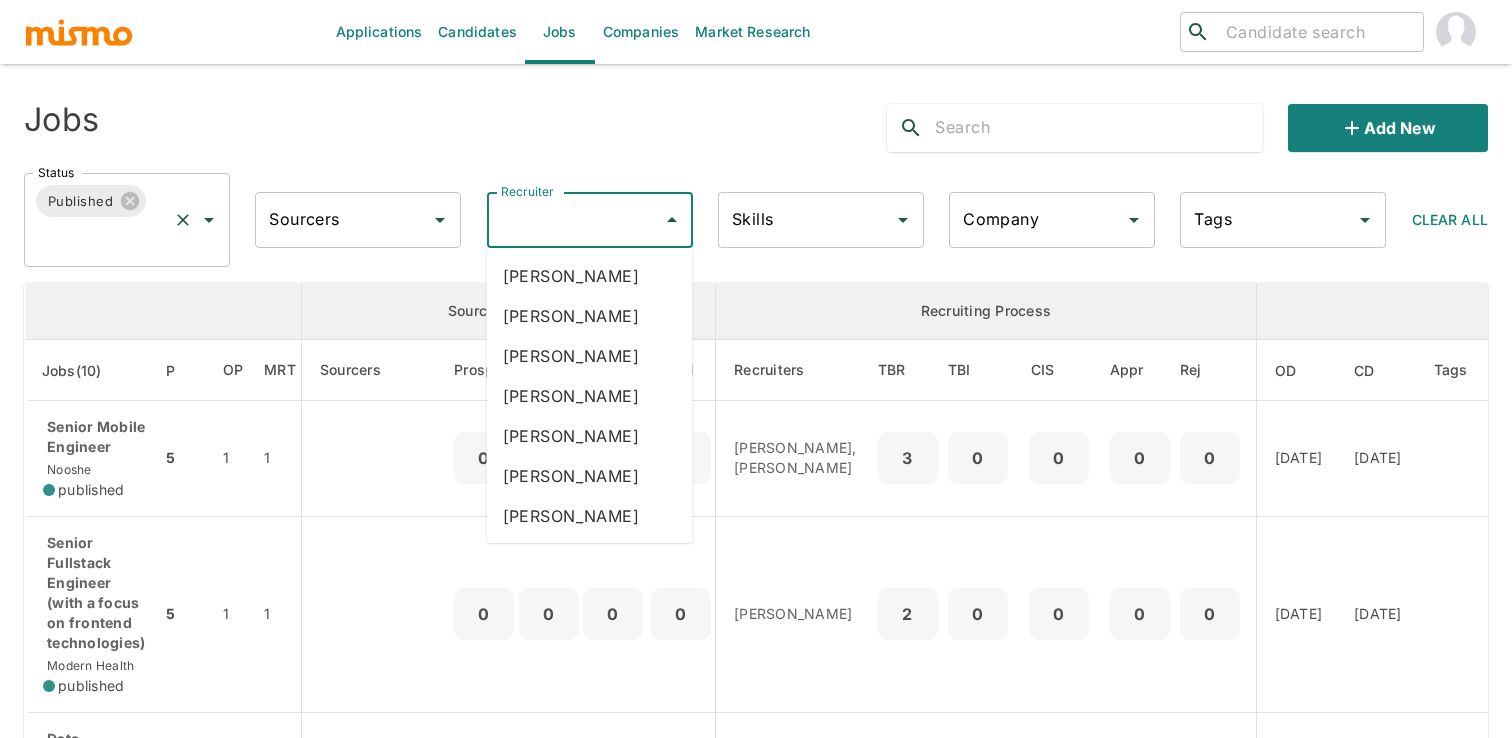 click 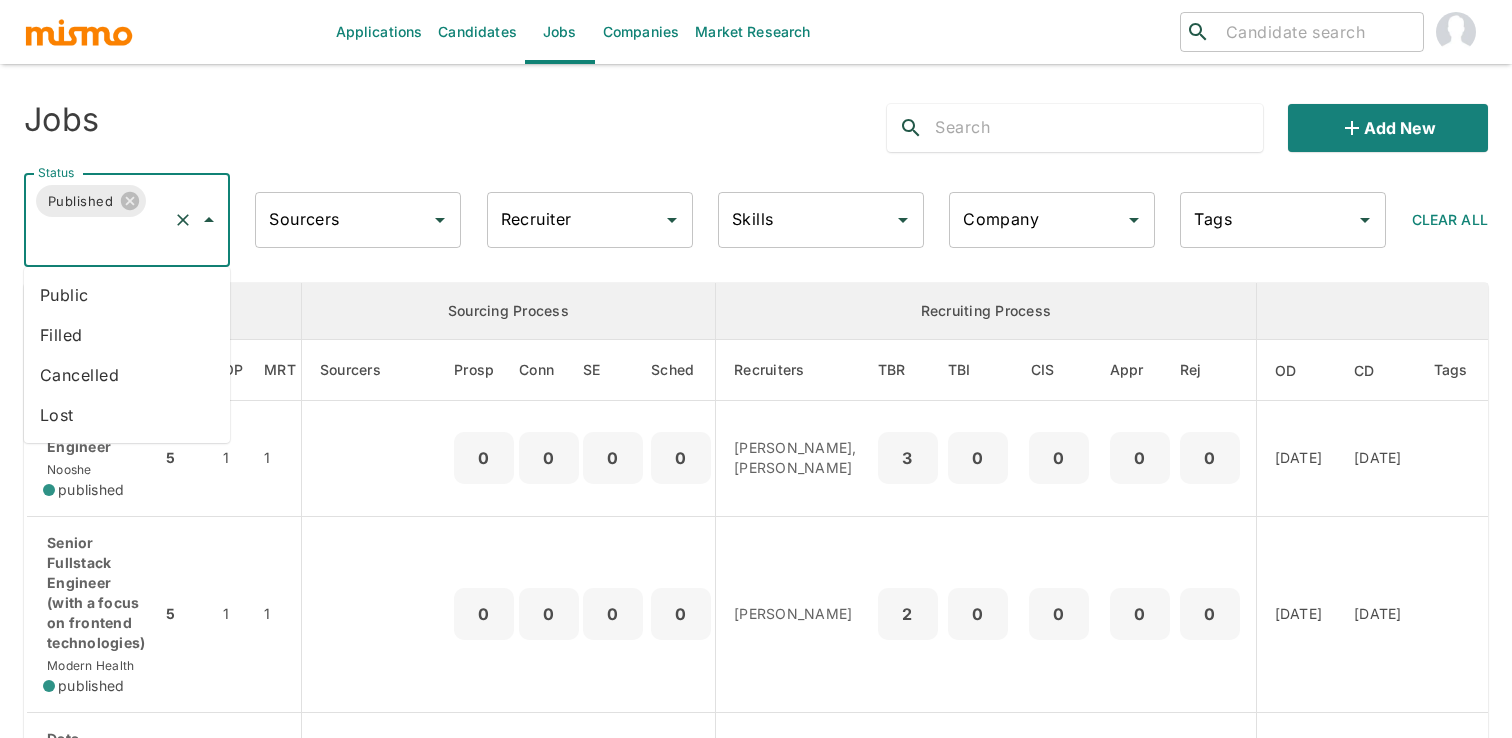 click on "Cancelled" at bounding box center [127, 375] 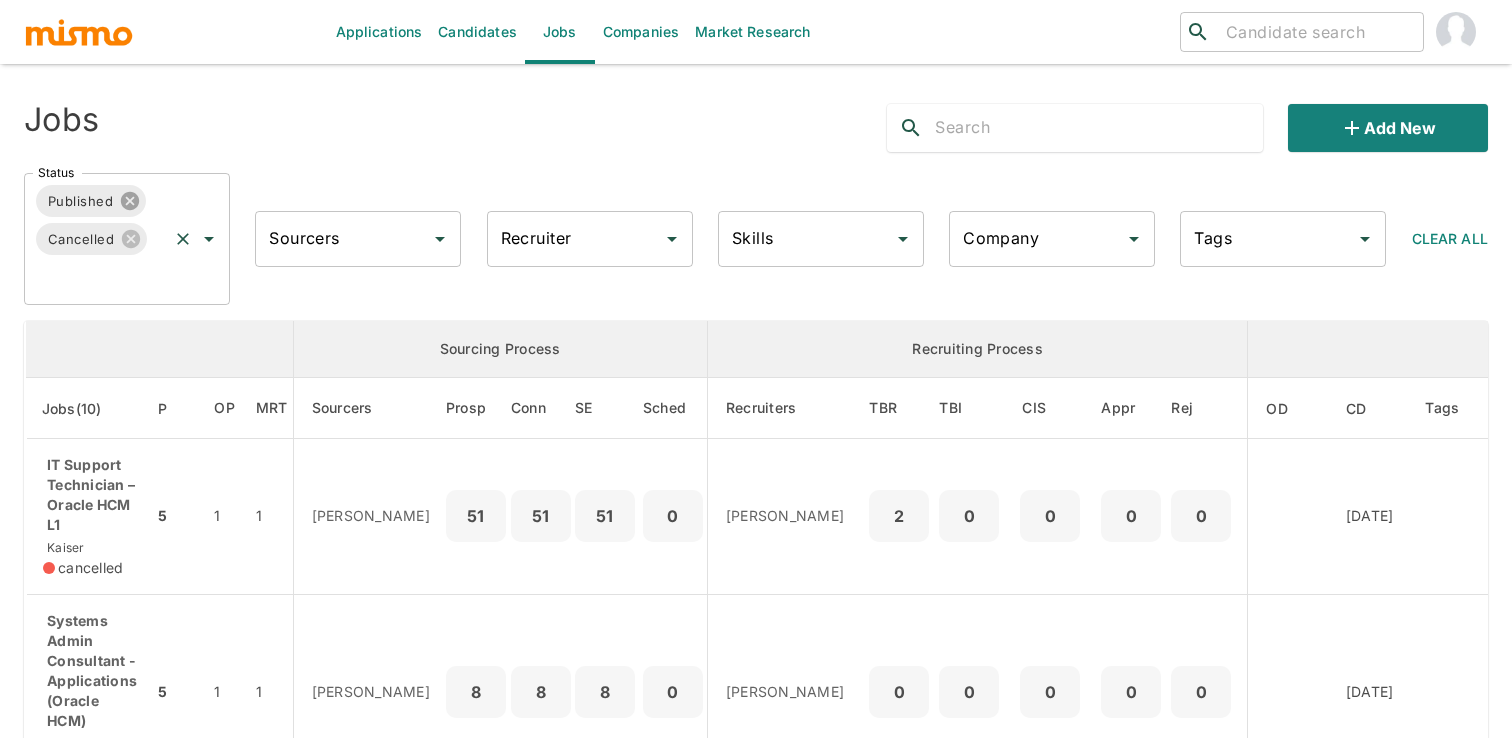 click 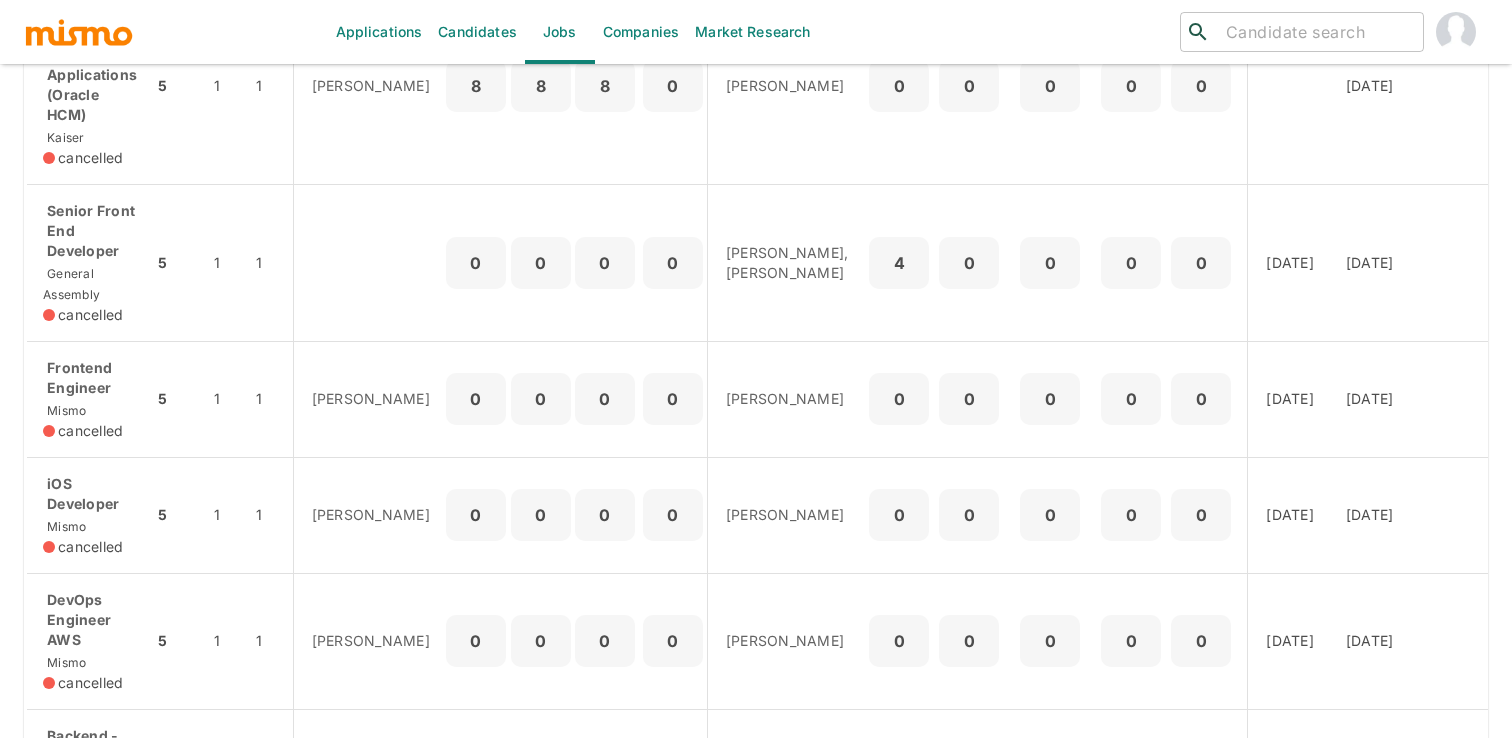 scroll, scrollTop: 0, scrollLeft: 0, axis: both 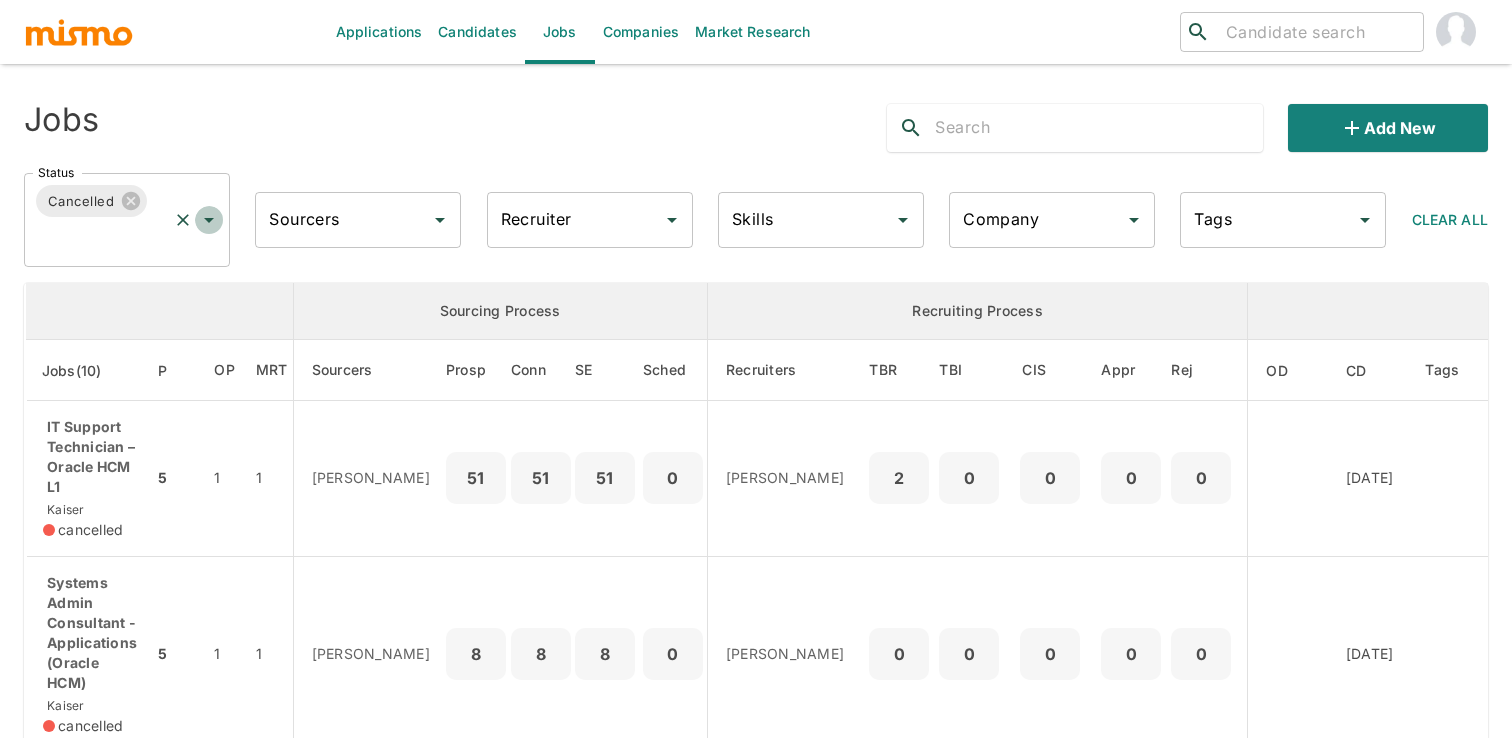 click 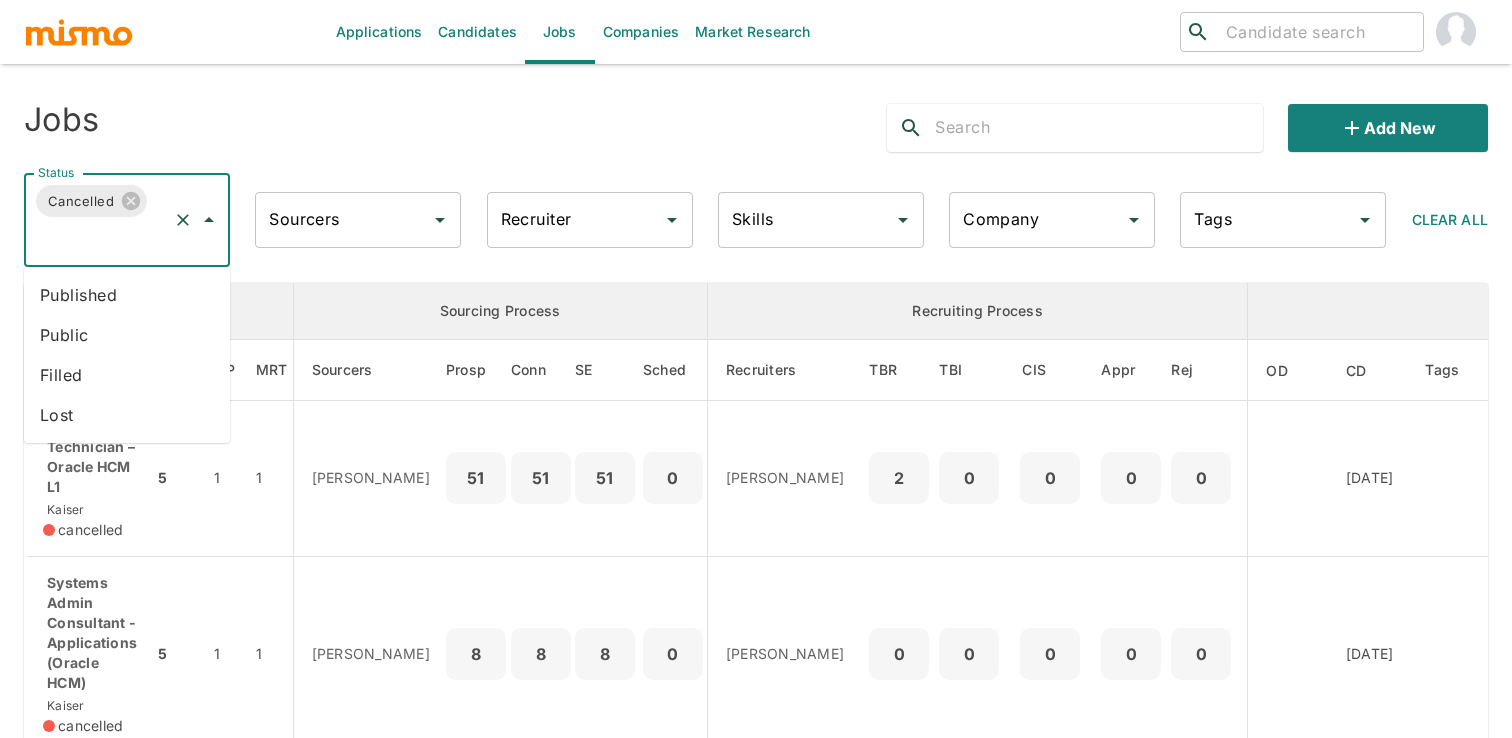 click on "Filled" at bounding box center [127, 375] 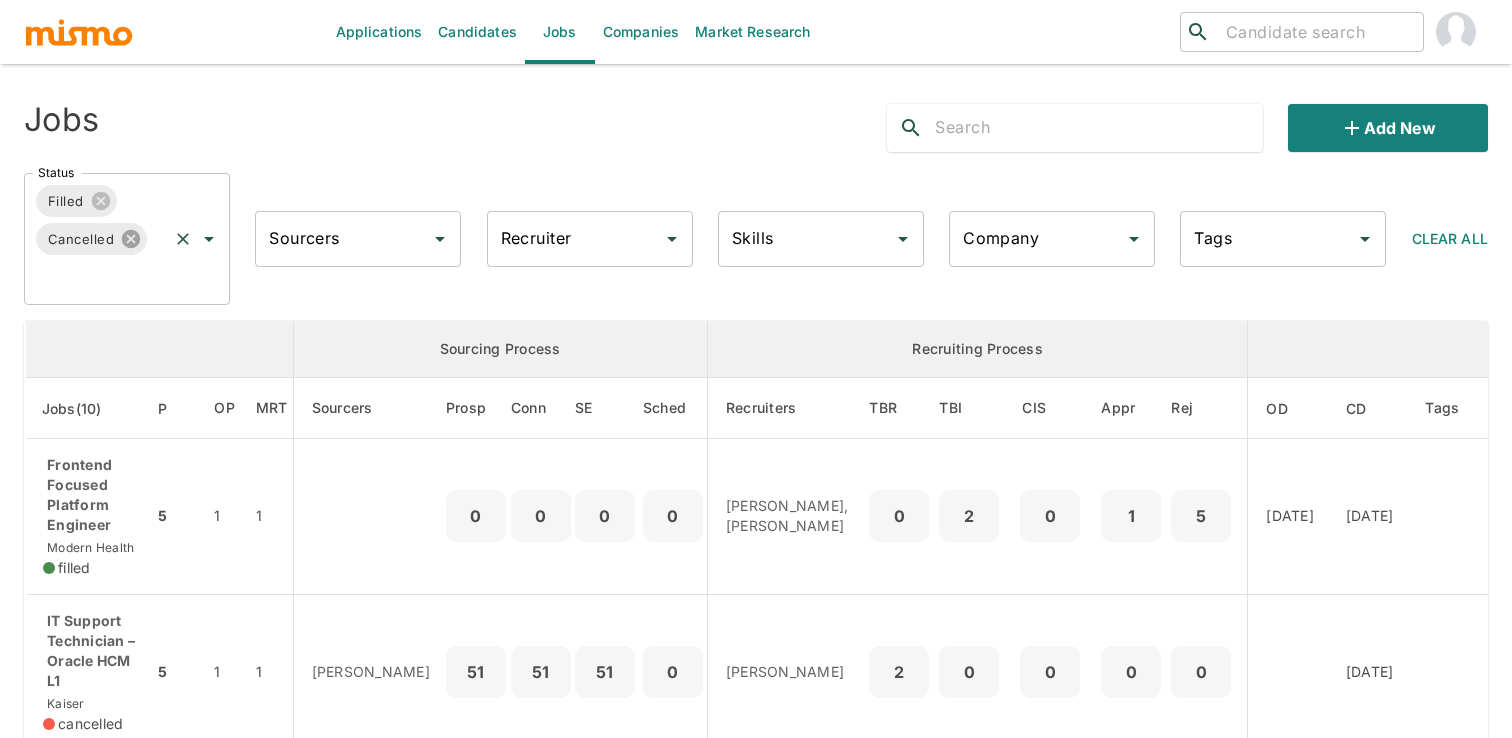 click 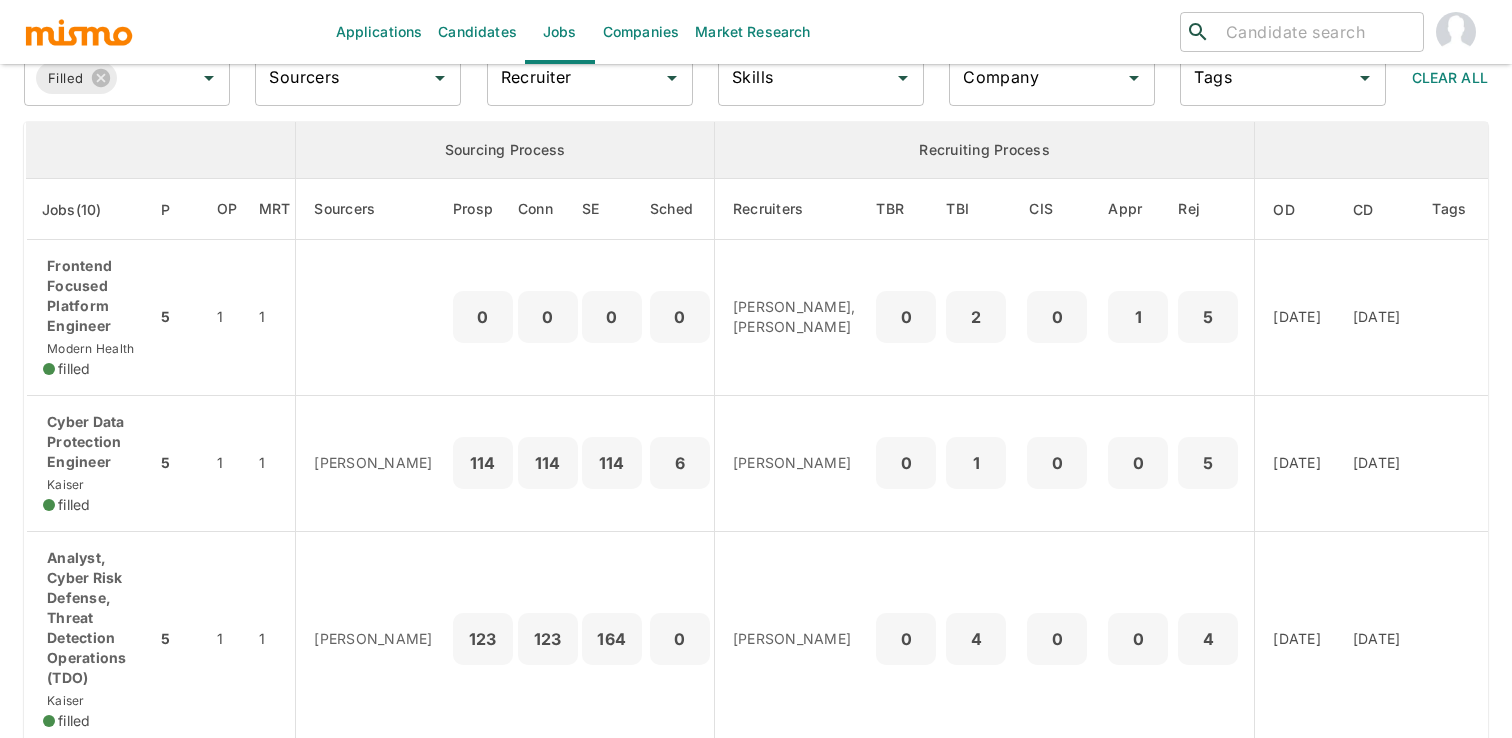 scroll, scrollTop: 0, scrollLeft: 0, axis: both 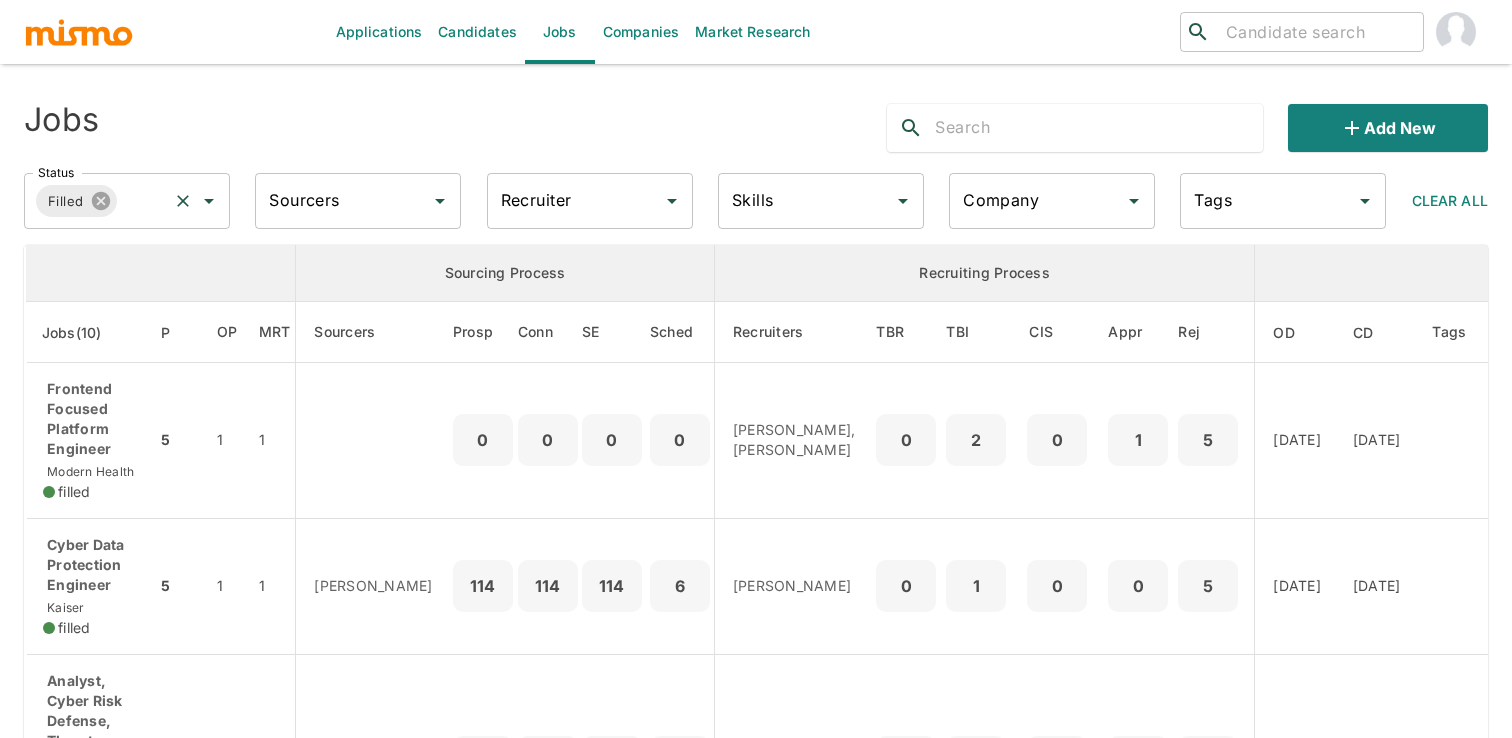 click 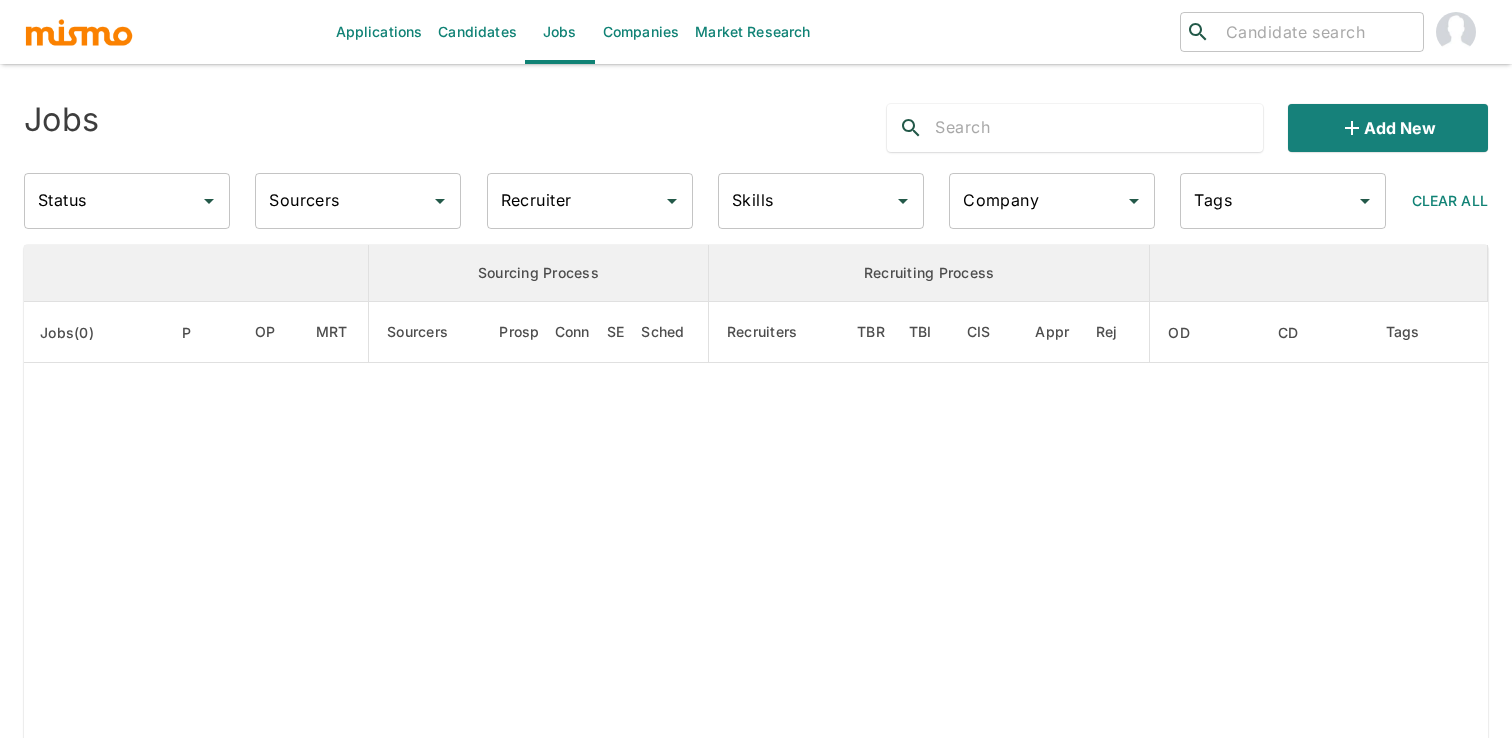 click 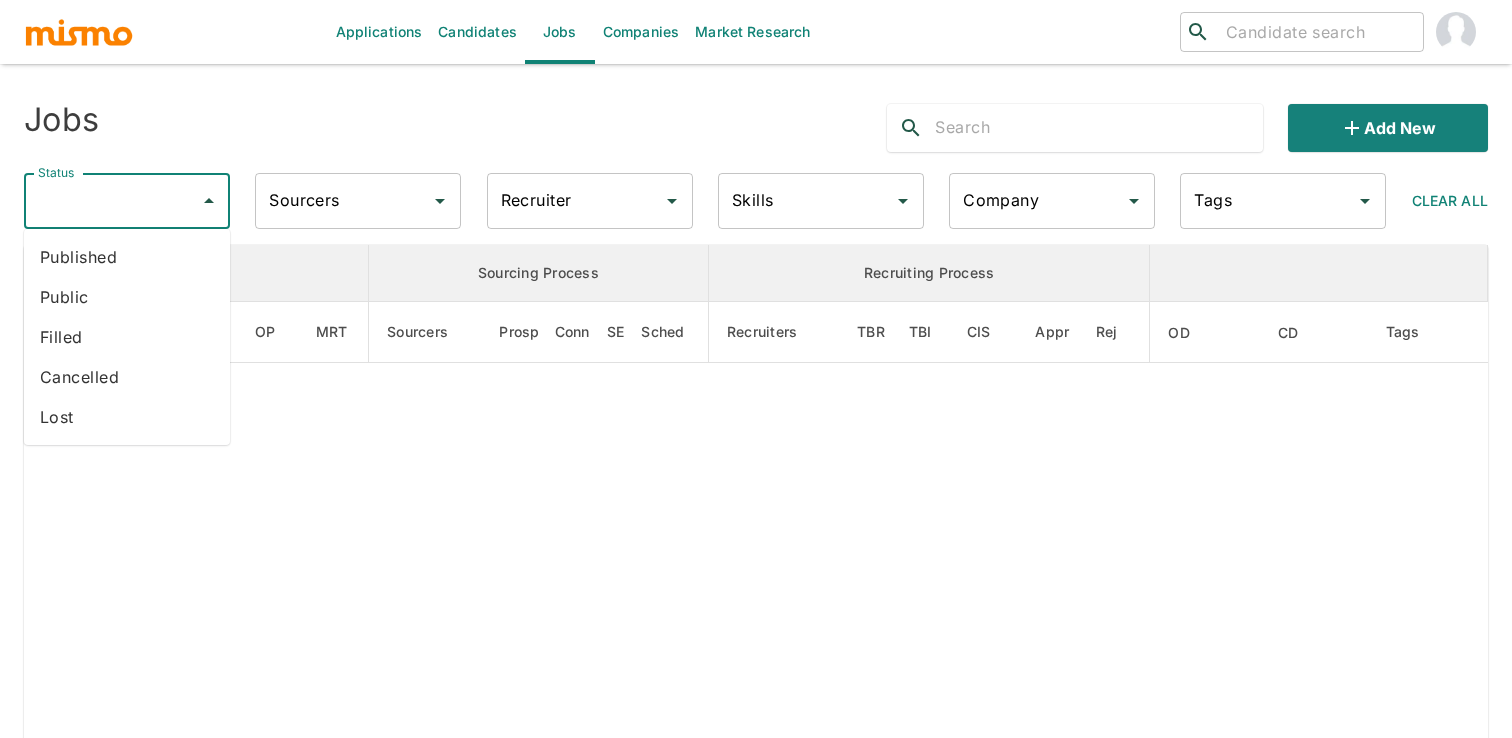 click on "Lost" at bounding box center (127, 417) 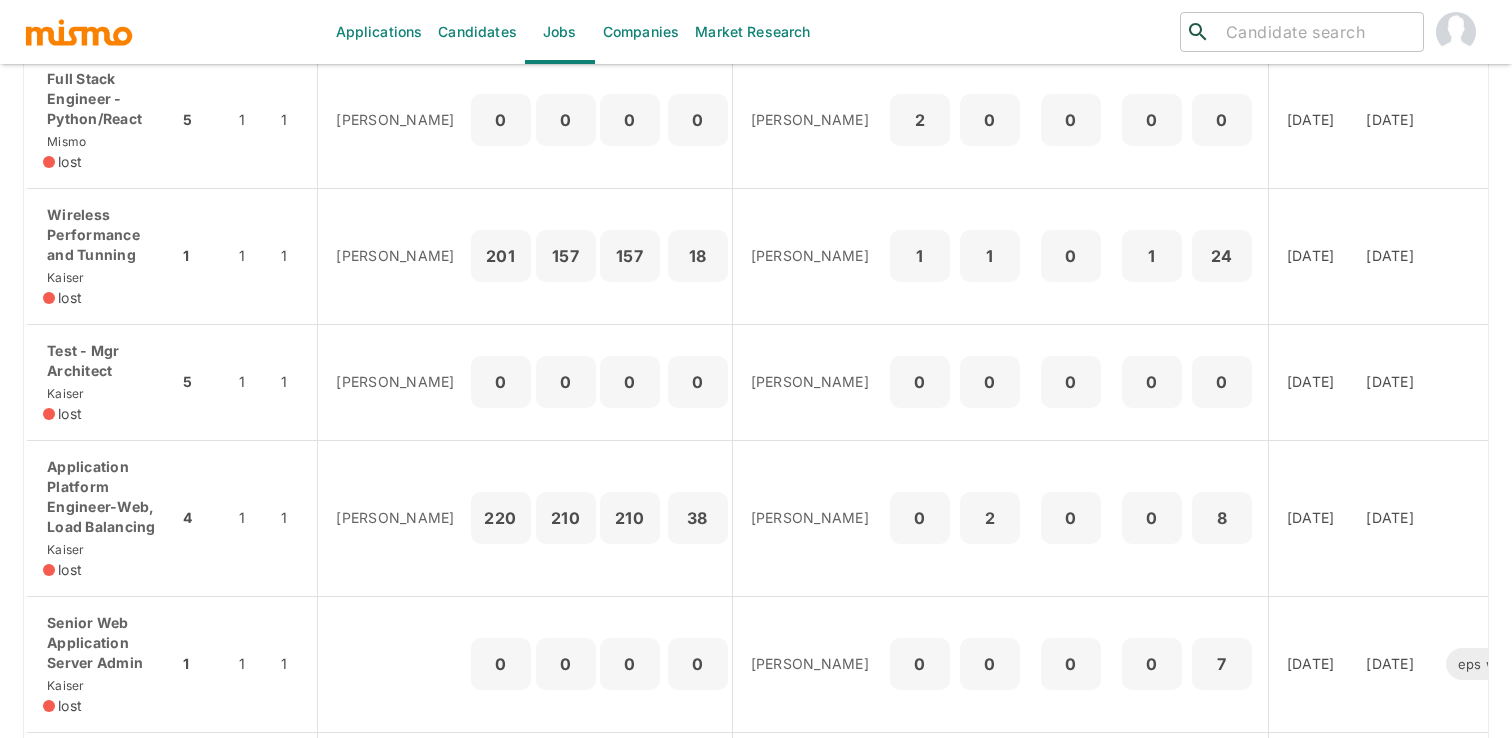 scroll, scrollTop: 0, scrollLeft: 0, axis: both 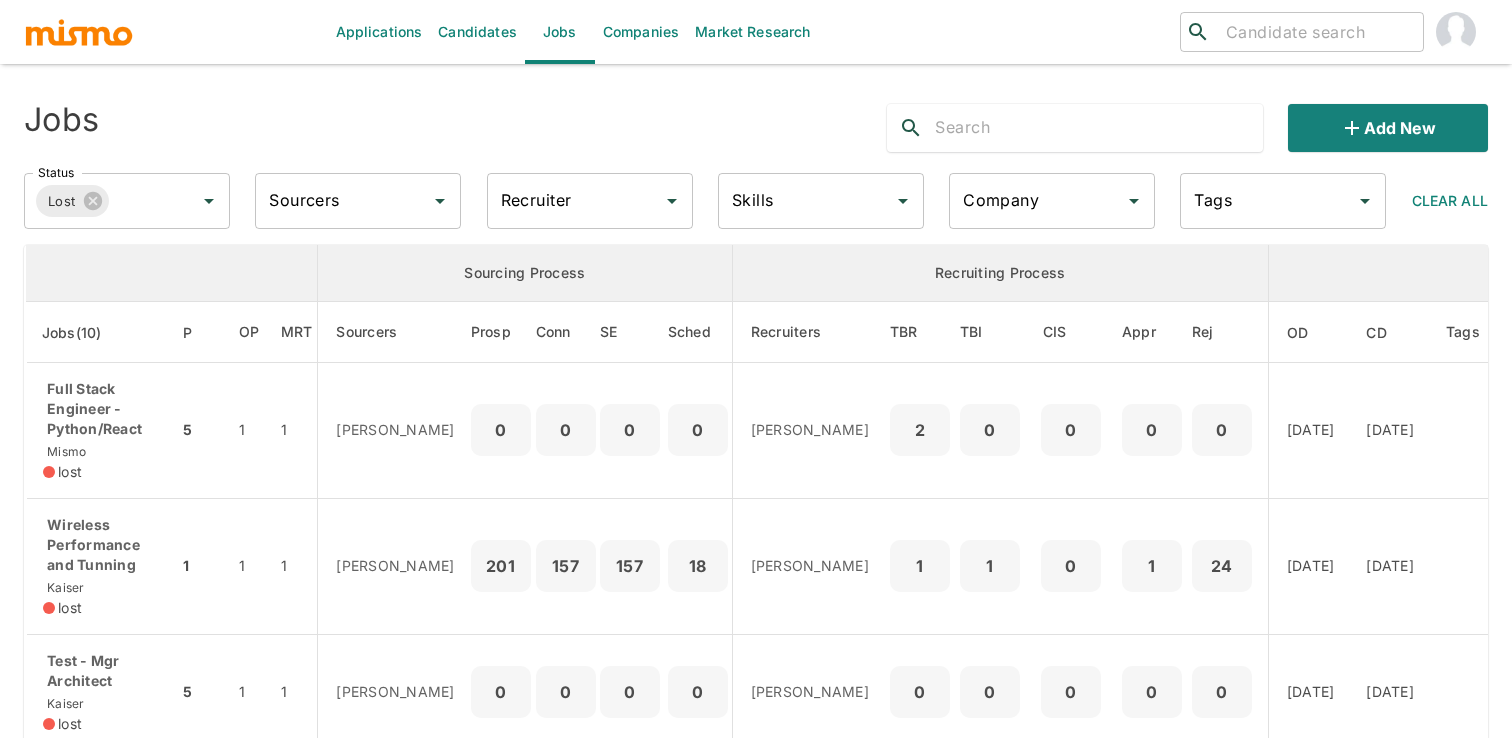 click on "Recruiter" at bounding box center (575, 201) 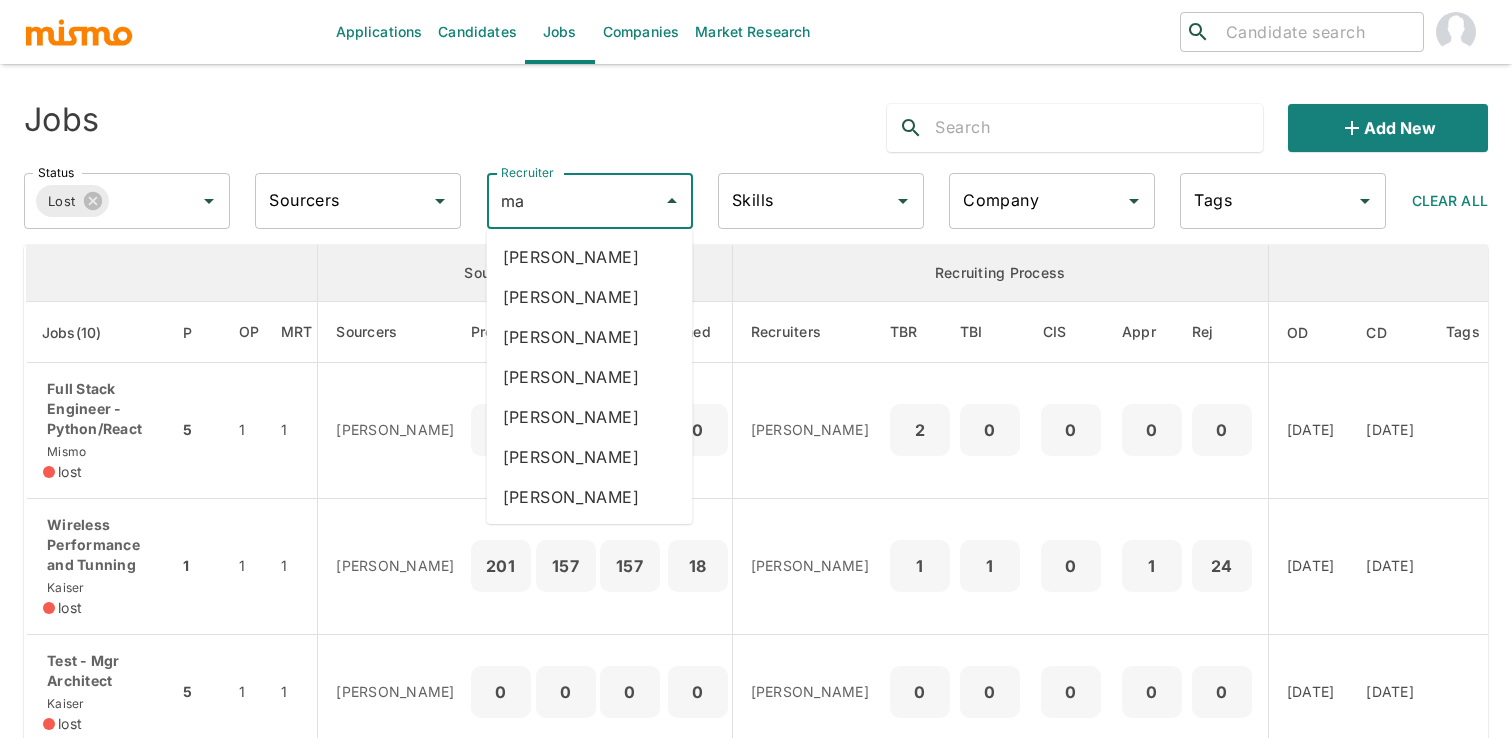 type on "mai" 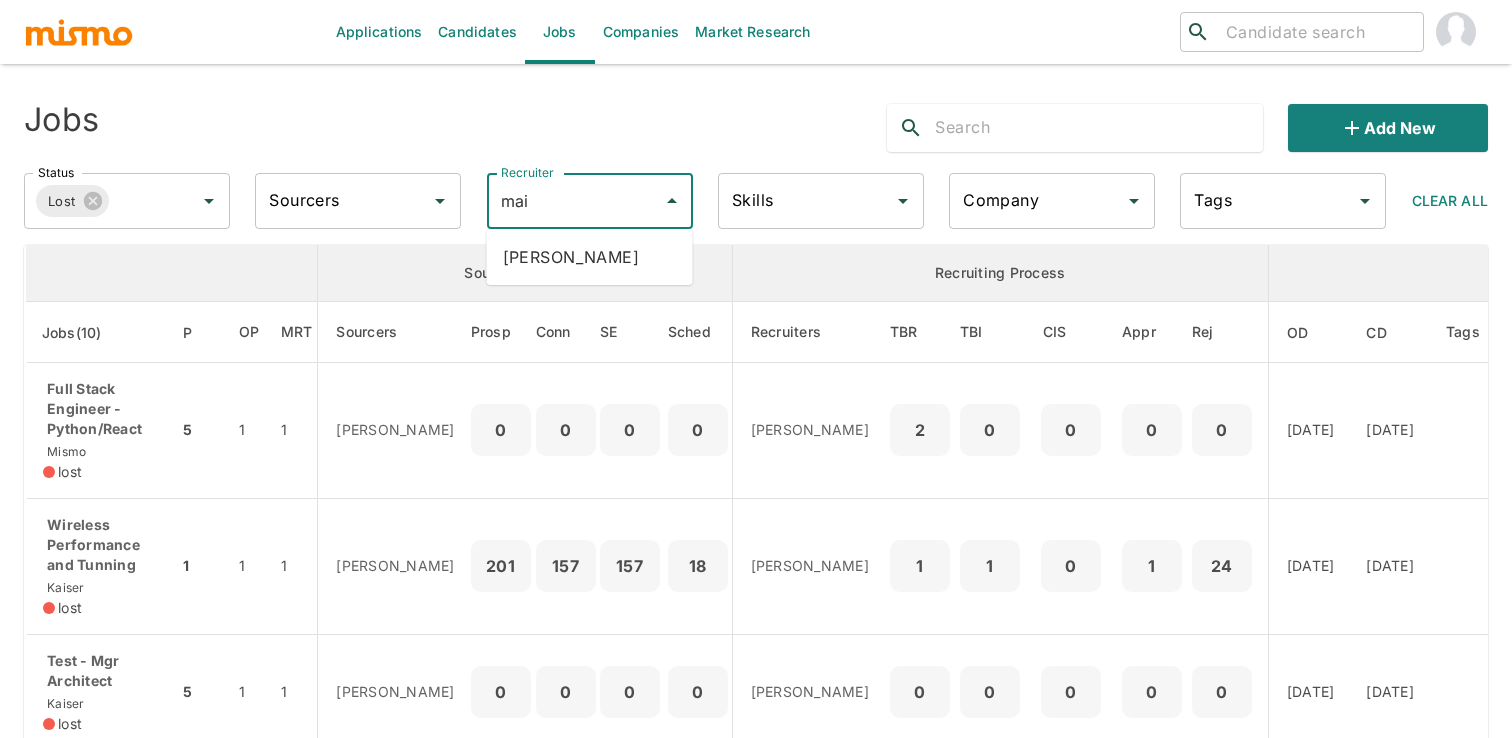 click on "Maia Reyes" at bounding box center (590, 257) 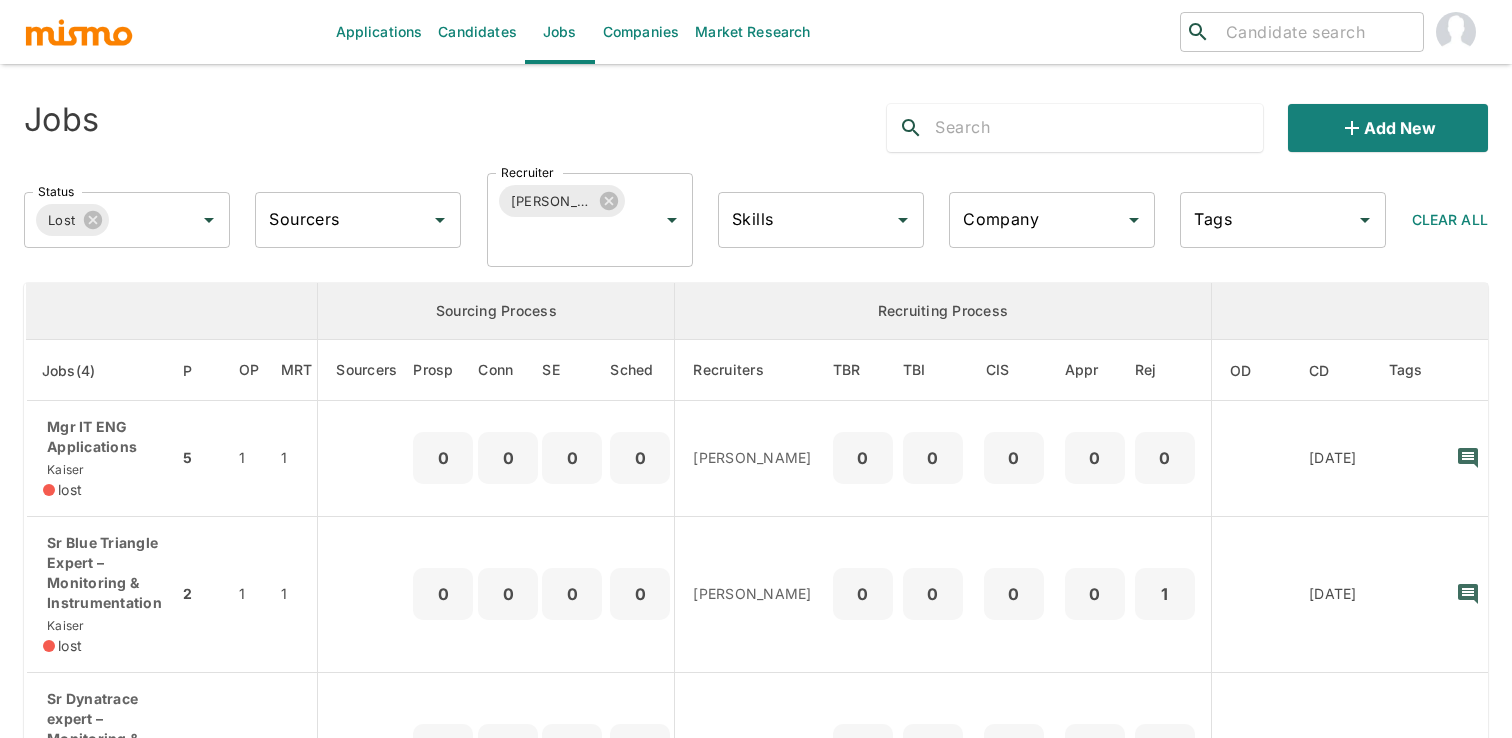 click on "Jobs  Add new" at bounding box center [748, 120] 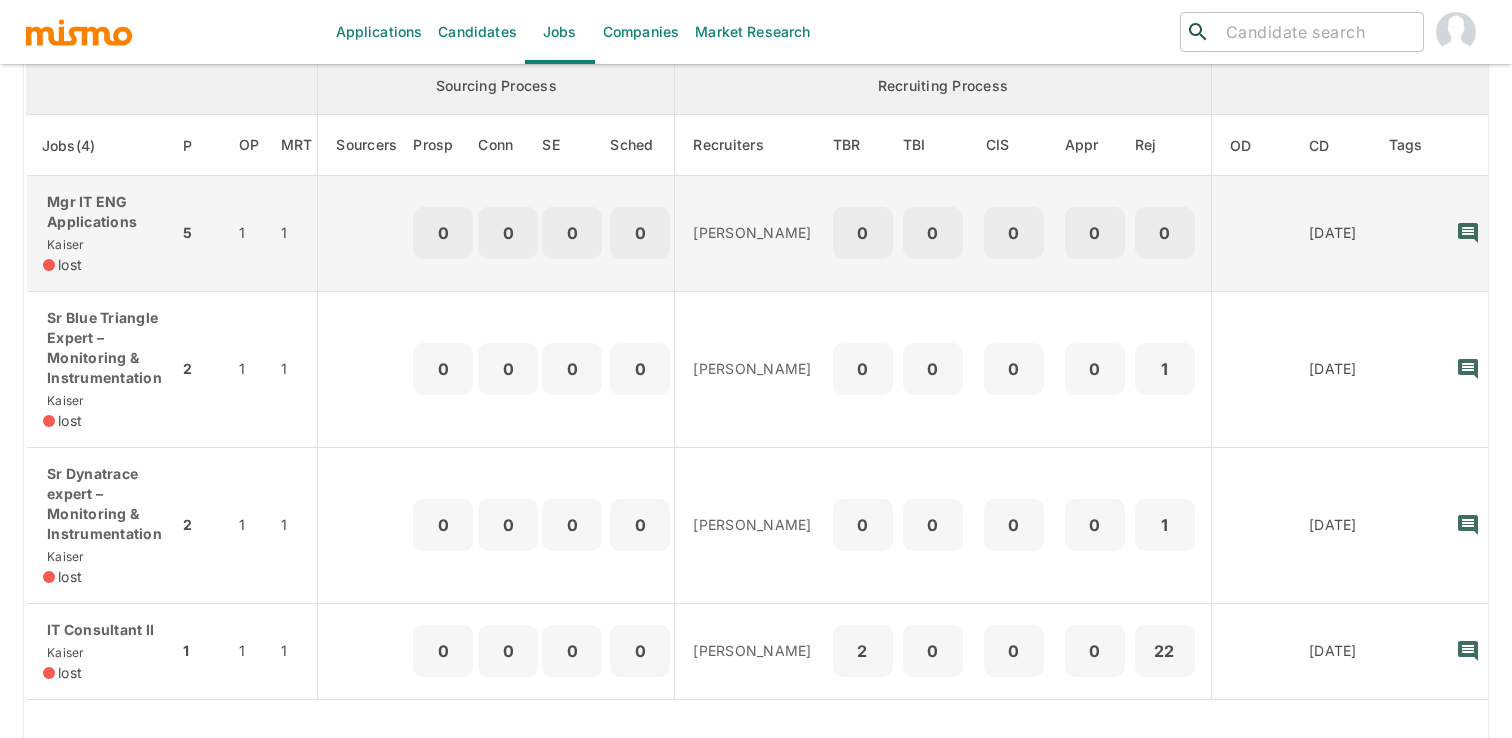 scroll, scrollTop: 0, scrollLeft: 0, axis: both 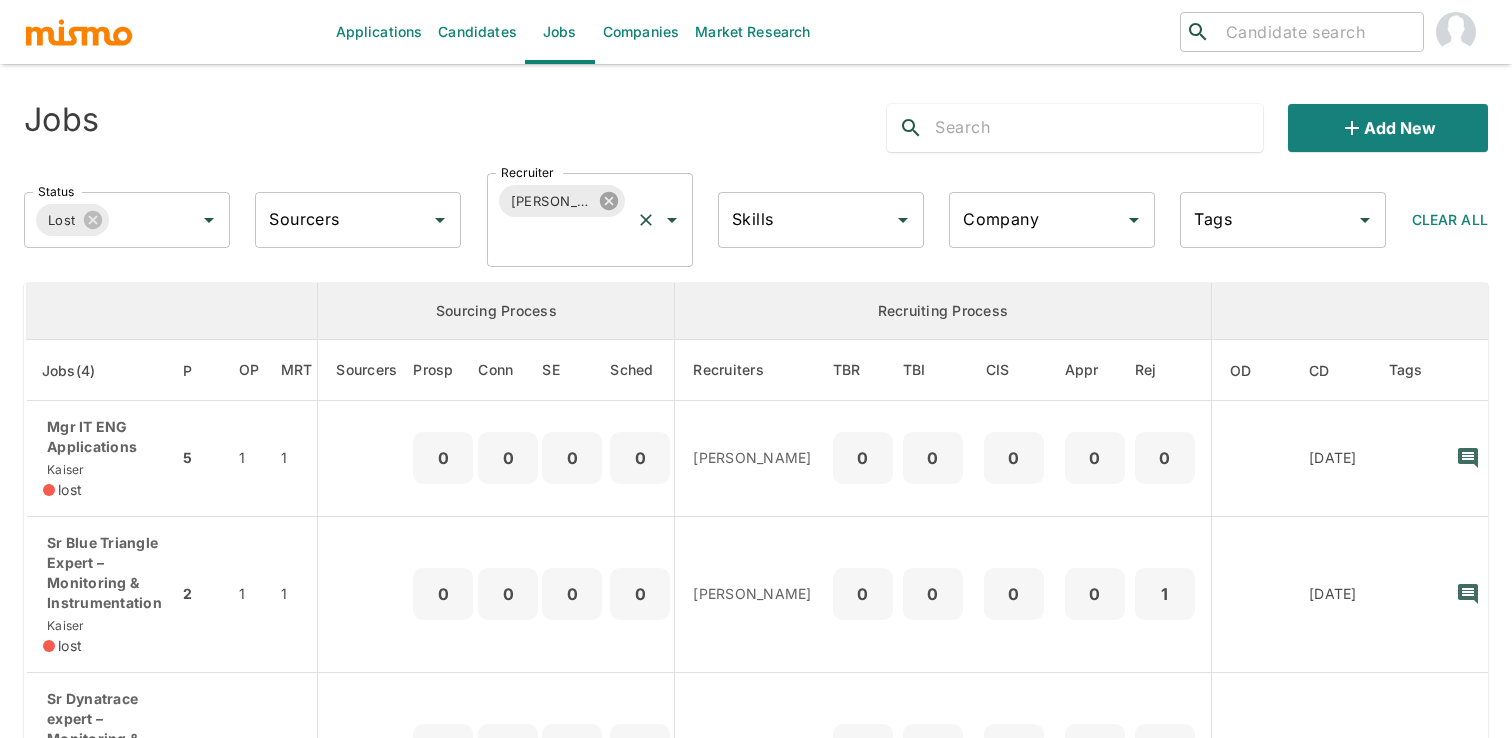 click 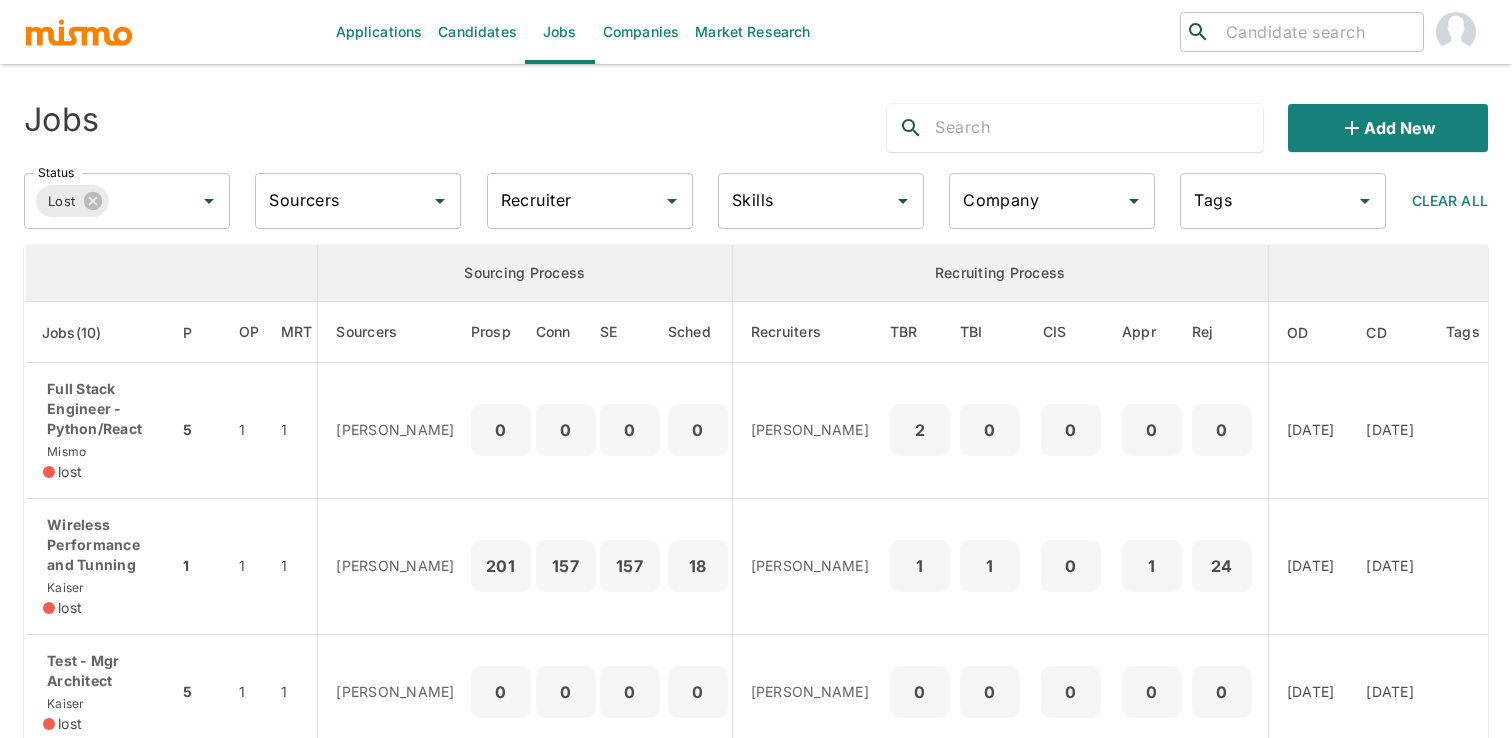 click on "Recruiter" at bounding box center [590, 201] 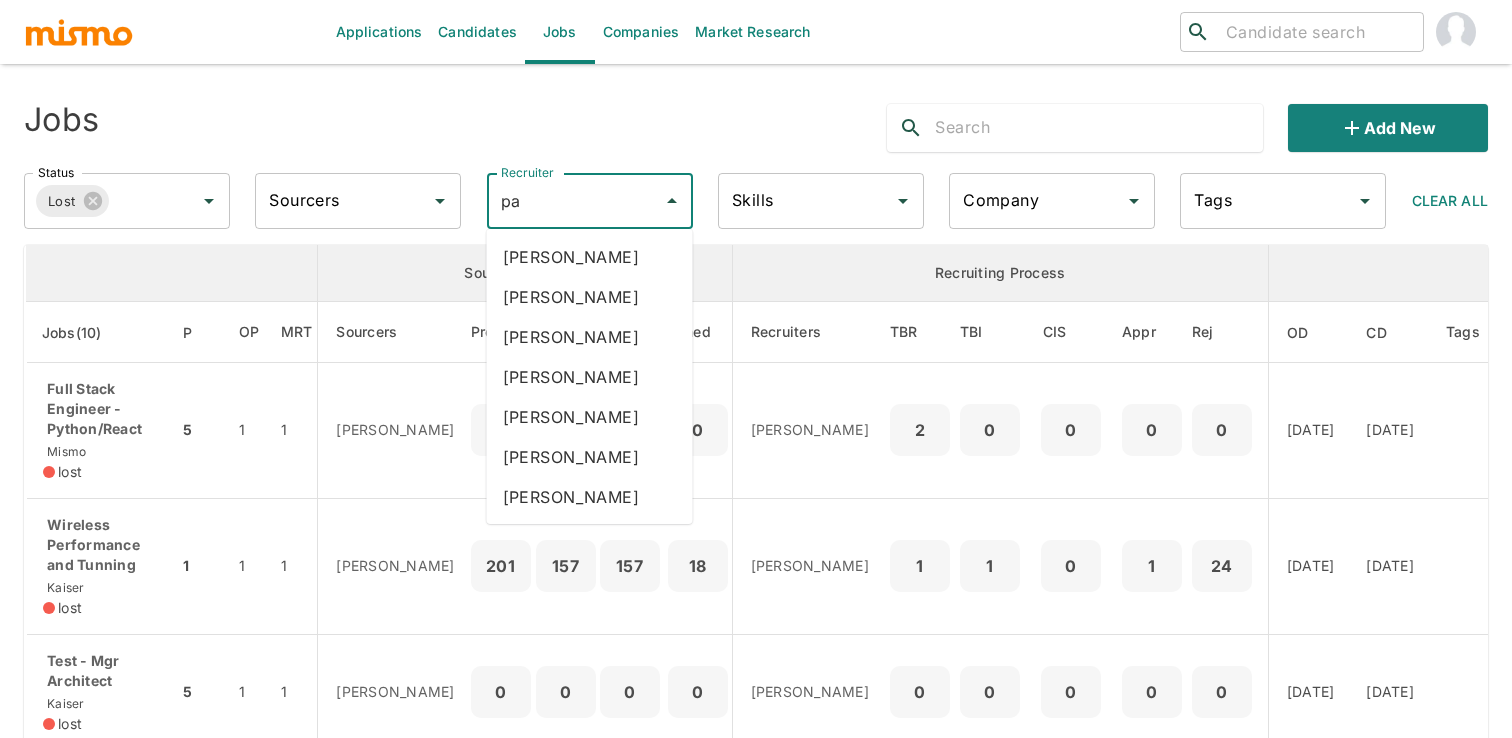 type on "pao" 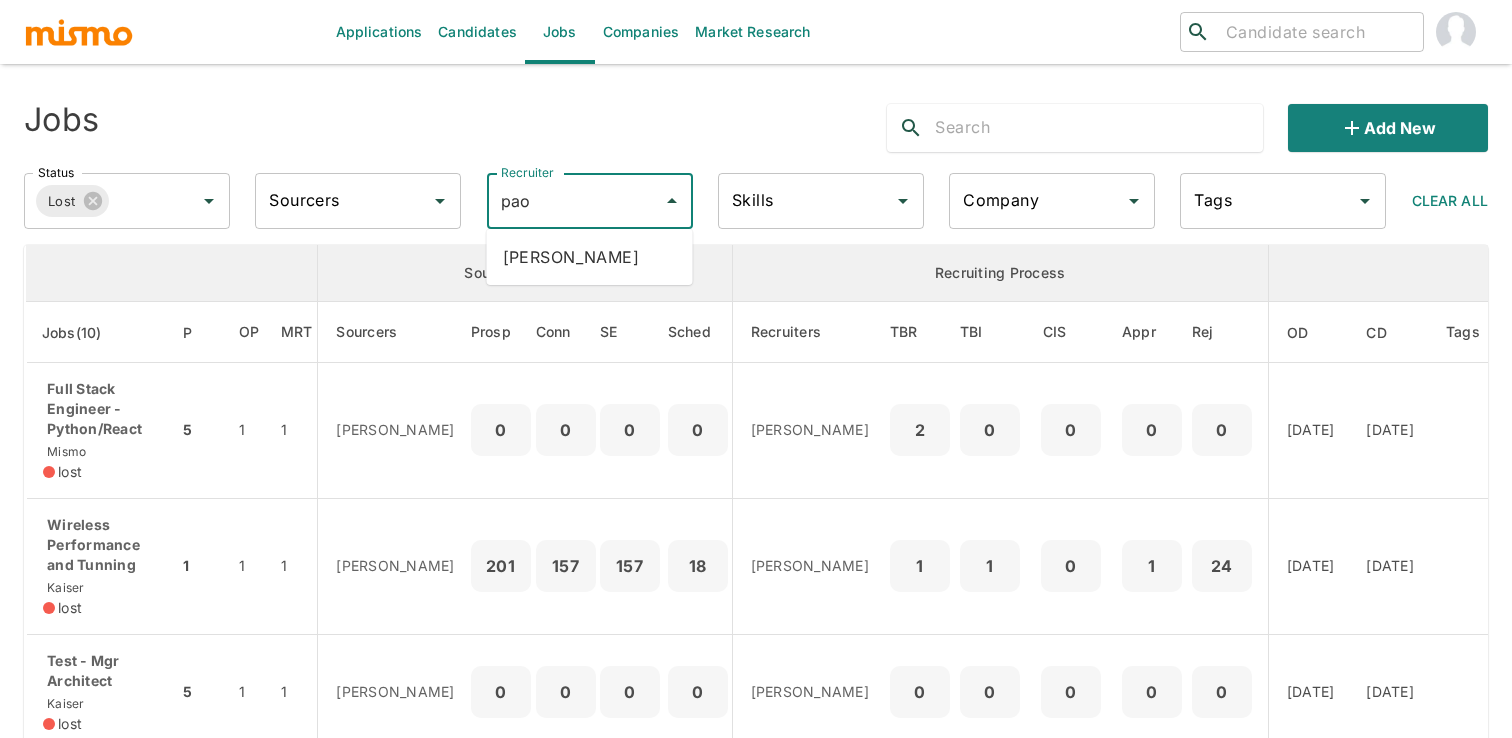 click on "Paola Pacheco" at bounding box center (590, 257) 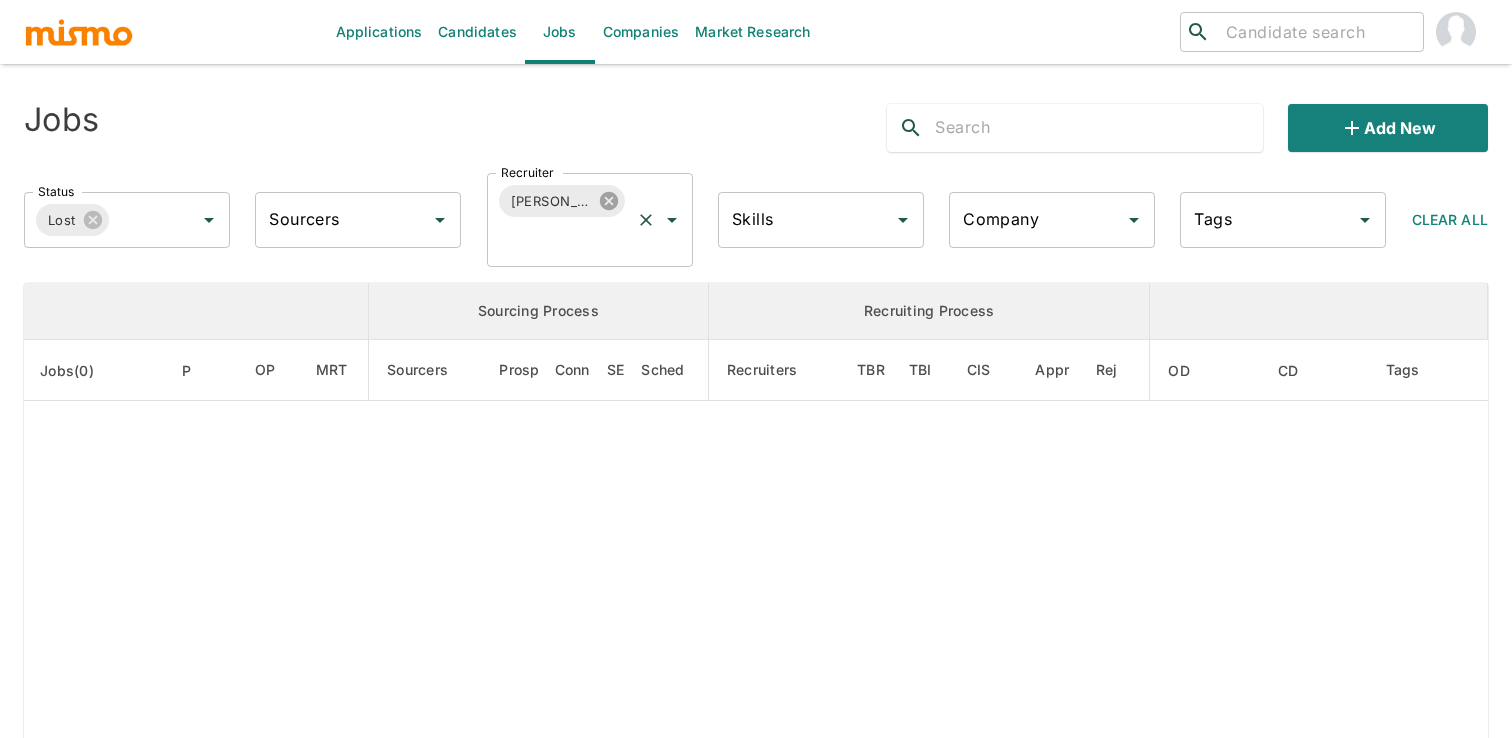 click 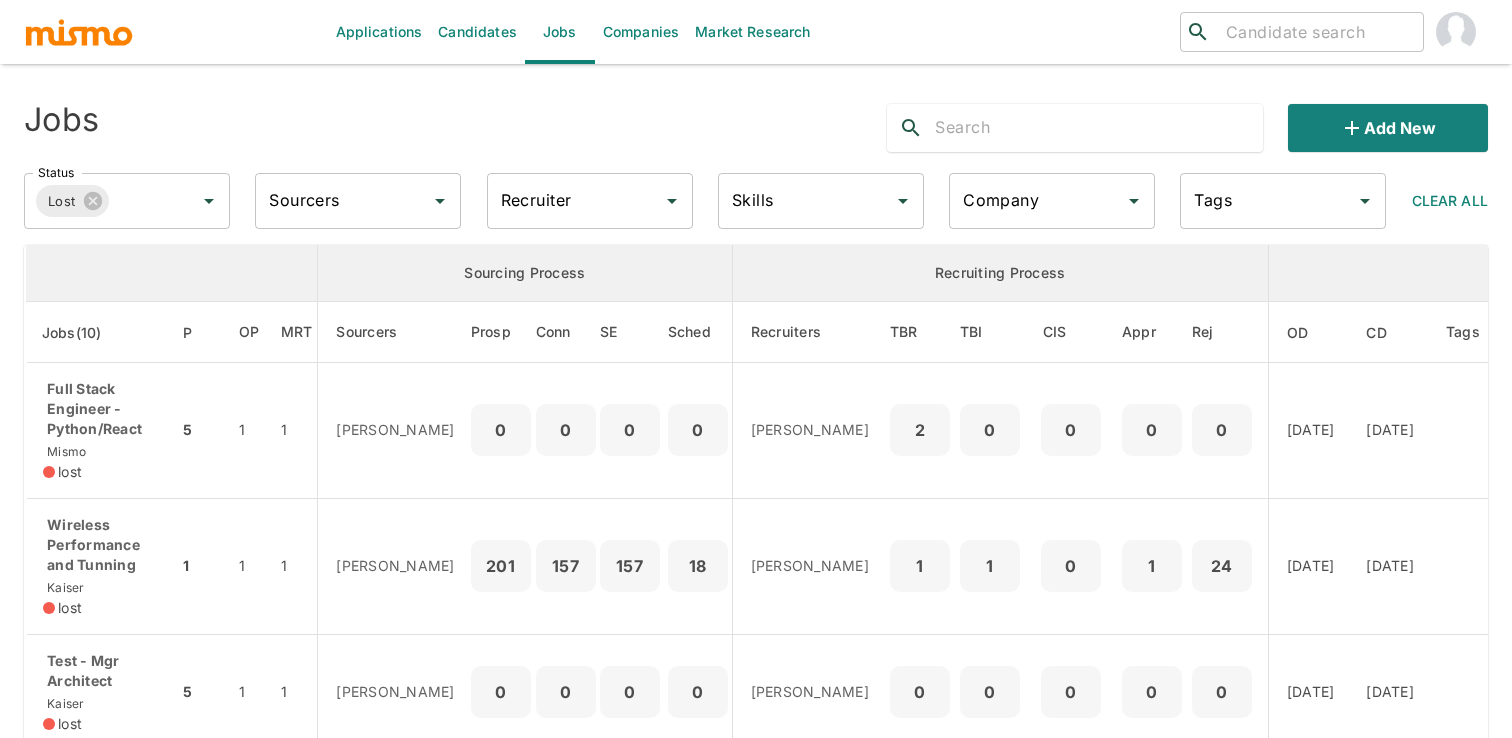 click on "Jobs  Add new" at bounding box center (748, 120) 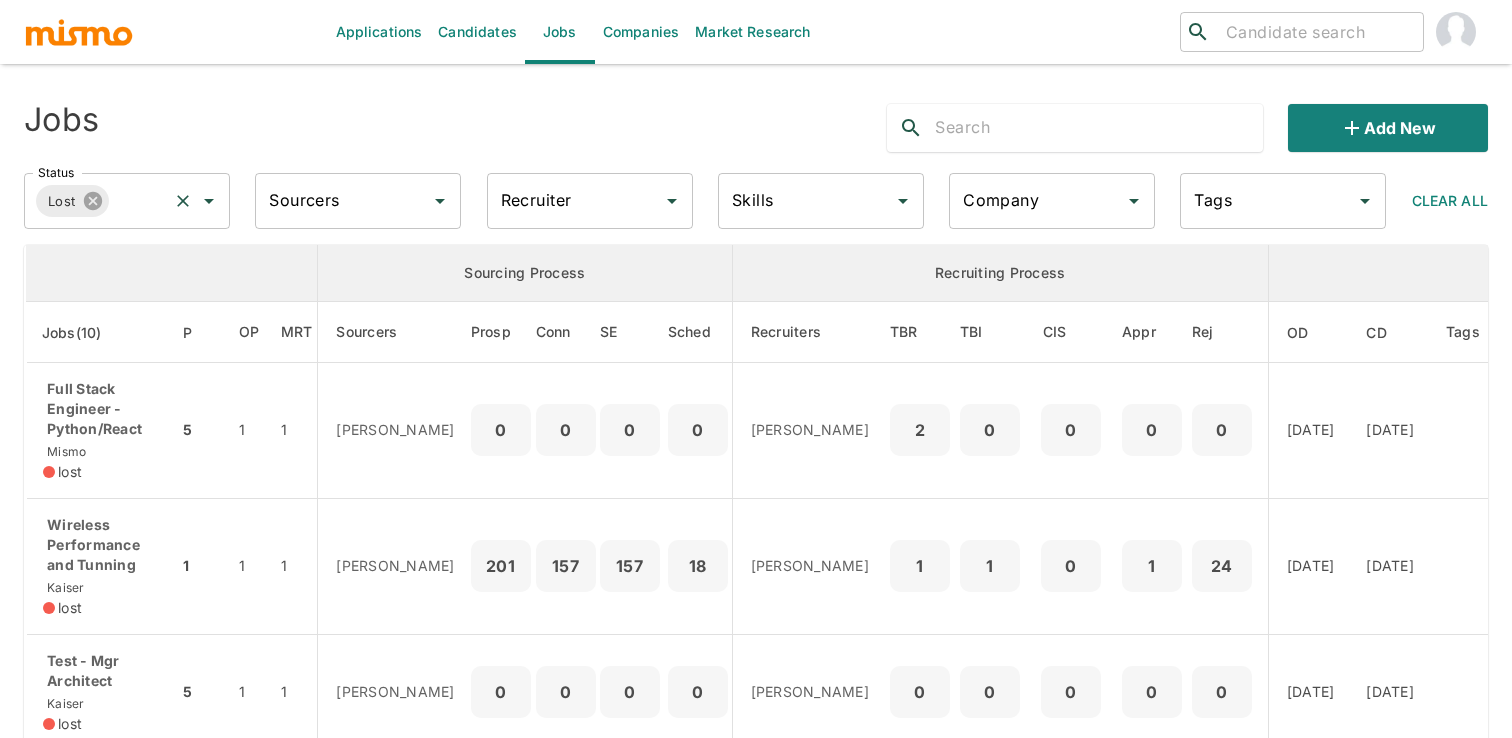 click 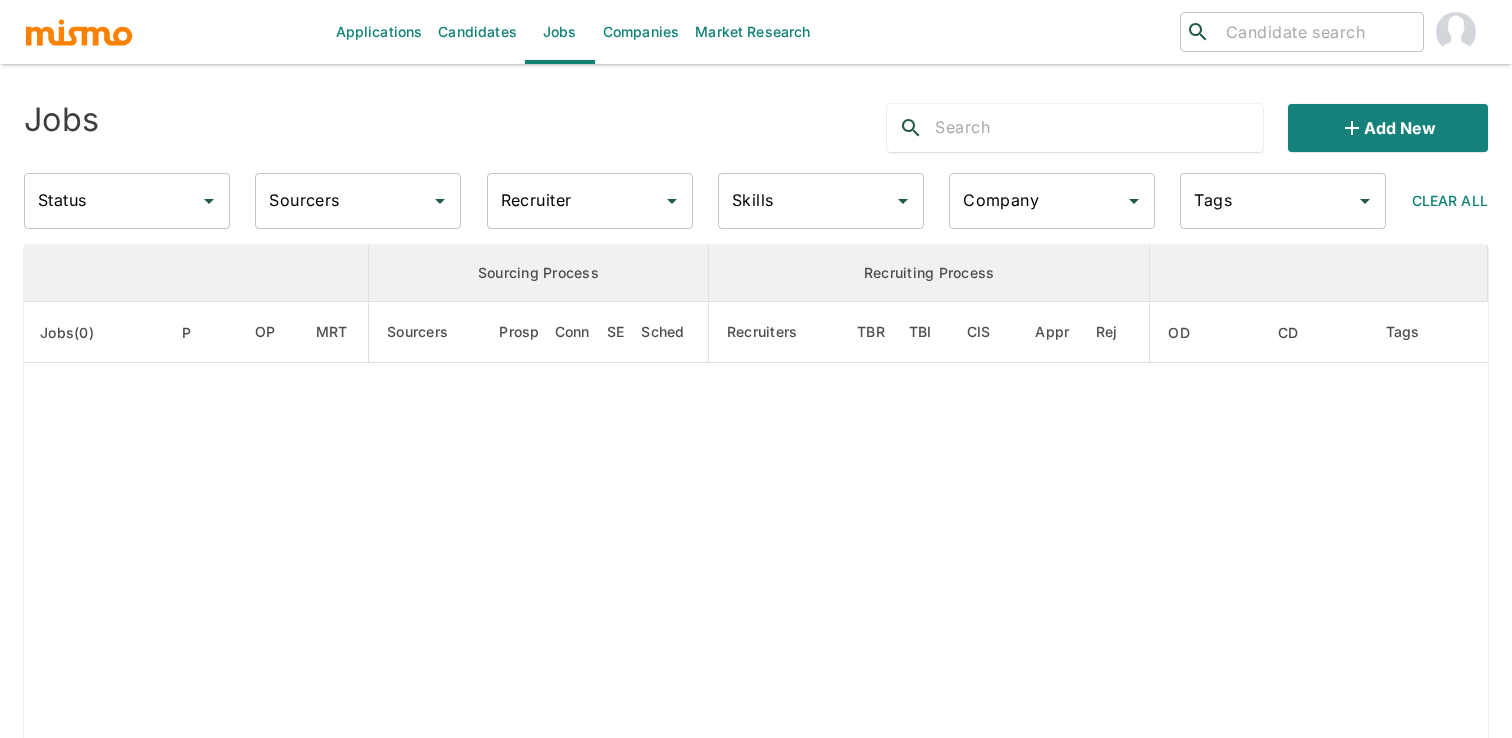 click 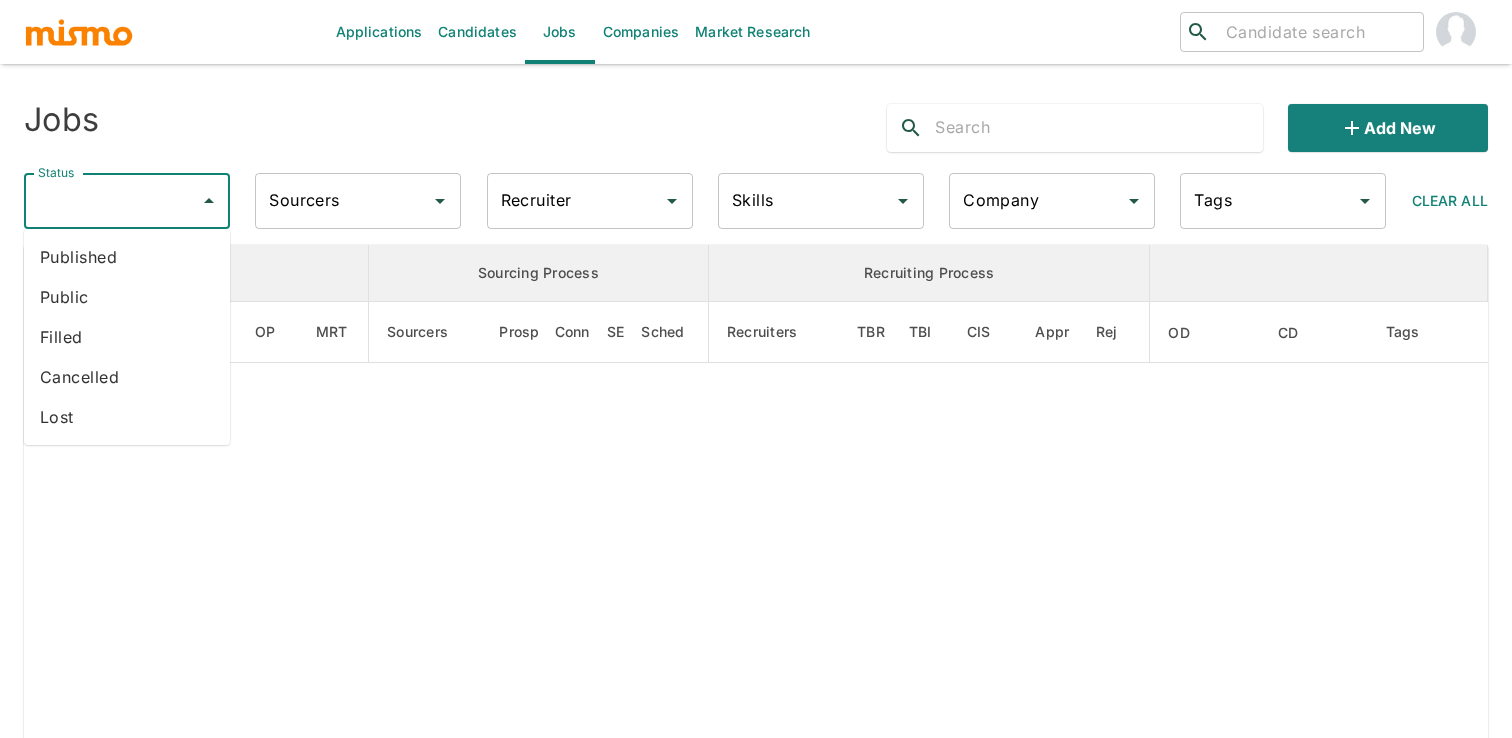 click on "Applications Candidates Jobs Companies Market Research ​ ​ Jobs  Add new Status Status Sourcers Sourcers Recruiter Recruiter Skills Skills Company Company Tags Tags Clear All Sourcing Process Recruiting Process Jobs(0) P OP MRT Sourcers Prosp Conn SE Sched Recruiters TBR TBI CIS Appr Rej OD CD Tags Rows per page: 10 10 0–0 of 0" at bounding box center [756, 393] 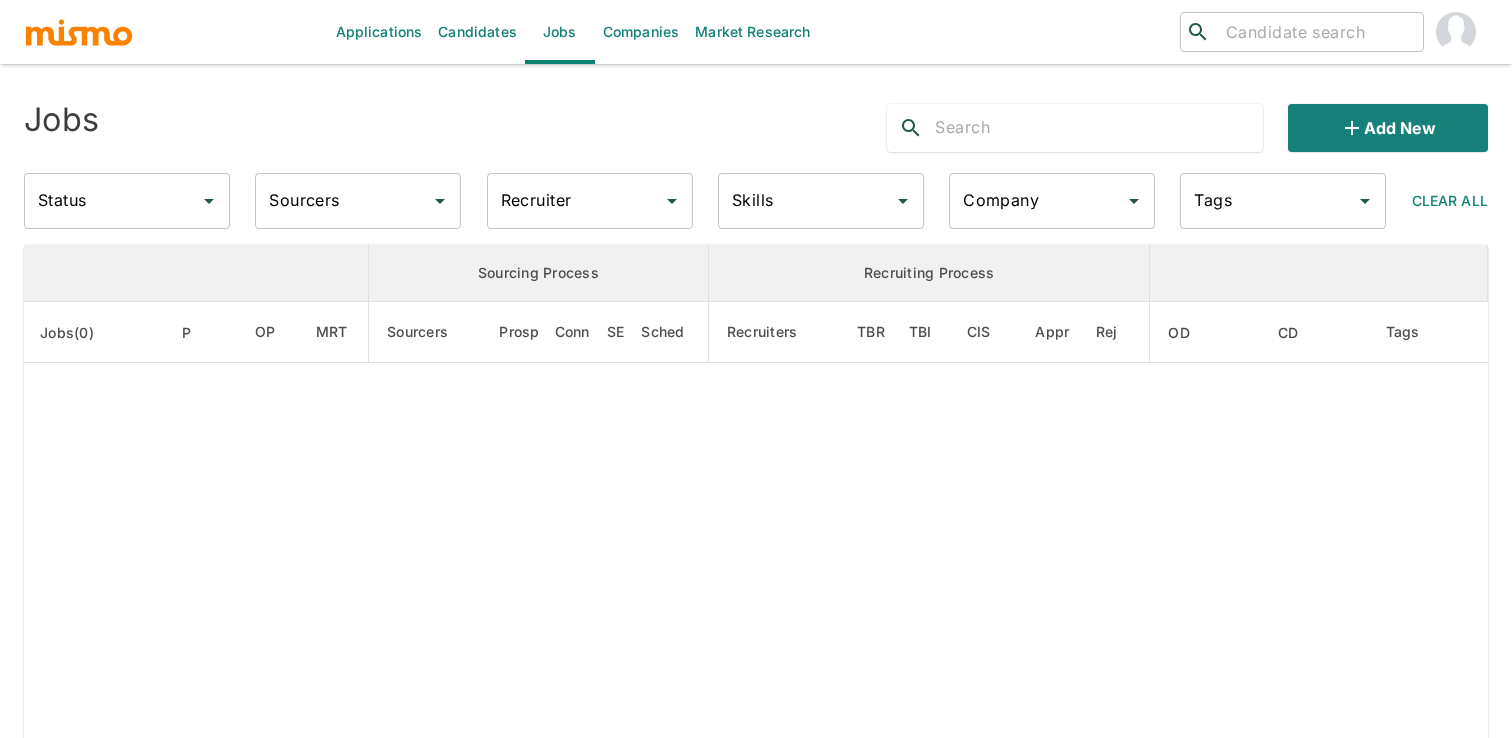 click at bounding box center [1098, 128] 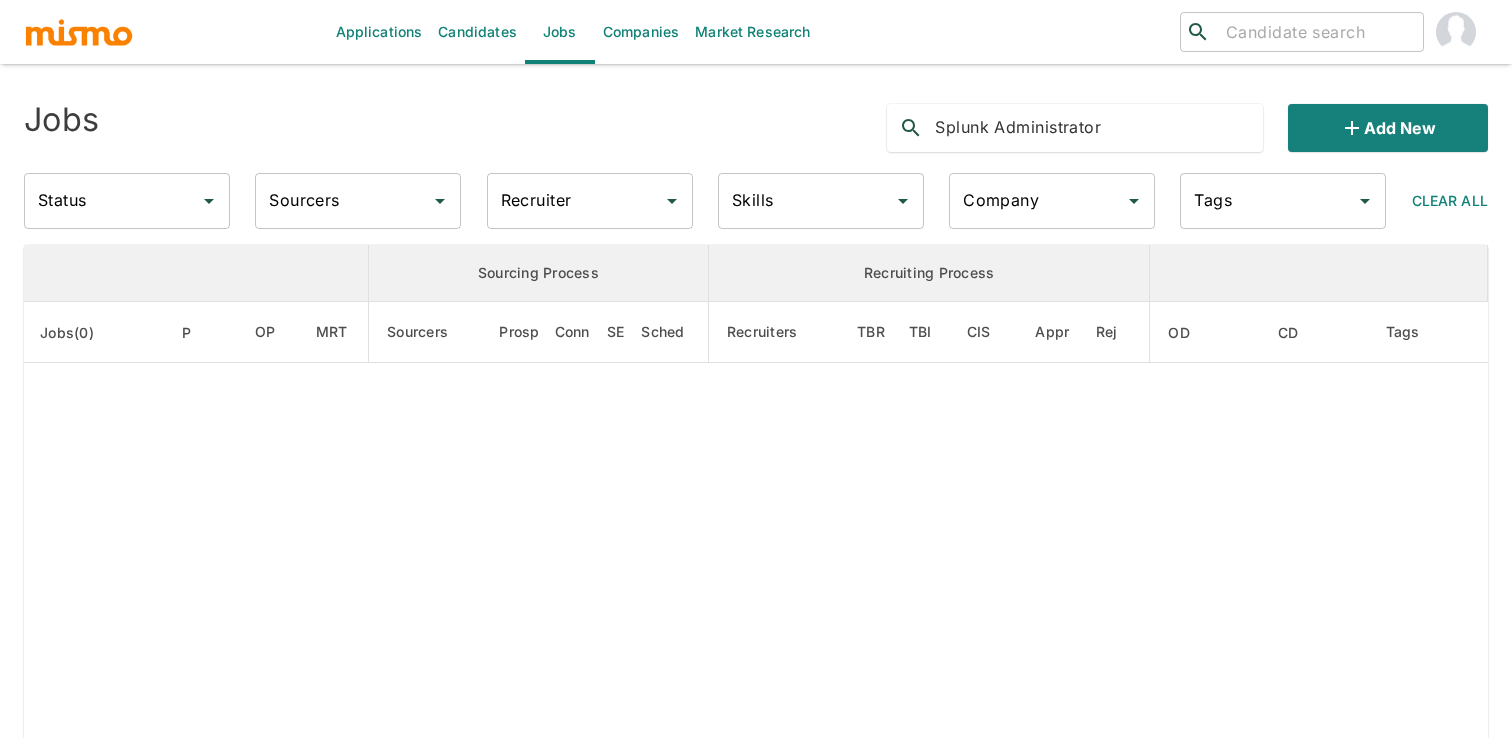 click 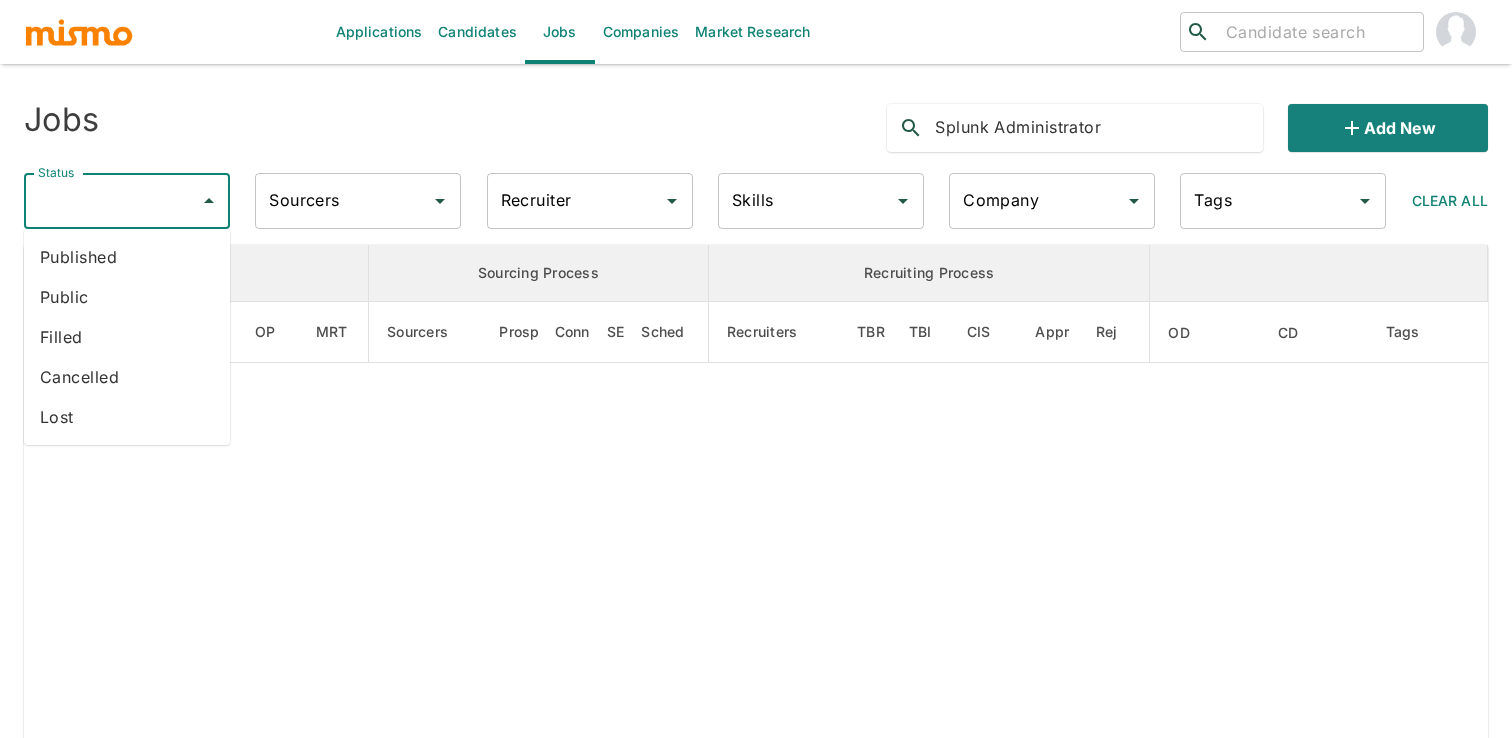 click on "Published" at bounding box center [127, 257] 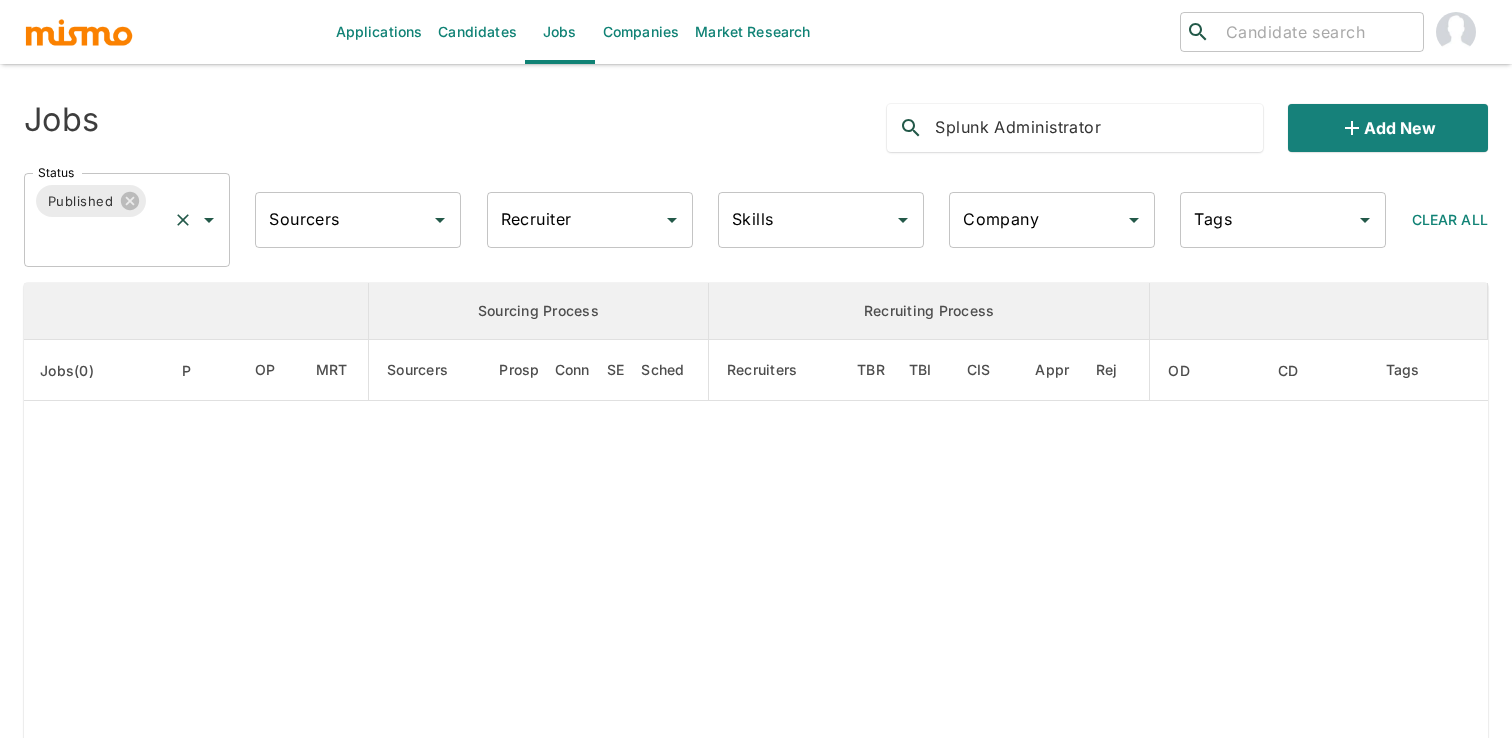 click 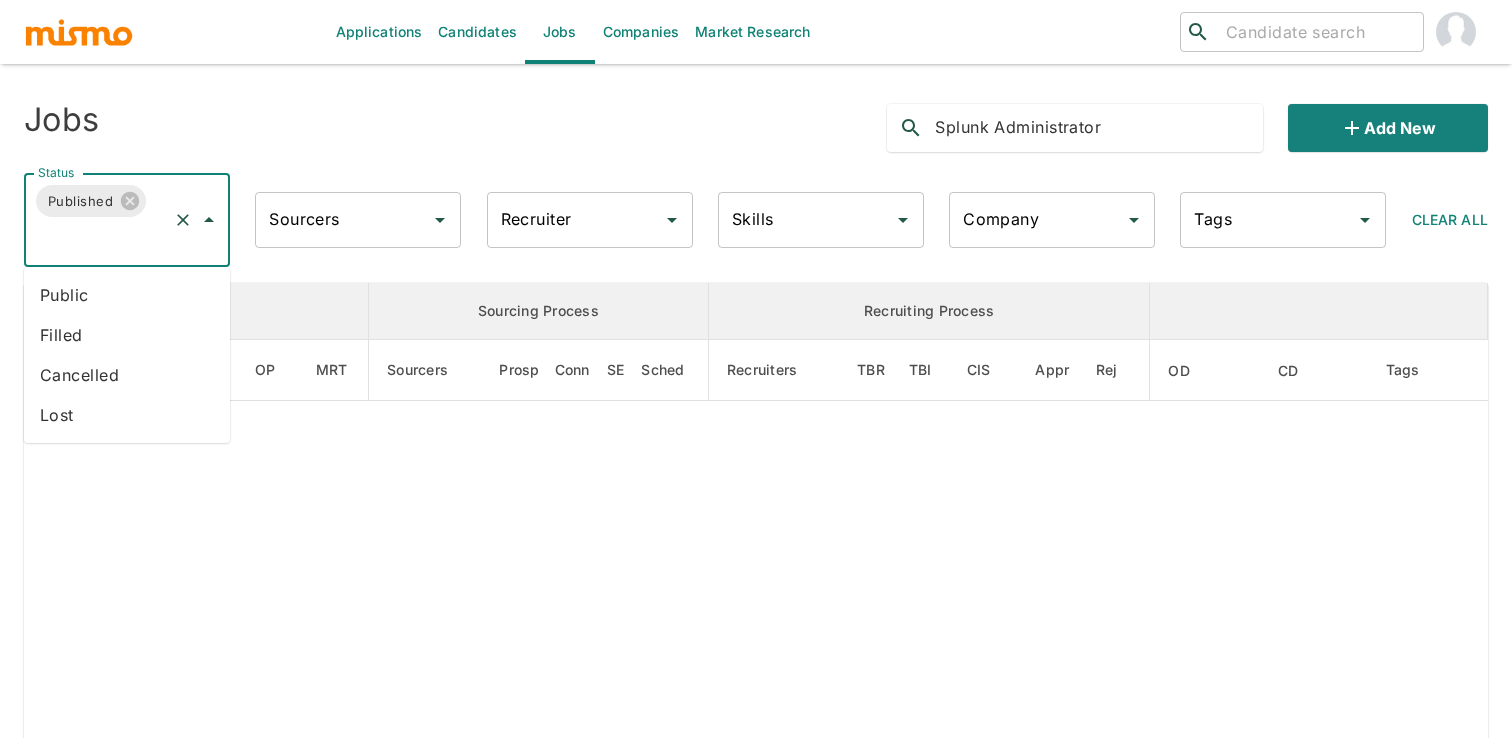 click on "Public" at bounding box center [127, 295] 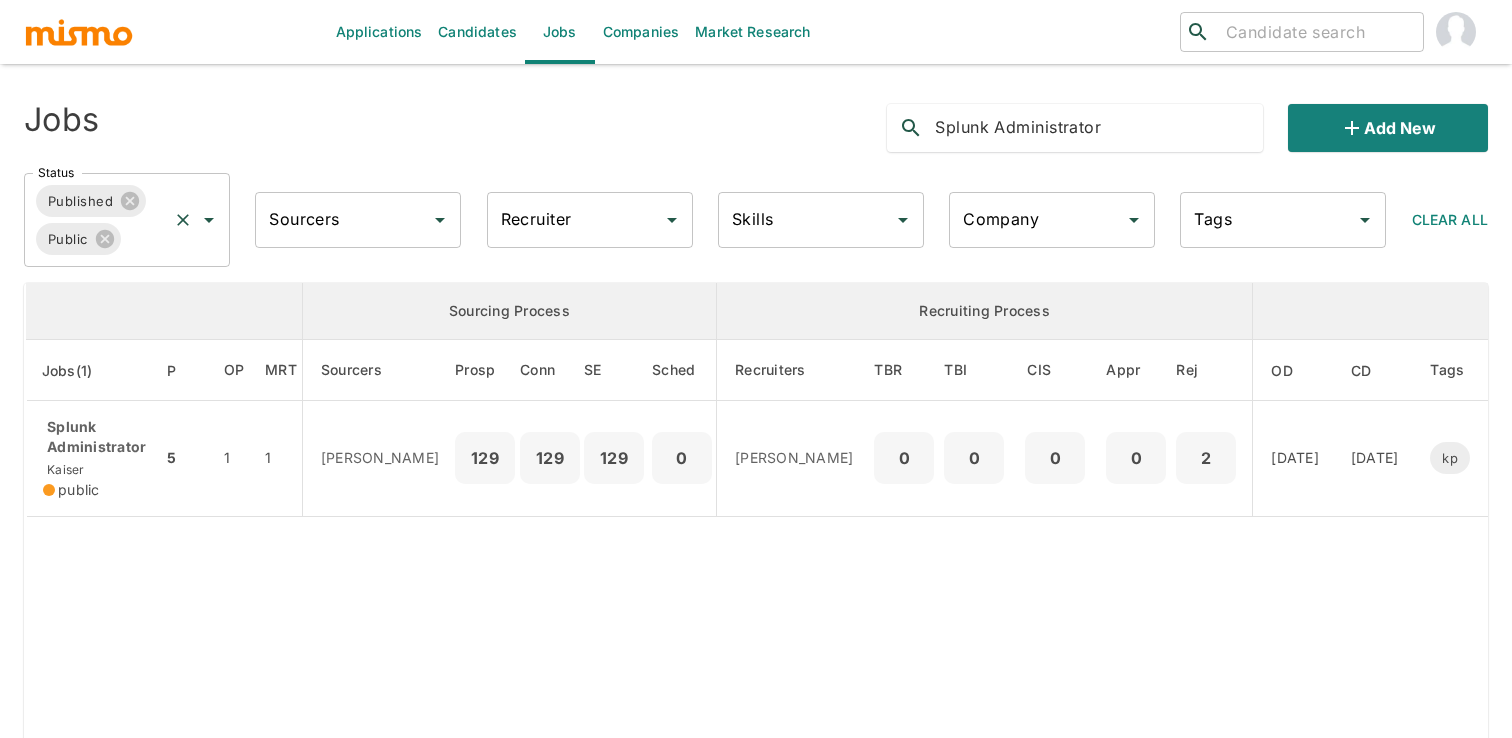 click 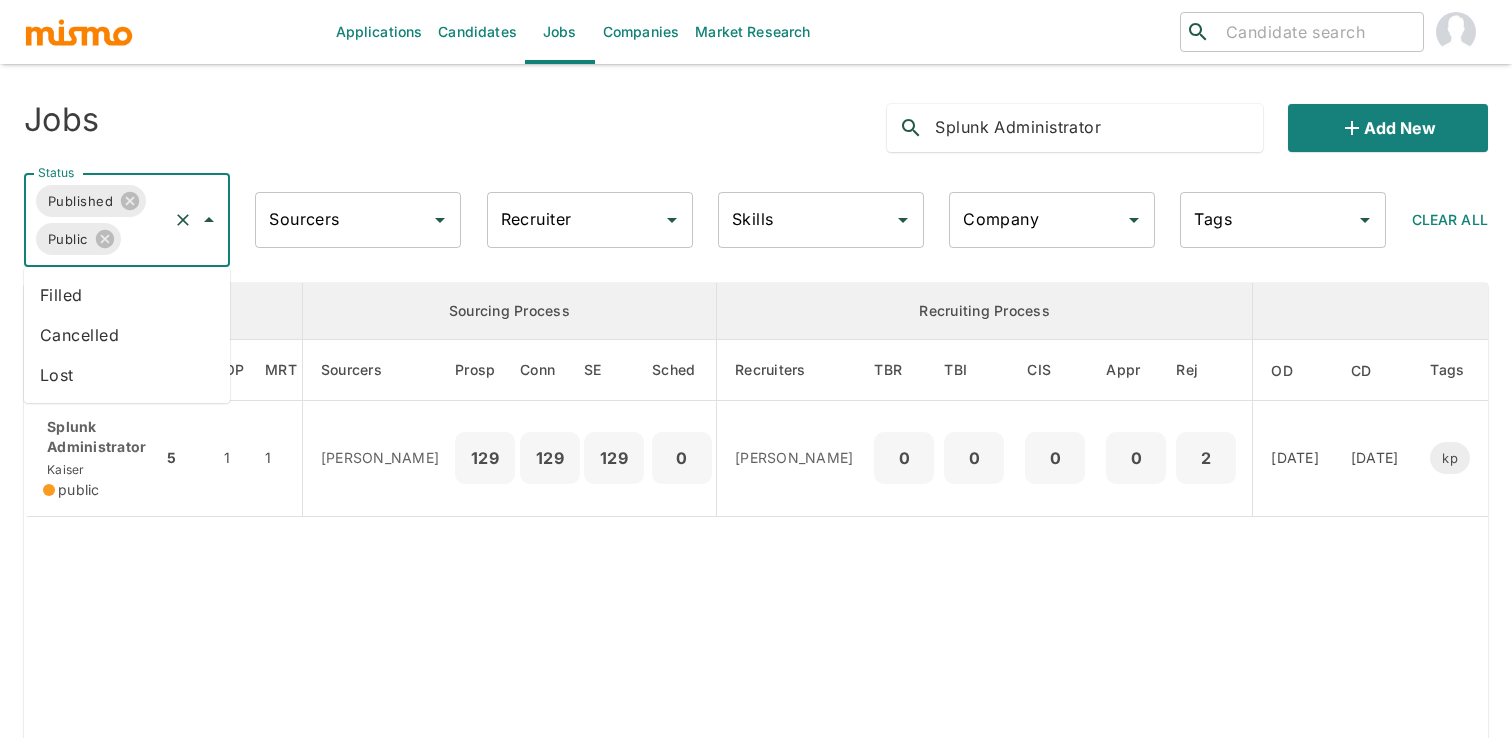 click on "Cancelled" at bounding box center (127, 335) 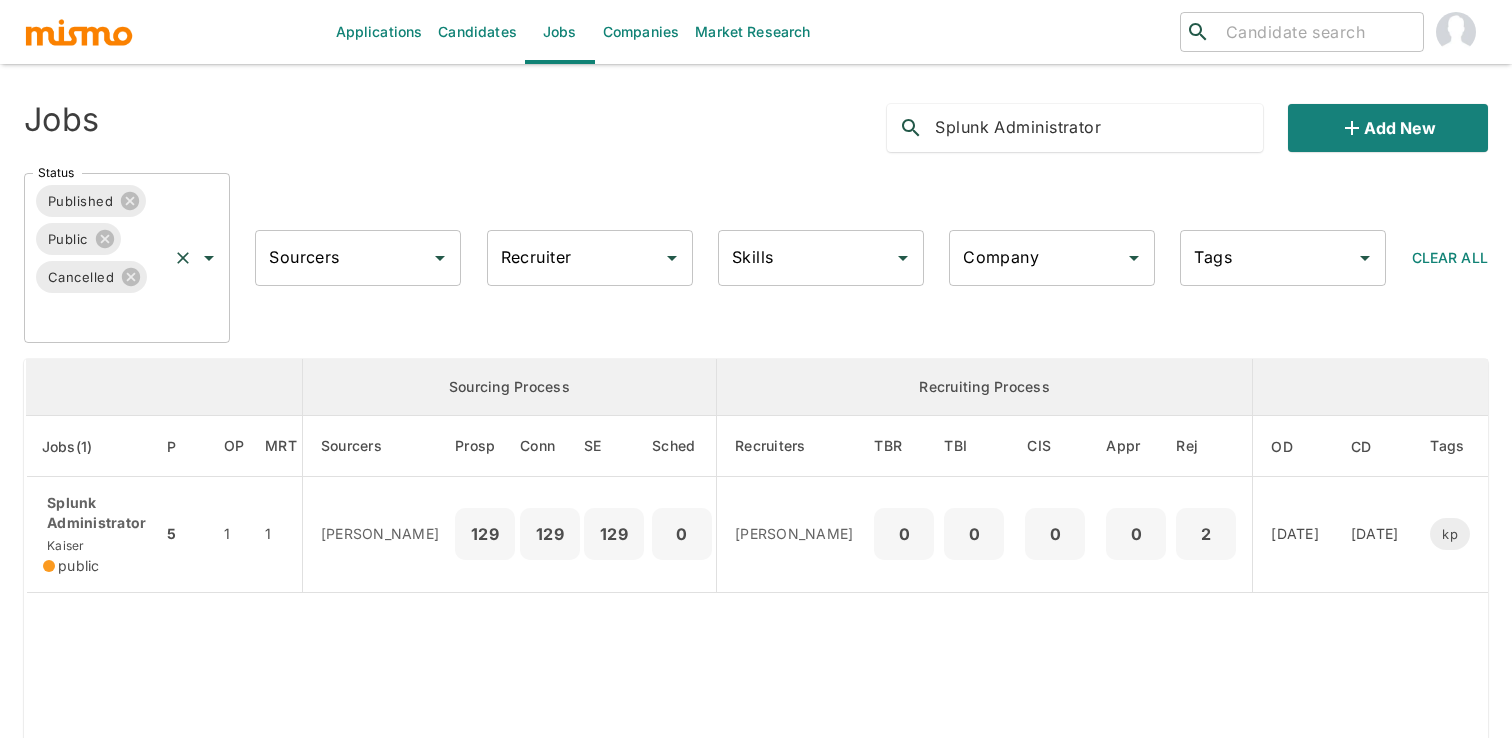 click 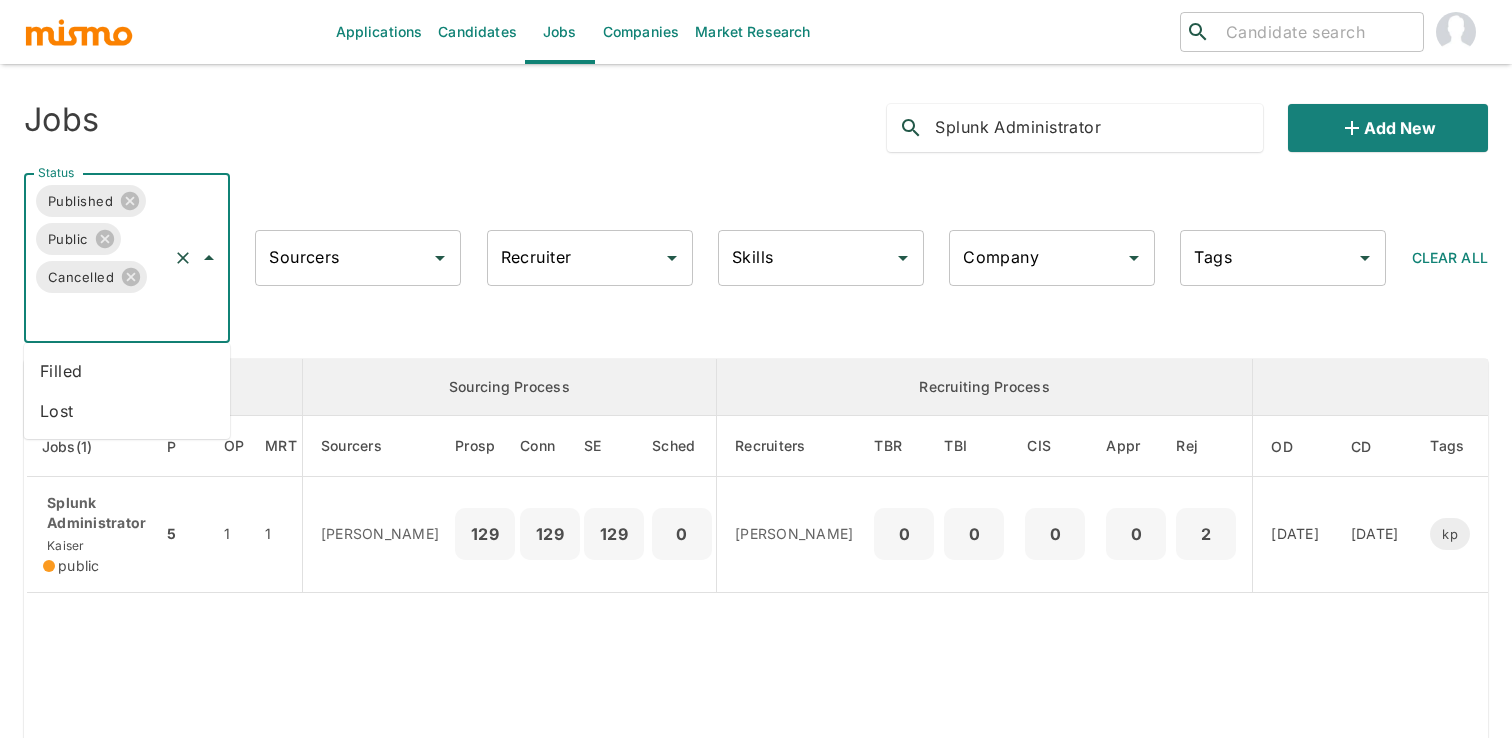 click on "Filled" at bounding box center [127, 371] 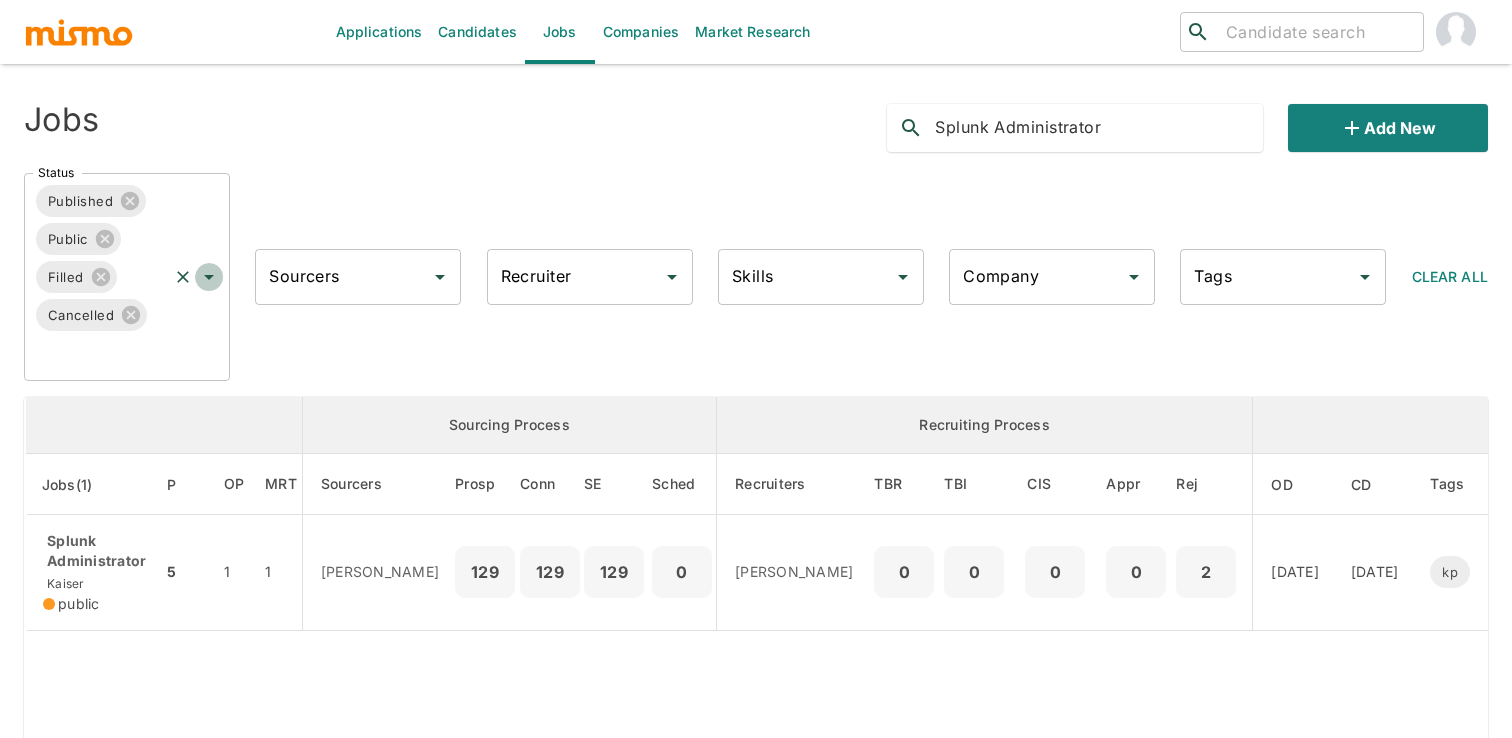 click 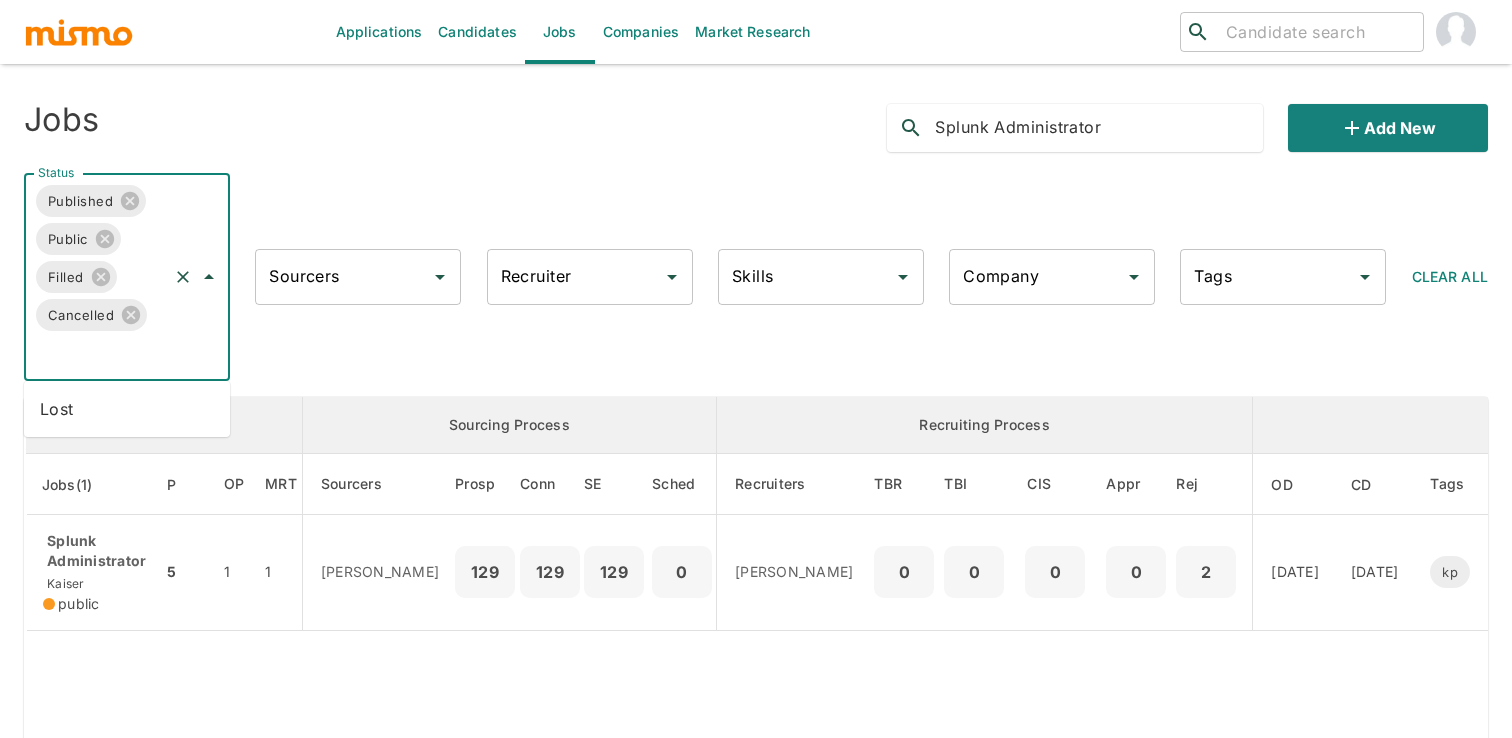 click on "Lost" at bounding box center [127, 409] 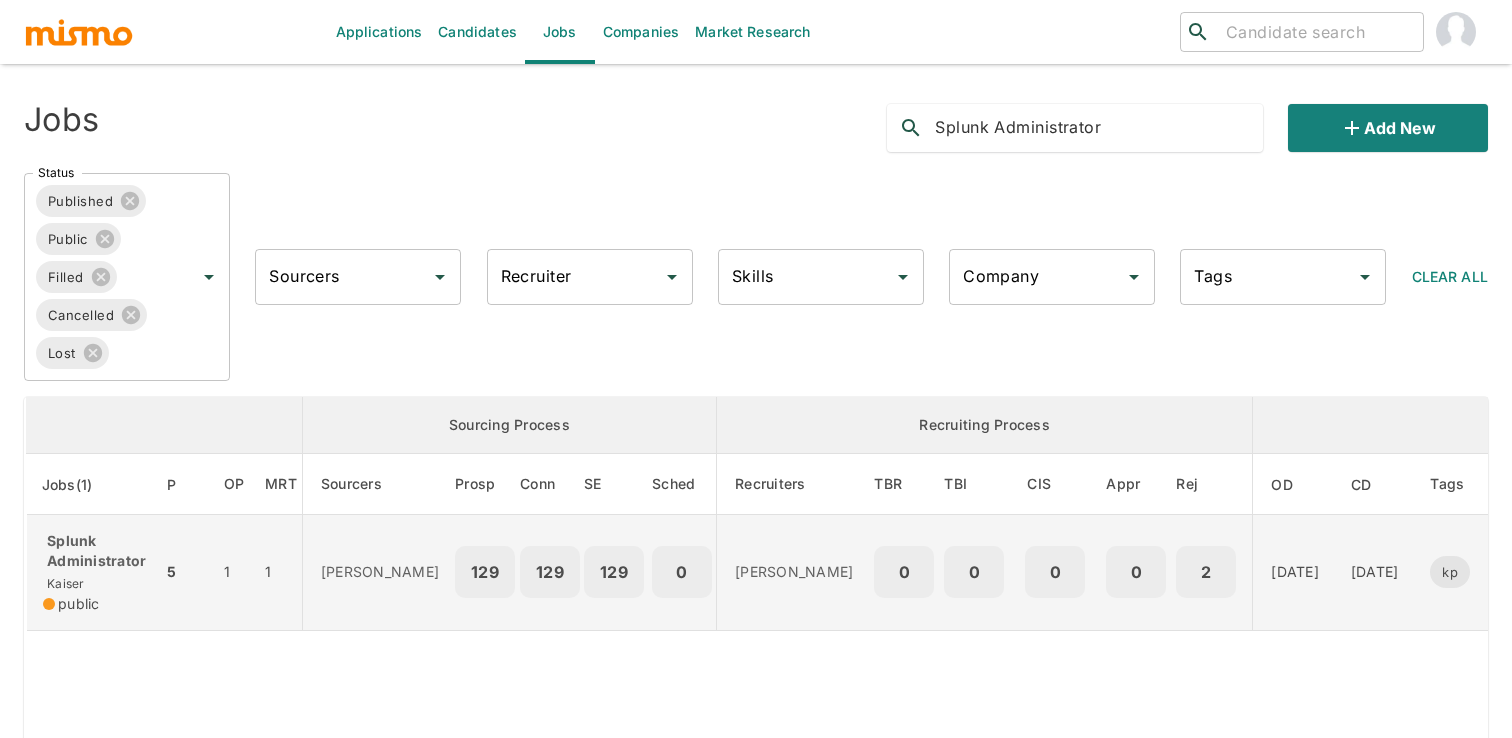 click on "Maia Reyes" at bounding box center (793, 573) 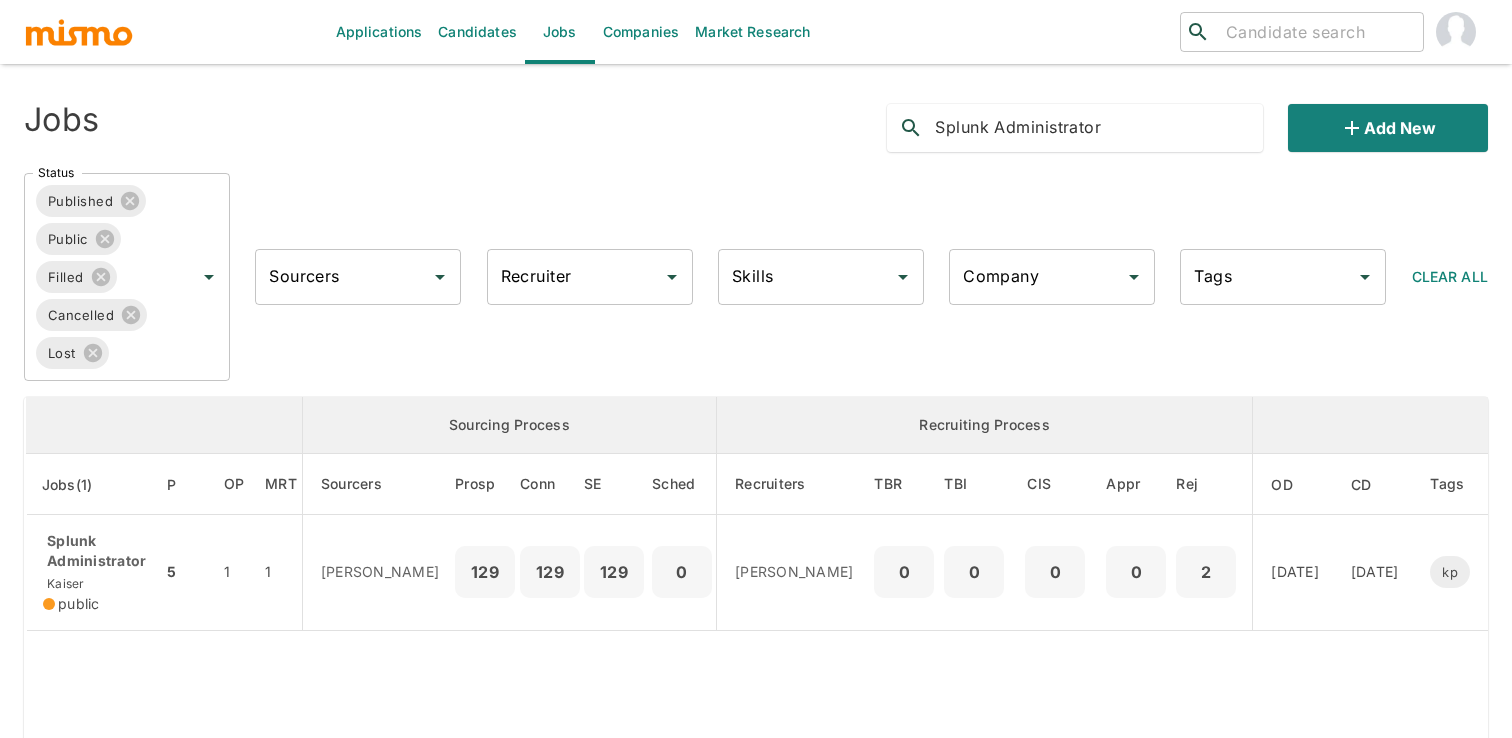 click on "Splunk Administrator" at bounding box center [1098, 128] 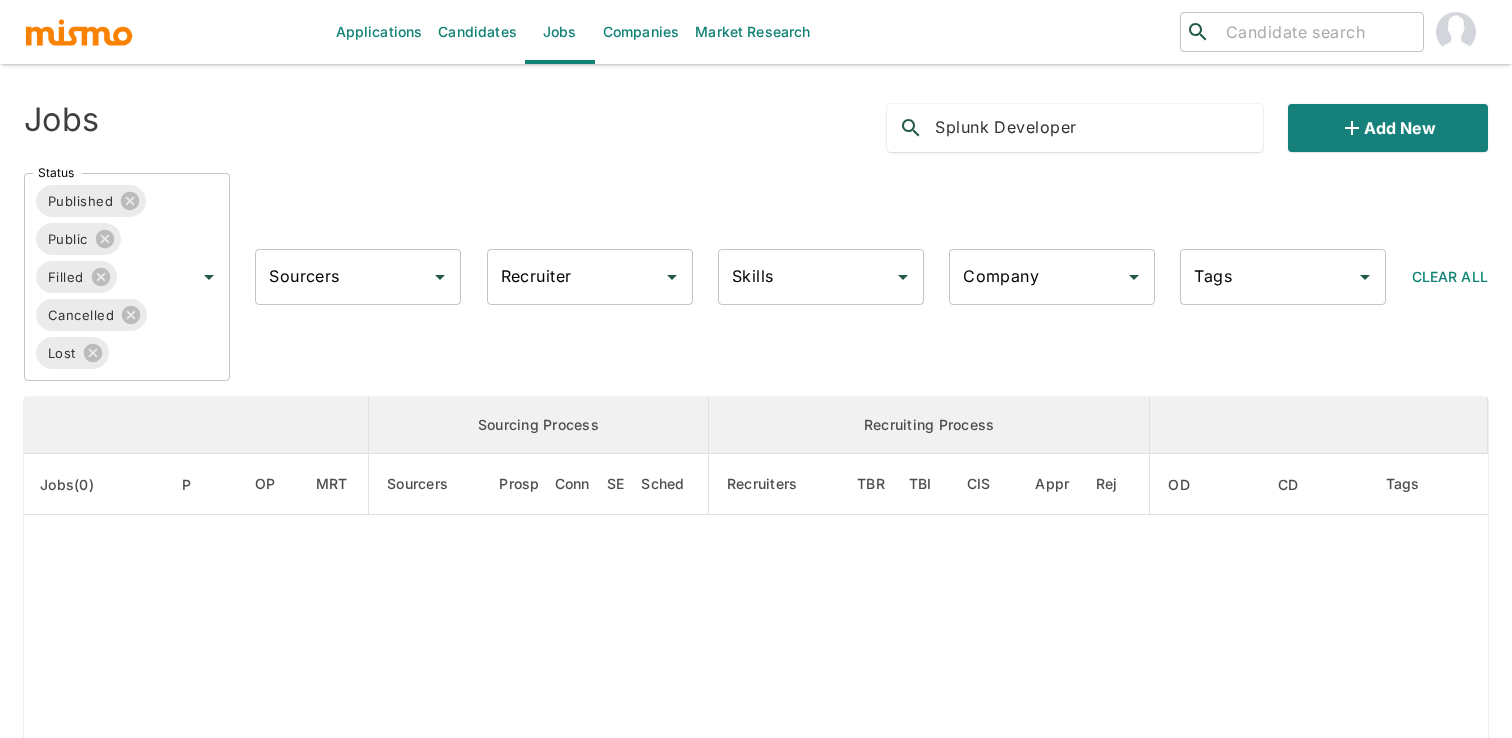 click on "Splunk Developer" at bounding box center [1098, 128] 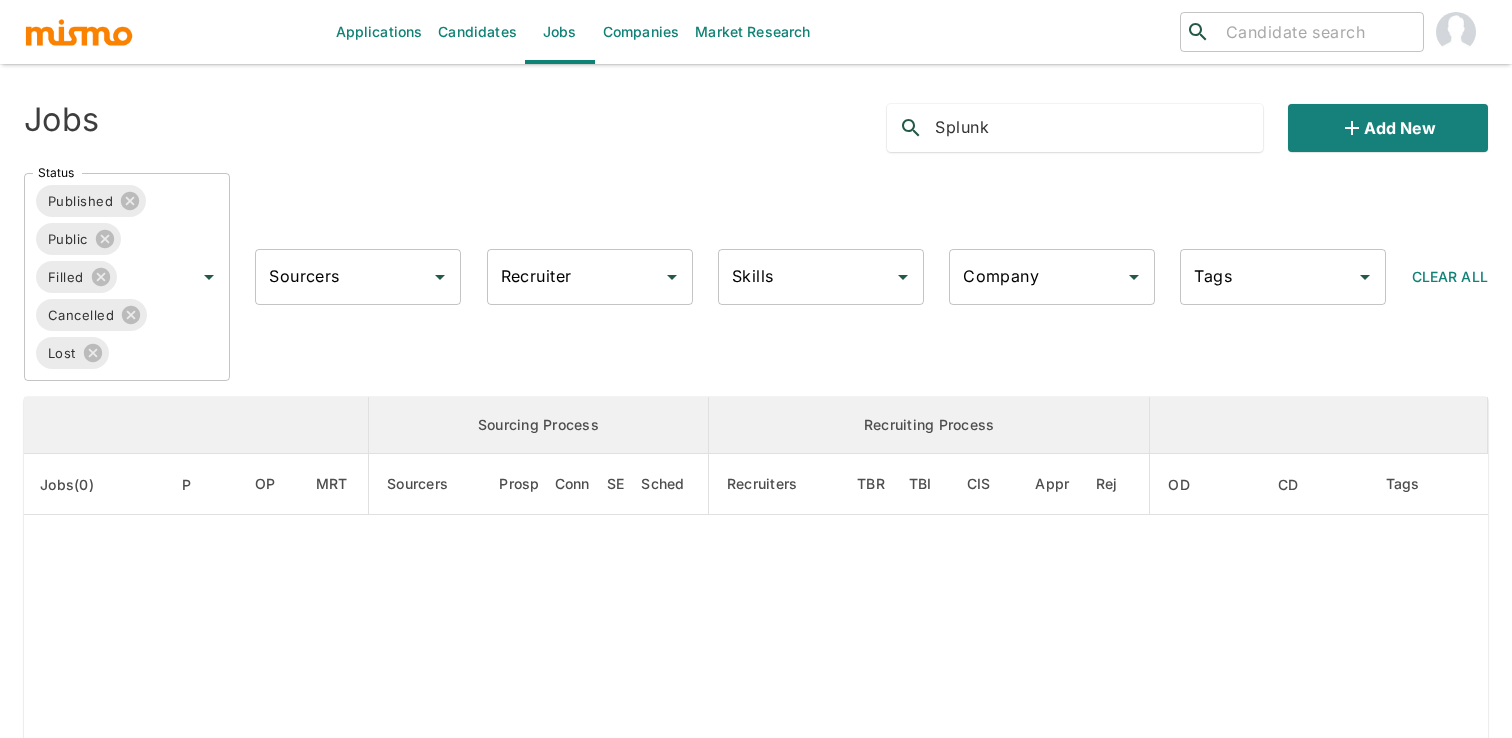 type on "Splunk" 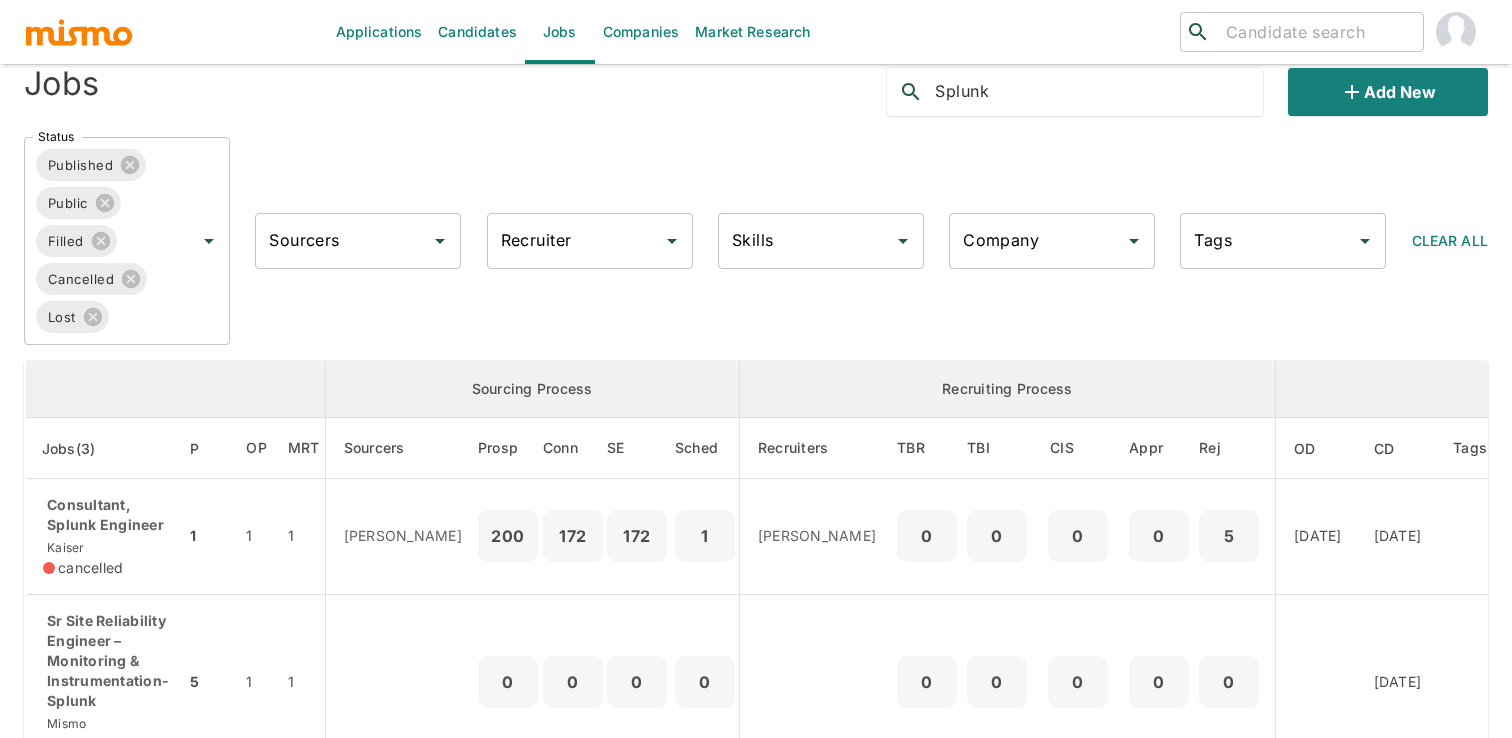 scroll, scrollTop: 0, scrollLeft: 0, axis: both 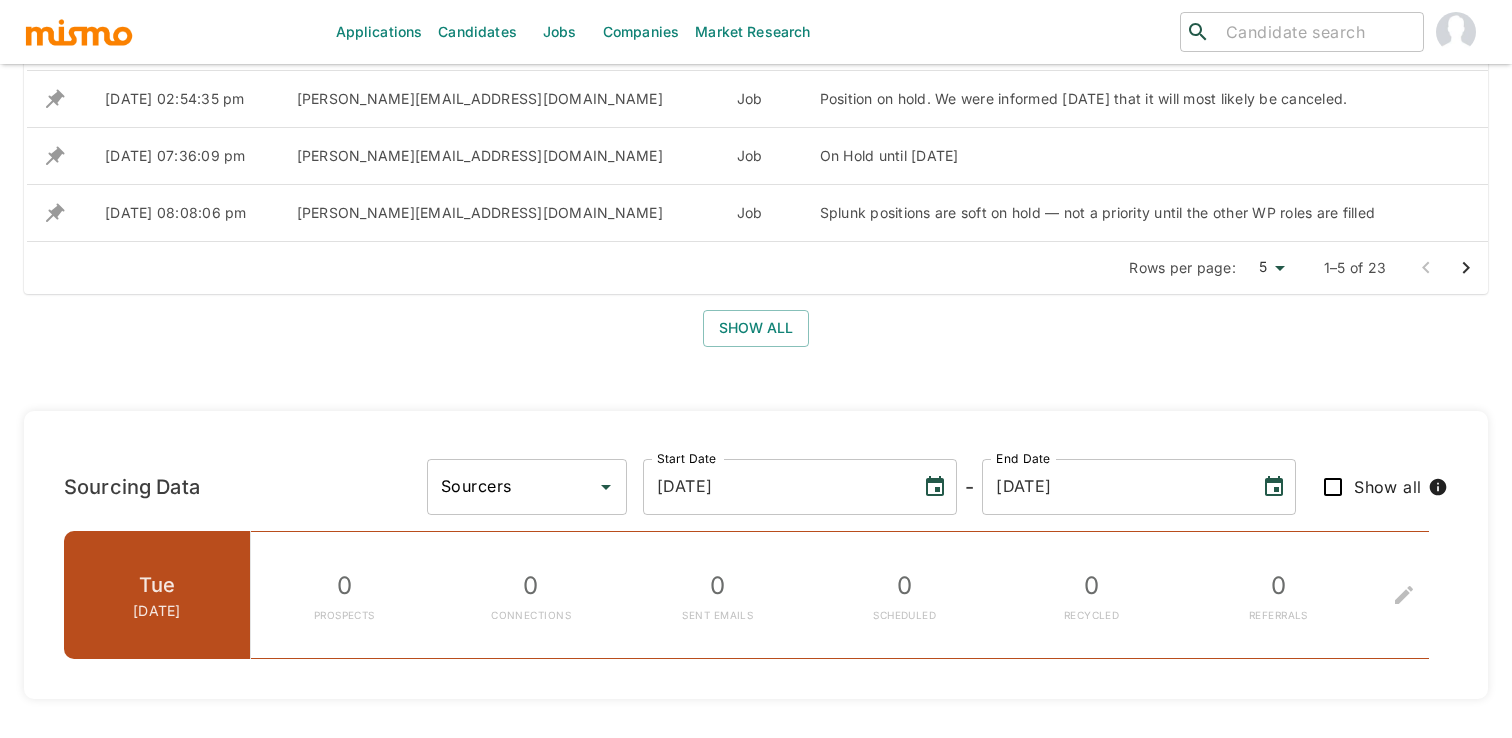 click on "Show all" at bounding box center (756, 328) 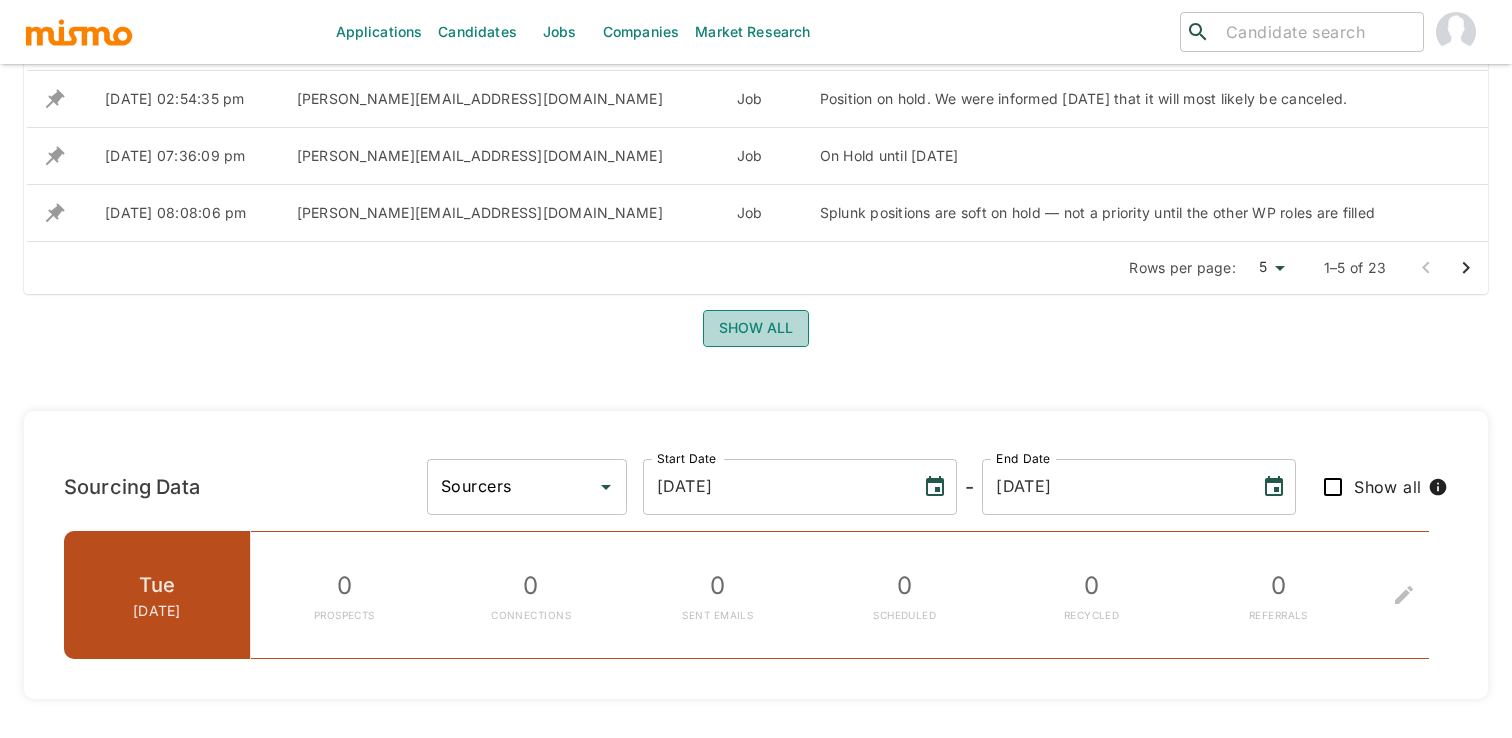 click on "Show all" at bounding box center [756, 328] 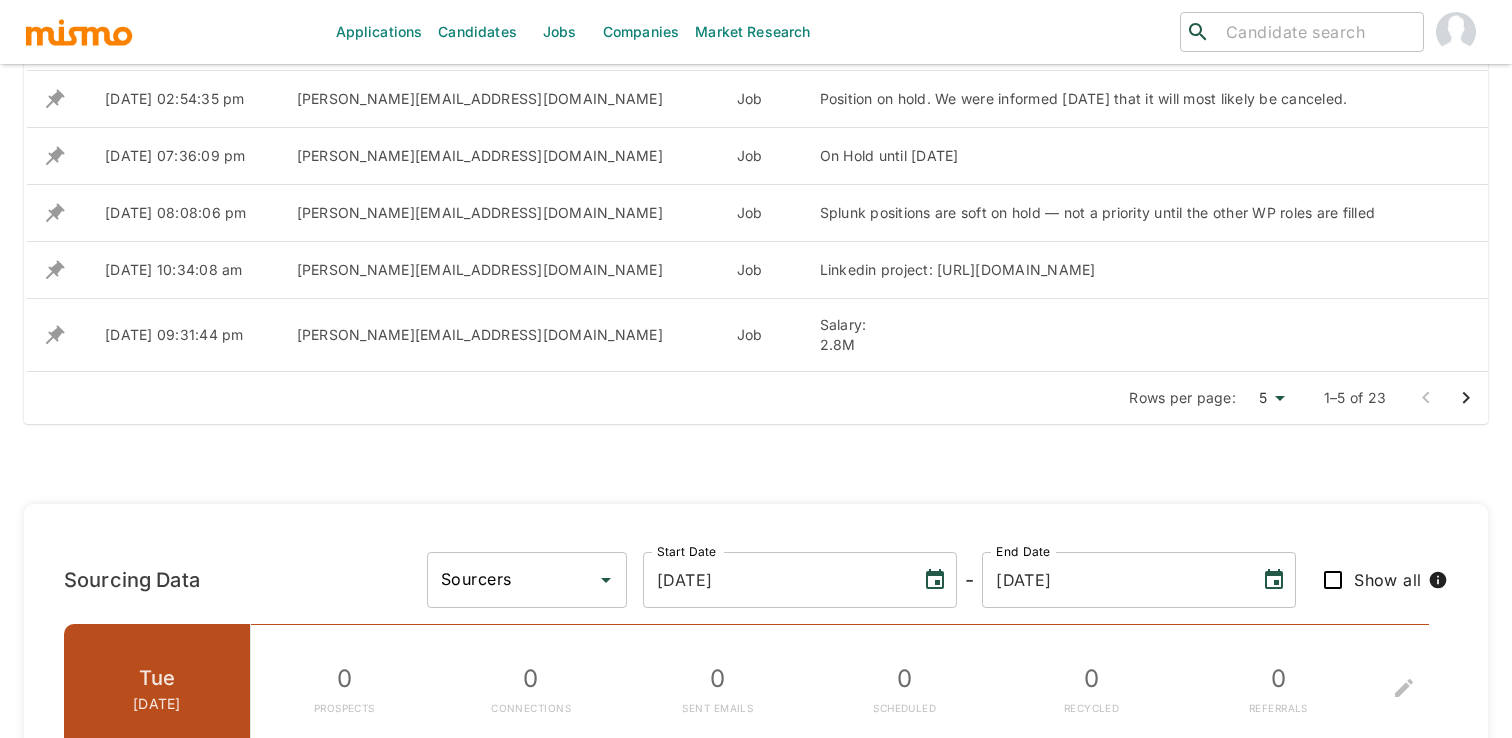 click on "Applications Candidates Jobs Companies Market Research ​ ​ [PERSON_NAME]  -  Splunk Administrator  Quick View Job Details Candidates Applications Prospects Metrics History Applications Metrics Start Date [DATE] Start Date - End Date [DATE] End Date public Market Research Total:  1 Full time , Created:   [DATE] 0 To be presented 0 Presenting 0 Technical Interview 0 Client Interview 0 Pending Feedback 0 On hold 0 Hired 2 Rejected 0 Dropout Sourcing Metrics 129 Prospects 129 Connections 129 Sentemails 0 Scheduled 0 Recycled 0 Referrals x ​ Date Posted By Scope Note [DATE] 02:54:35 pm [PERSON_NAME][EMAIL_ADDRESS][DOMAIN_NAME] Job Position on hold. We were informed [DATE] that it will most likely be canceled. [DATE] 07:36:09 pm [PERSON_NAME][EMAIL_ADDRESS][DOMAIN_NAME] Job On Hold until [DATE] [DATE] 08:08:06 pm [PERSON_NAME][EMAIL_ADDRESS][DOMAIN_NAME] Job Splunk positions are soft on hold — not a priority until the other WP roles are filled [DATE] 10:34:08 am [PERSON_NAME][EMAIL_ADDRESS][DOMAIN_NAME] Job [DATE] 09:31:44 pm [PERSON_NAME][EMAIL_ADDRESS][DOMAIN_NAME] Job Salary: 	 2.8M 5 5 - Tue 0" at bounding box center [756, -547] 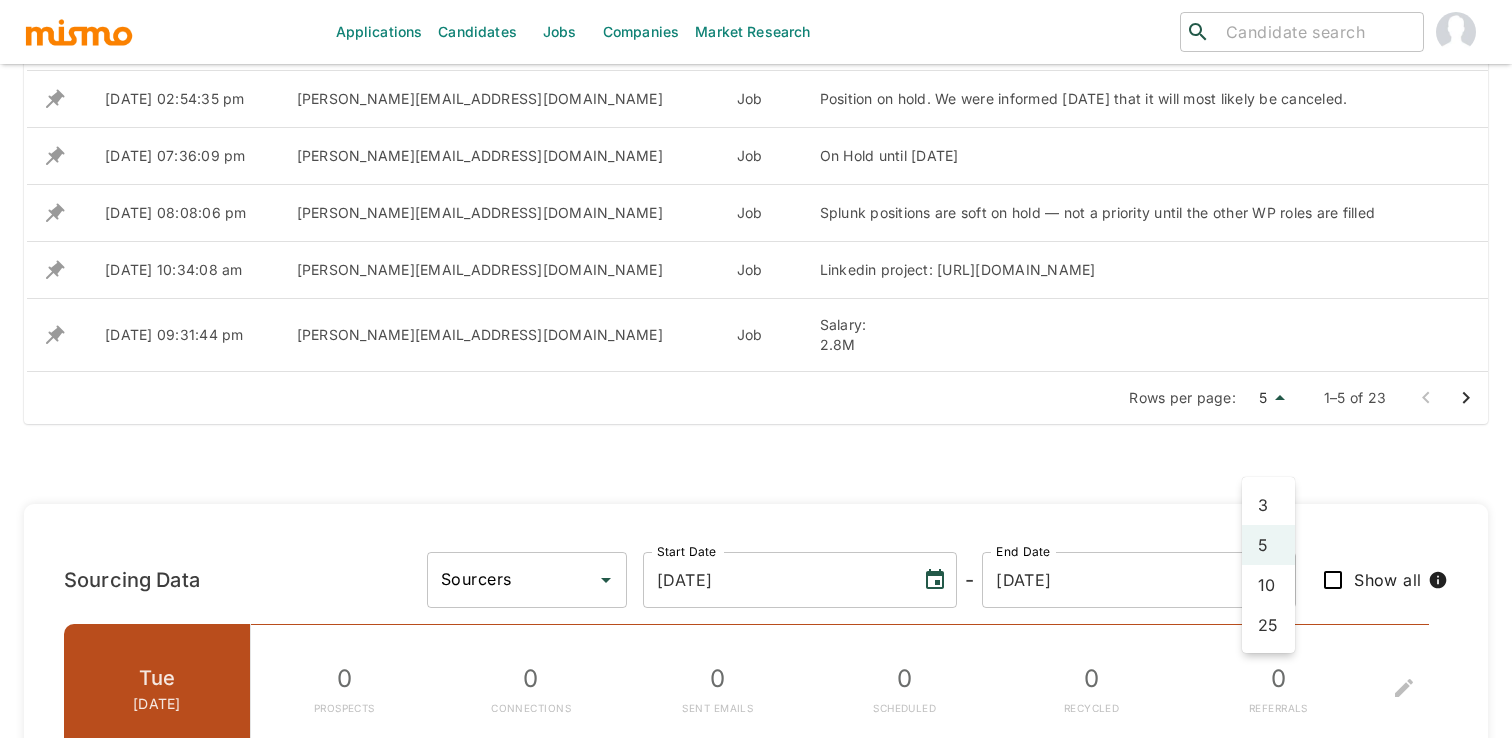 click on "25" at bounding box center [1268, 625] 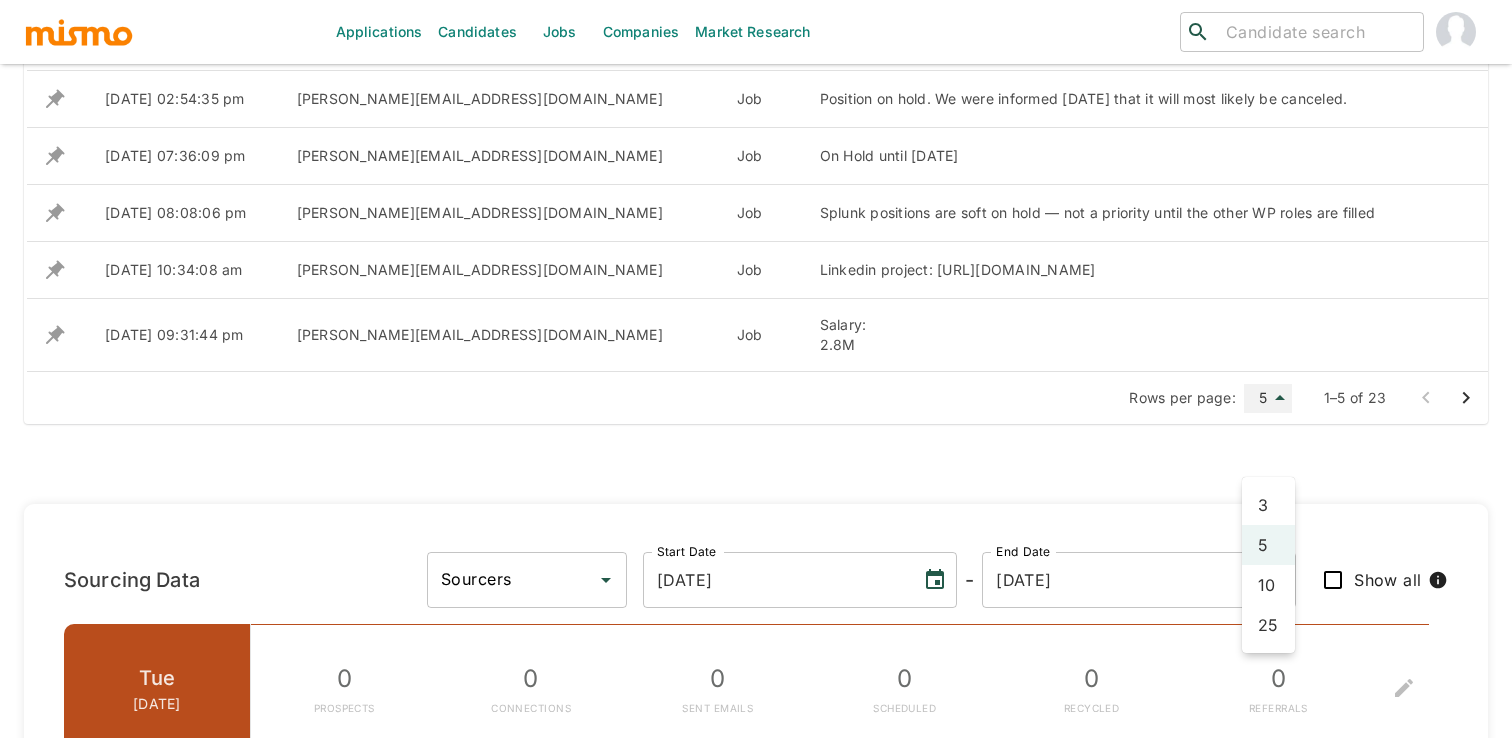 type on "25" 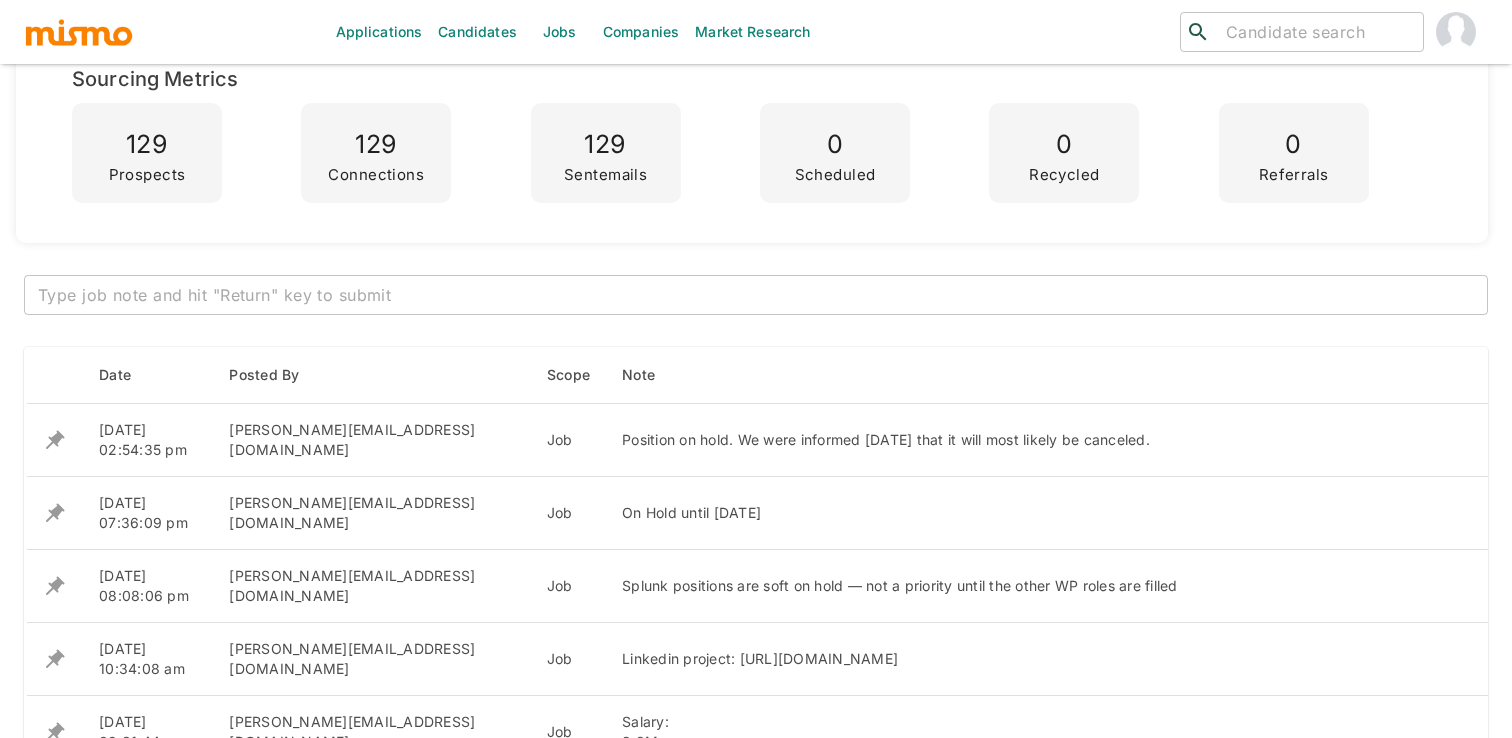 scroll, scrollTop: 581, scrollLeft: 0, axis: vertical 